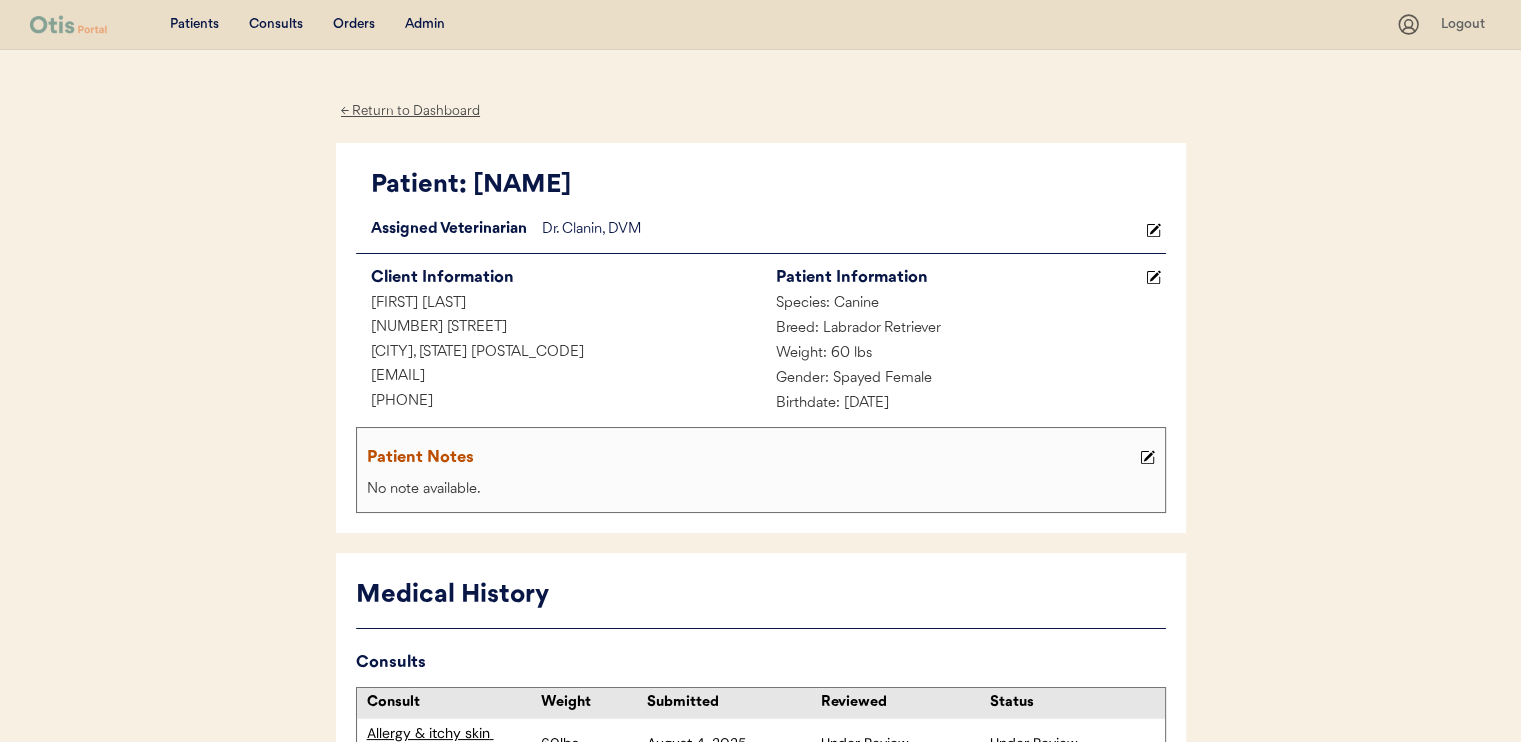 scroll, scrollTop: 0, scrollLeft: 0, axis: both 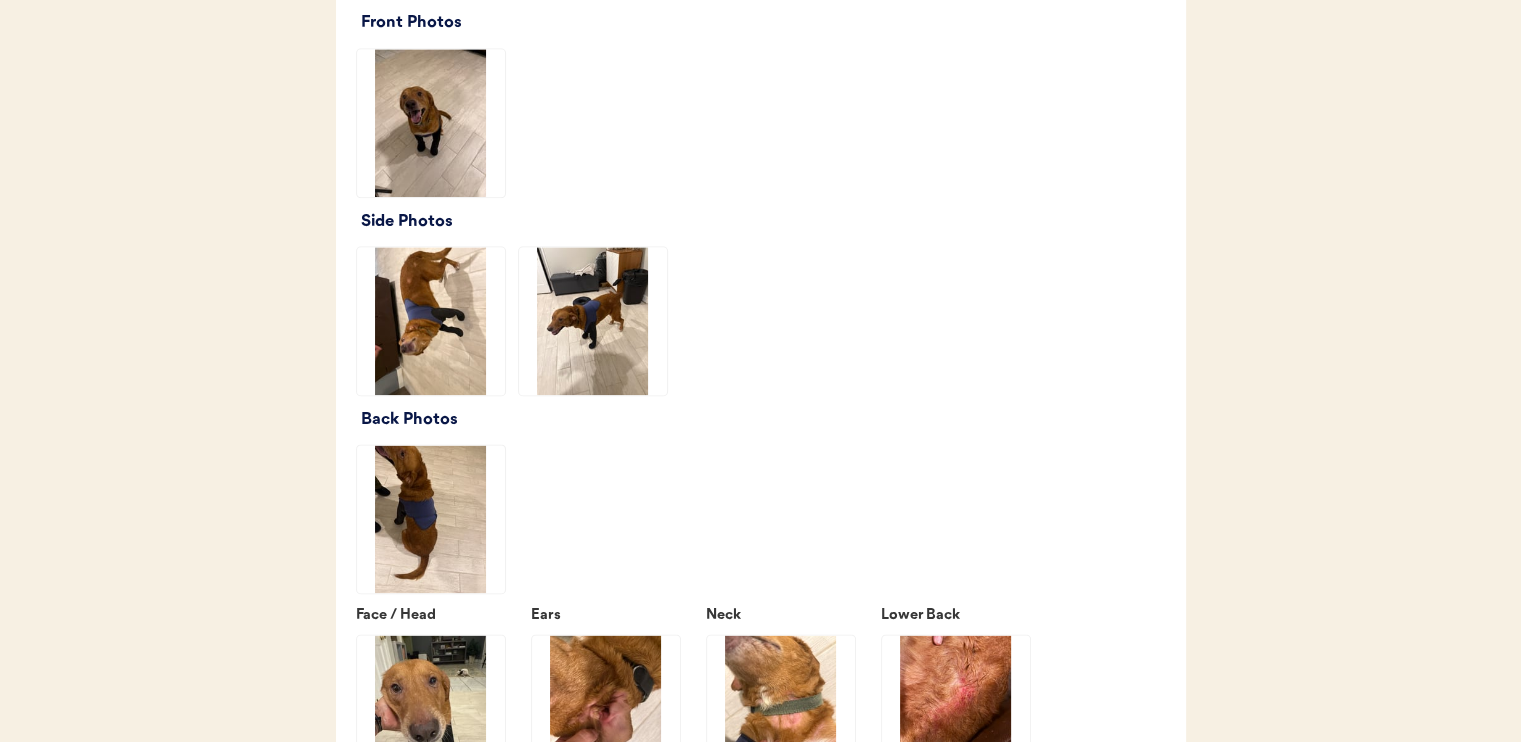 click 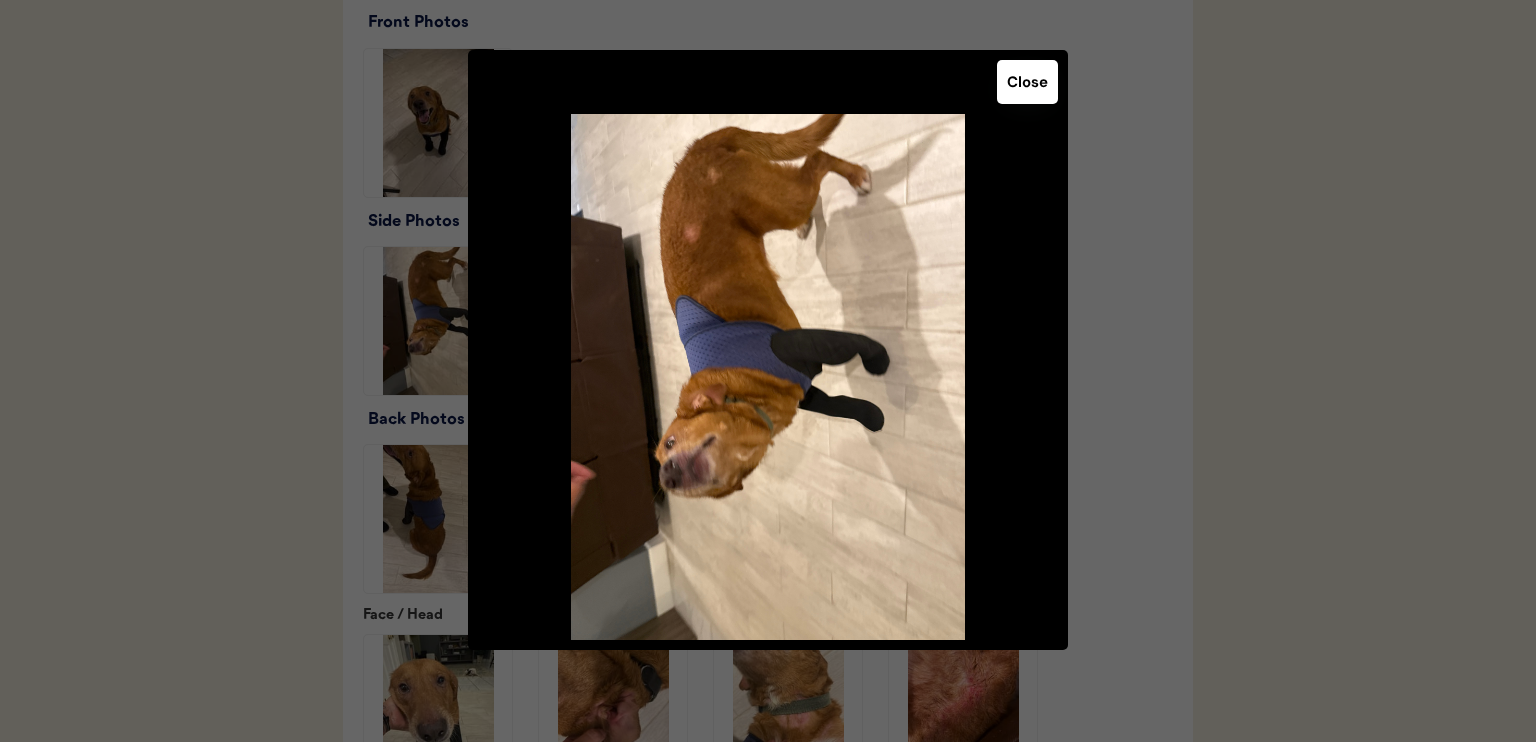 click on "Close" at bounding box center [1027, 82] 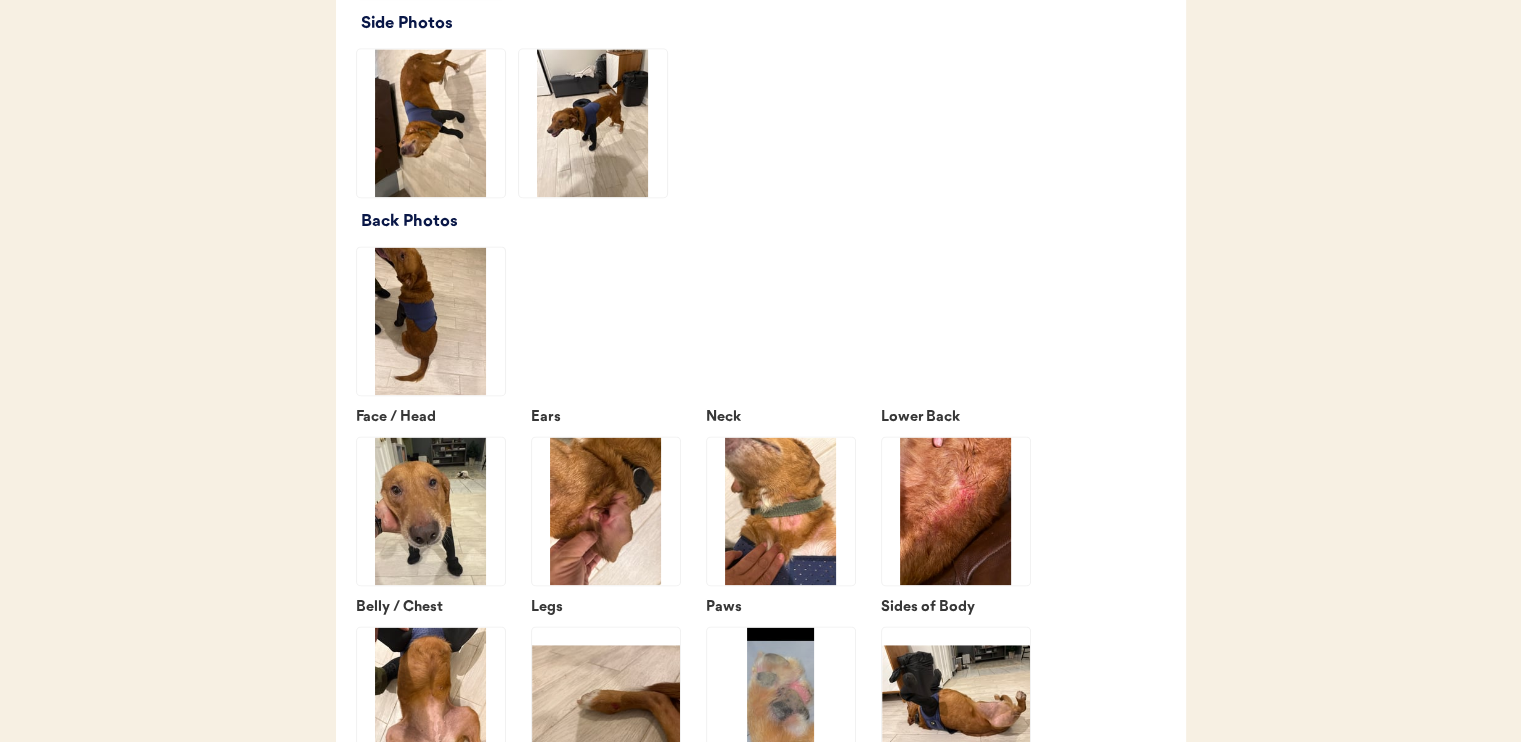 scroll, scrollTop: 2700, scrollLeft: 0, axis: vertical 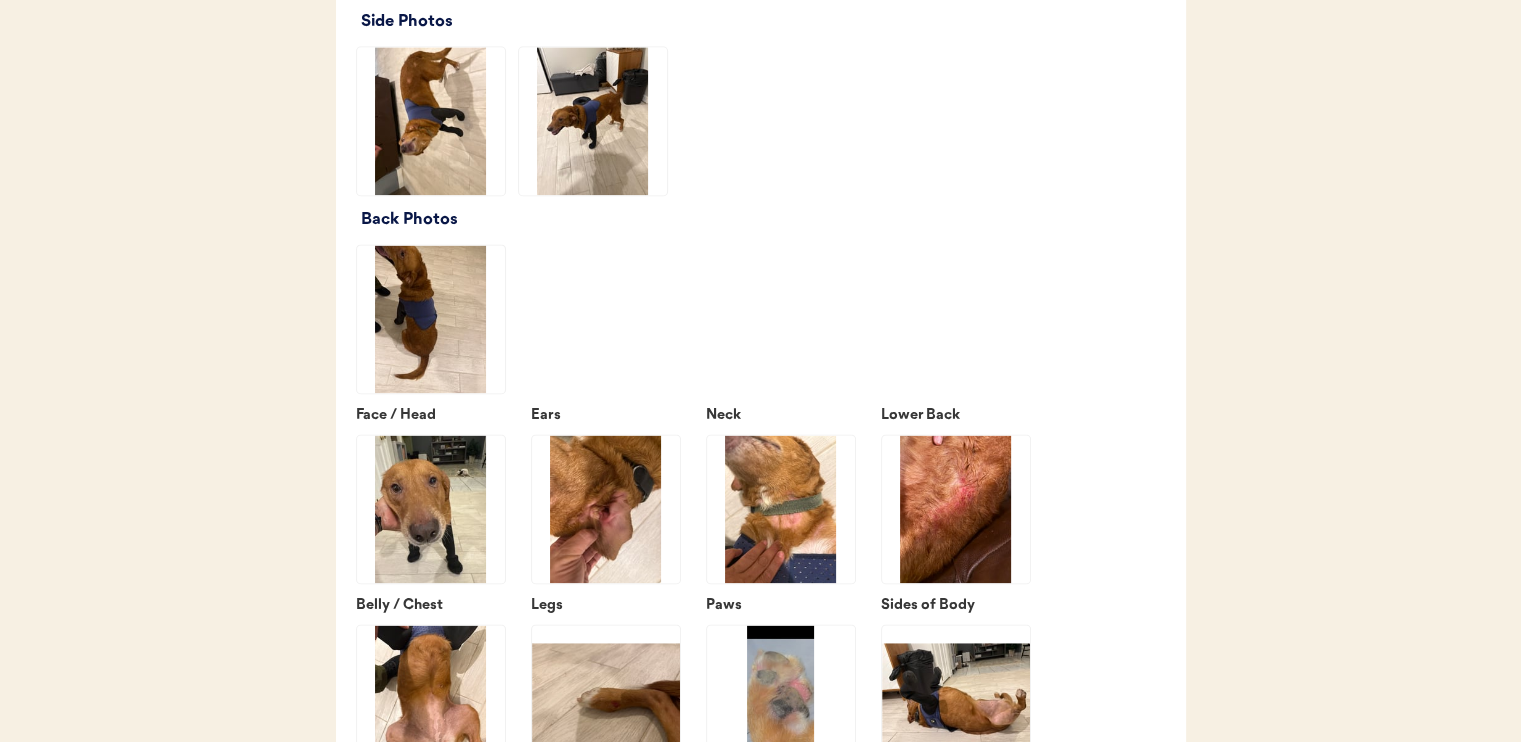 click 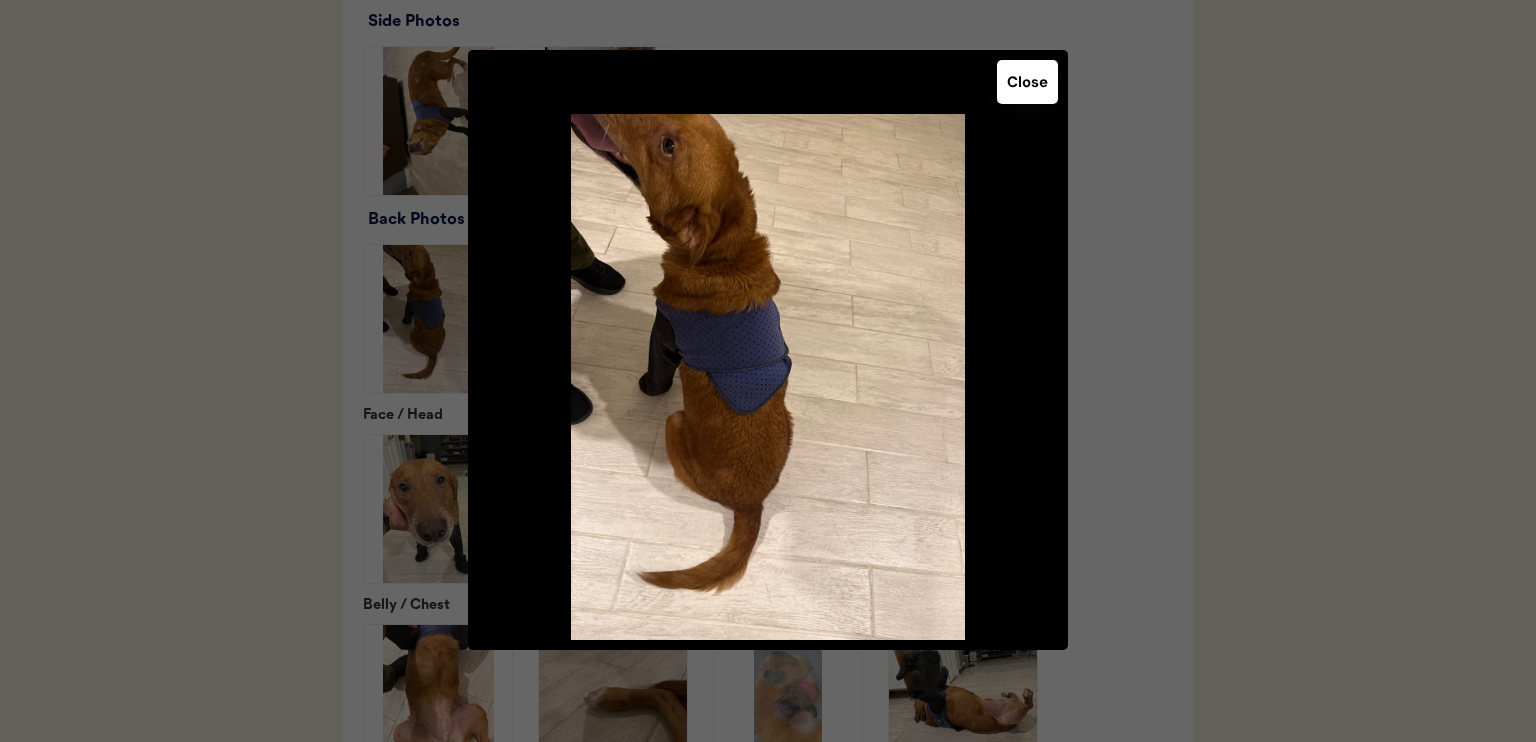 click on "Close" at bounding box center (1027, 82) 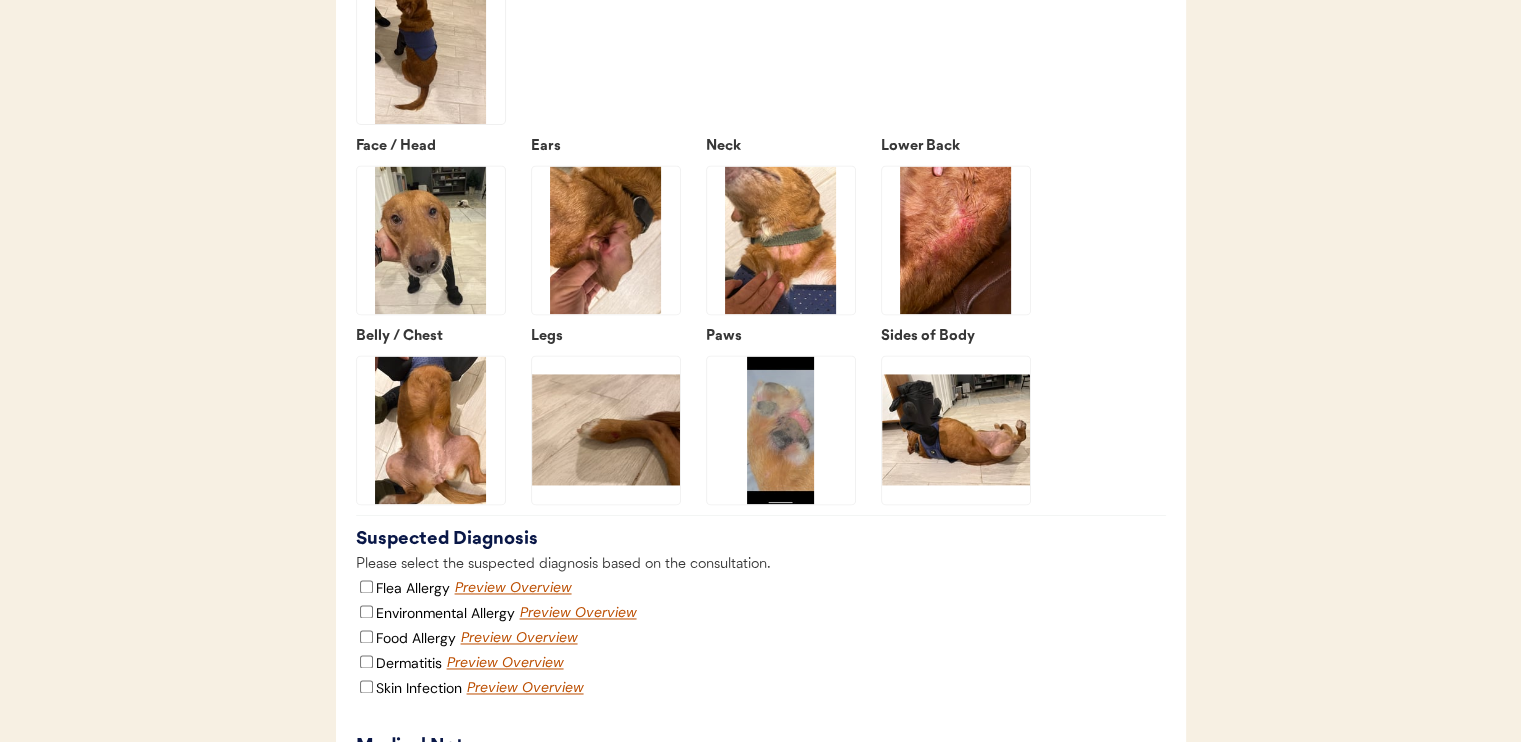 scroll, scrollTop: 3000, scrollLeft: 0, axis: vertical 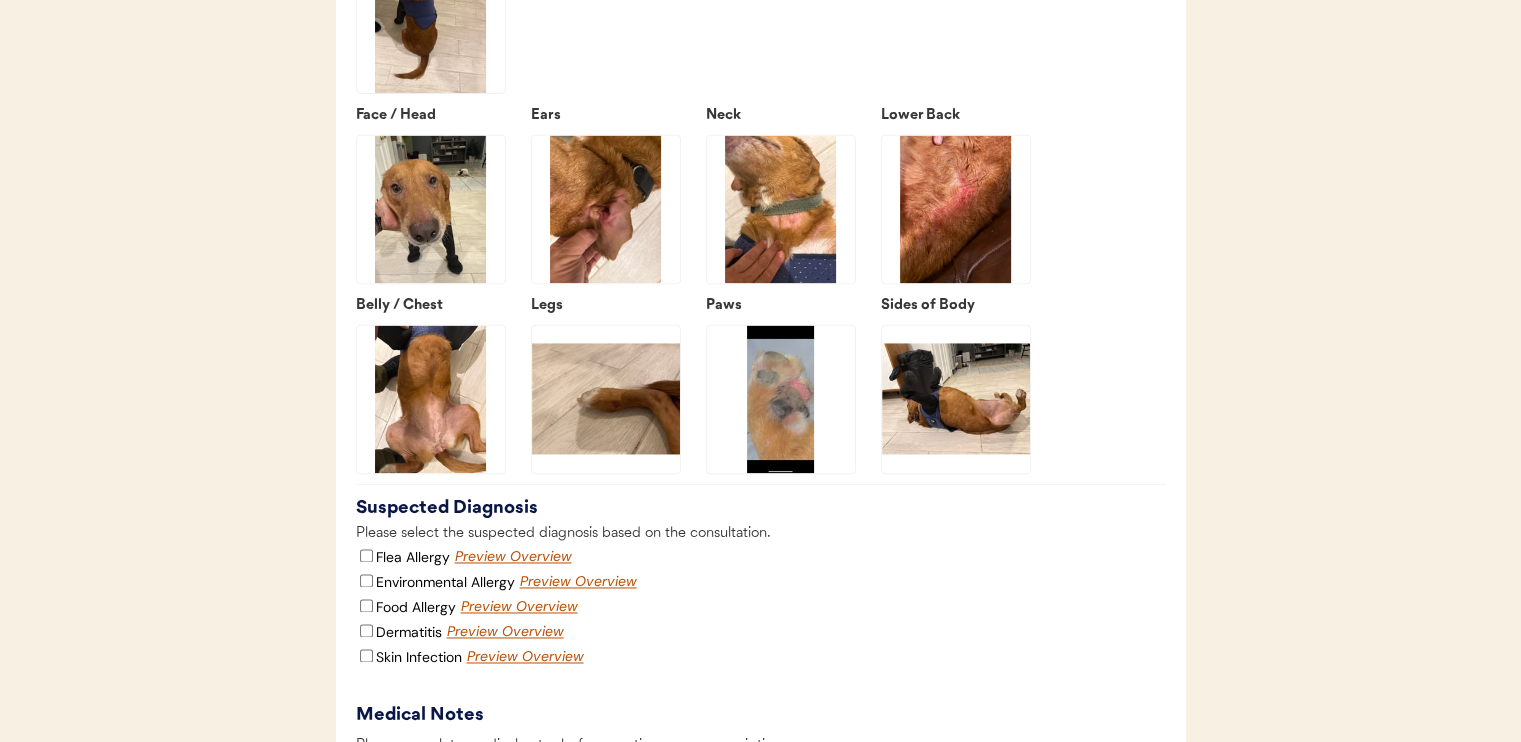 click 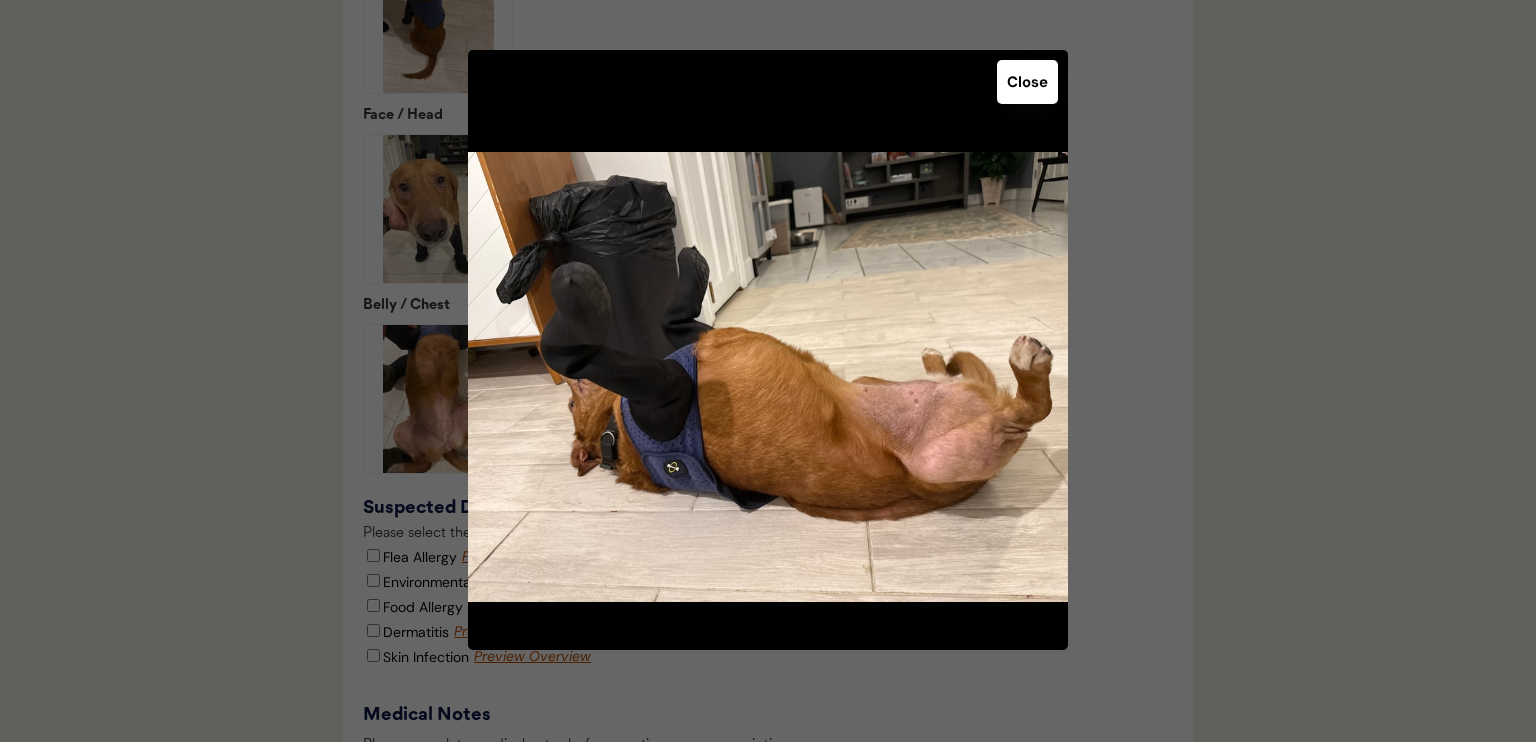 click on "Close" at bounding box center (1027, 82) 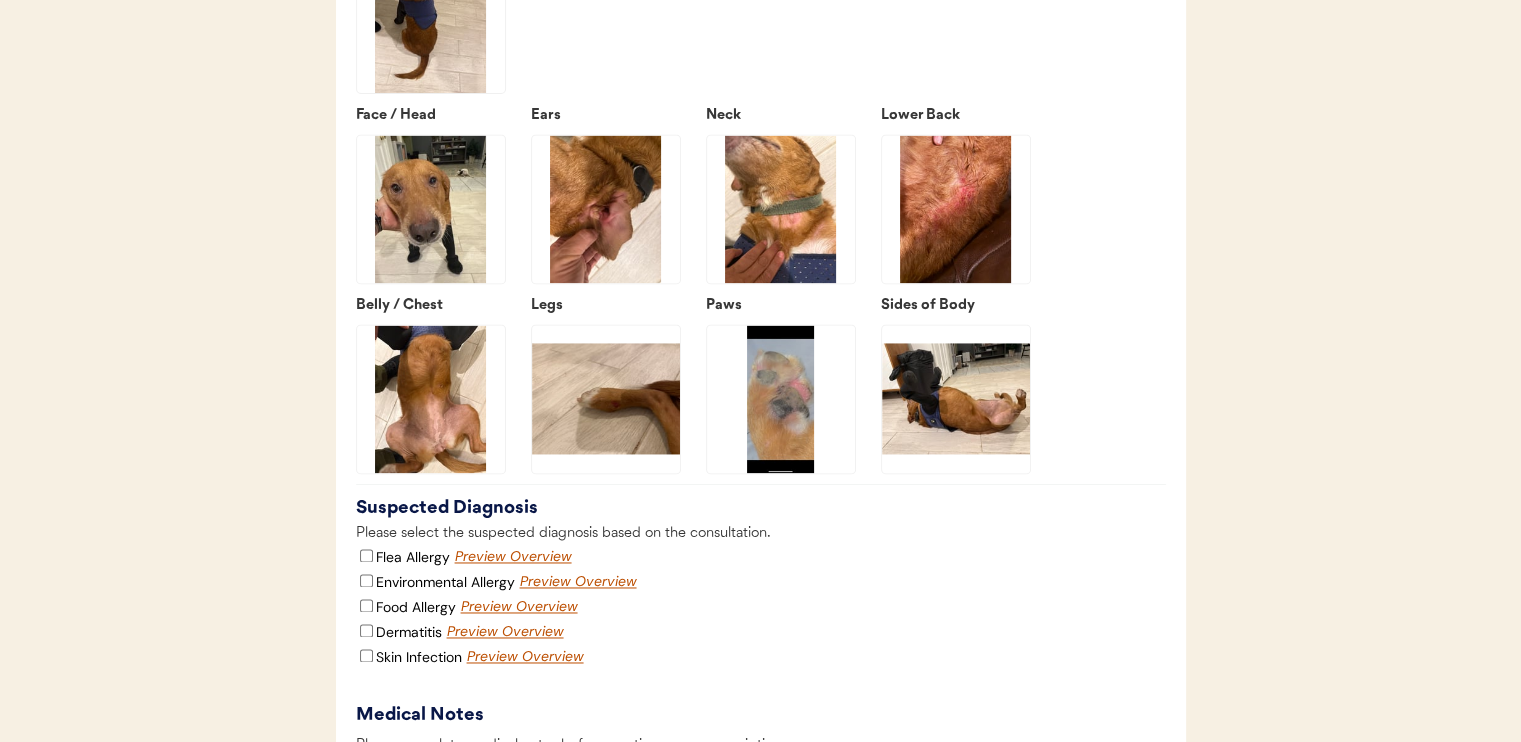 click 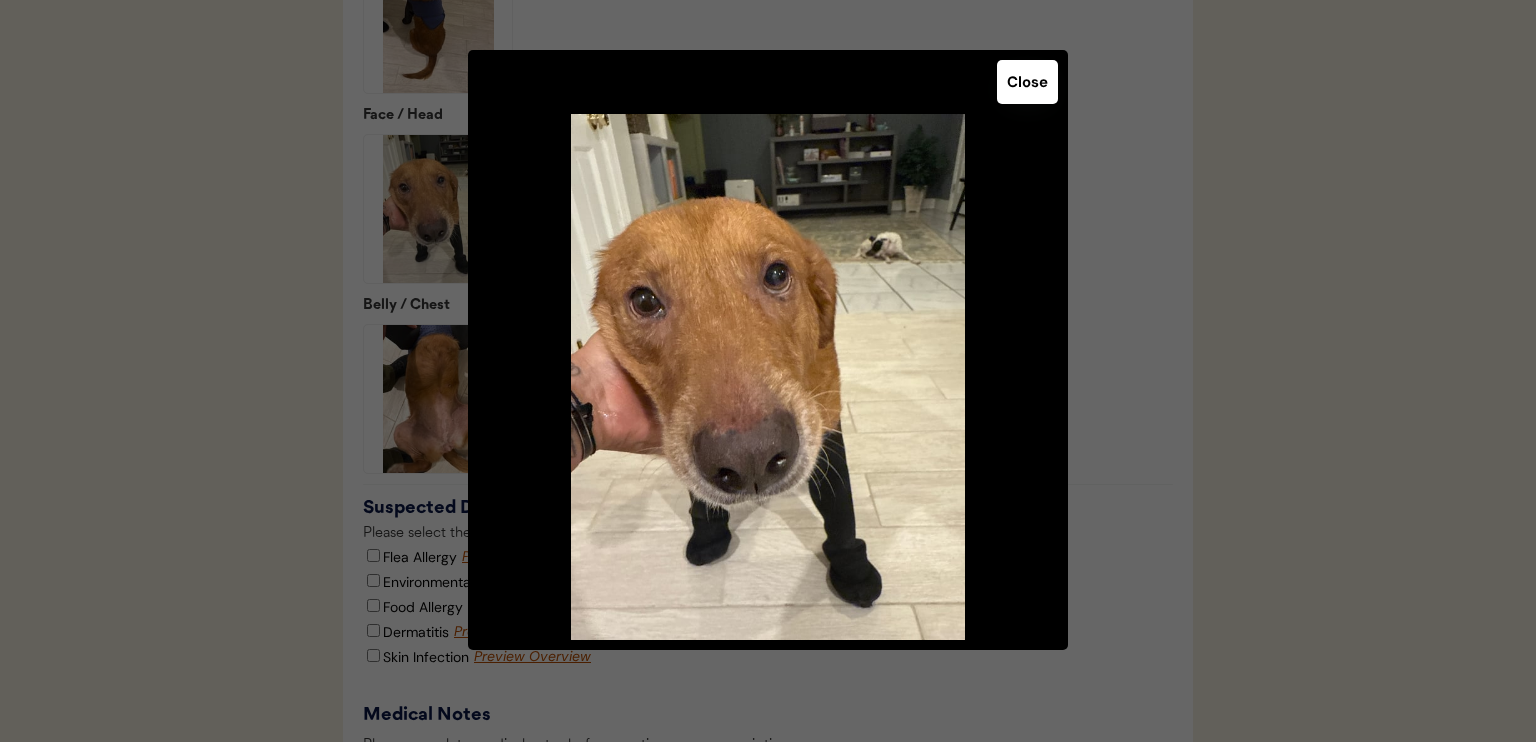 click on "Close" at bounding box center [1027, 82] 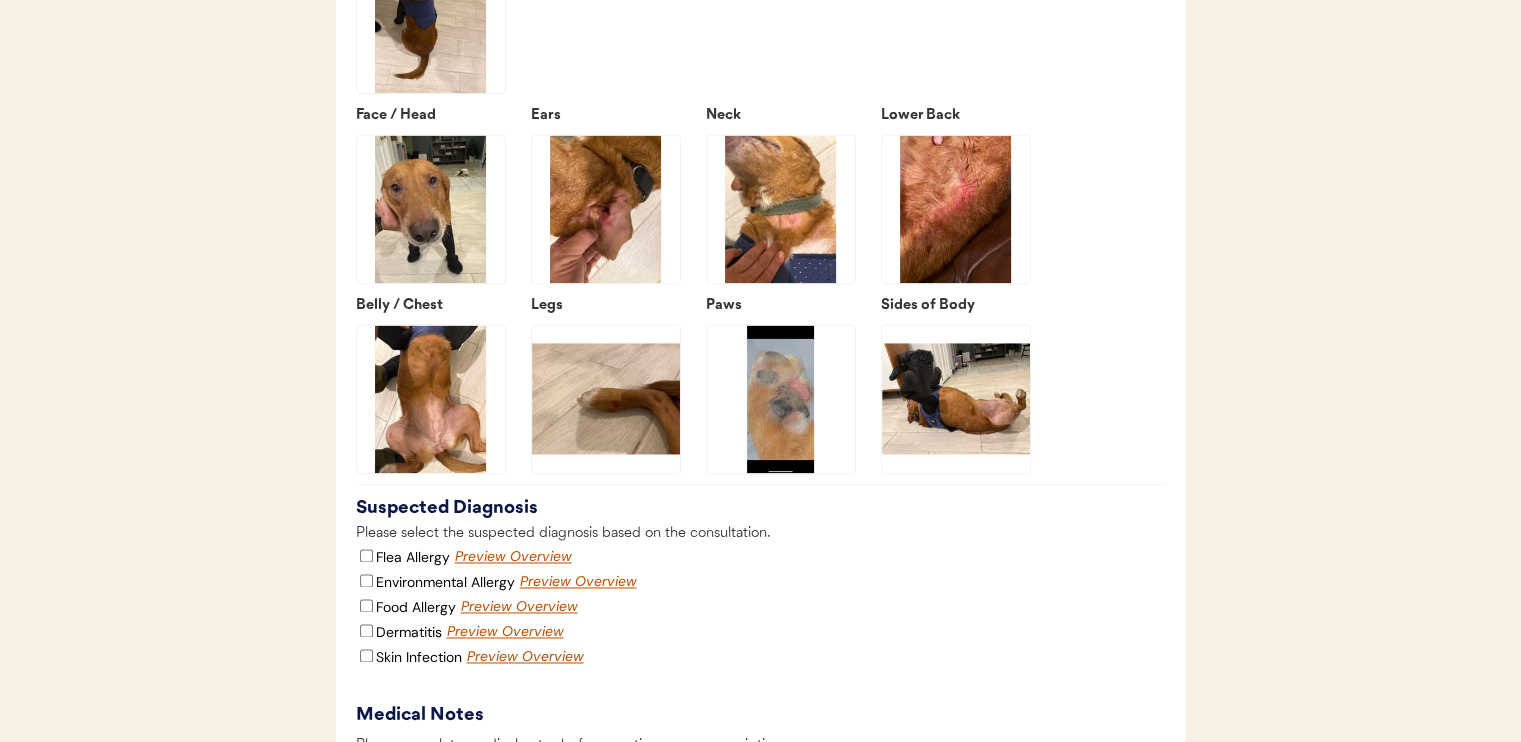 click 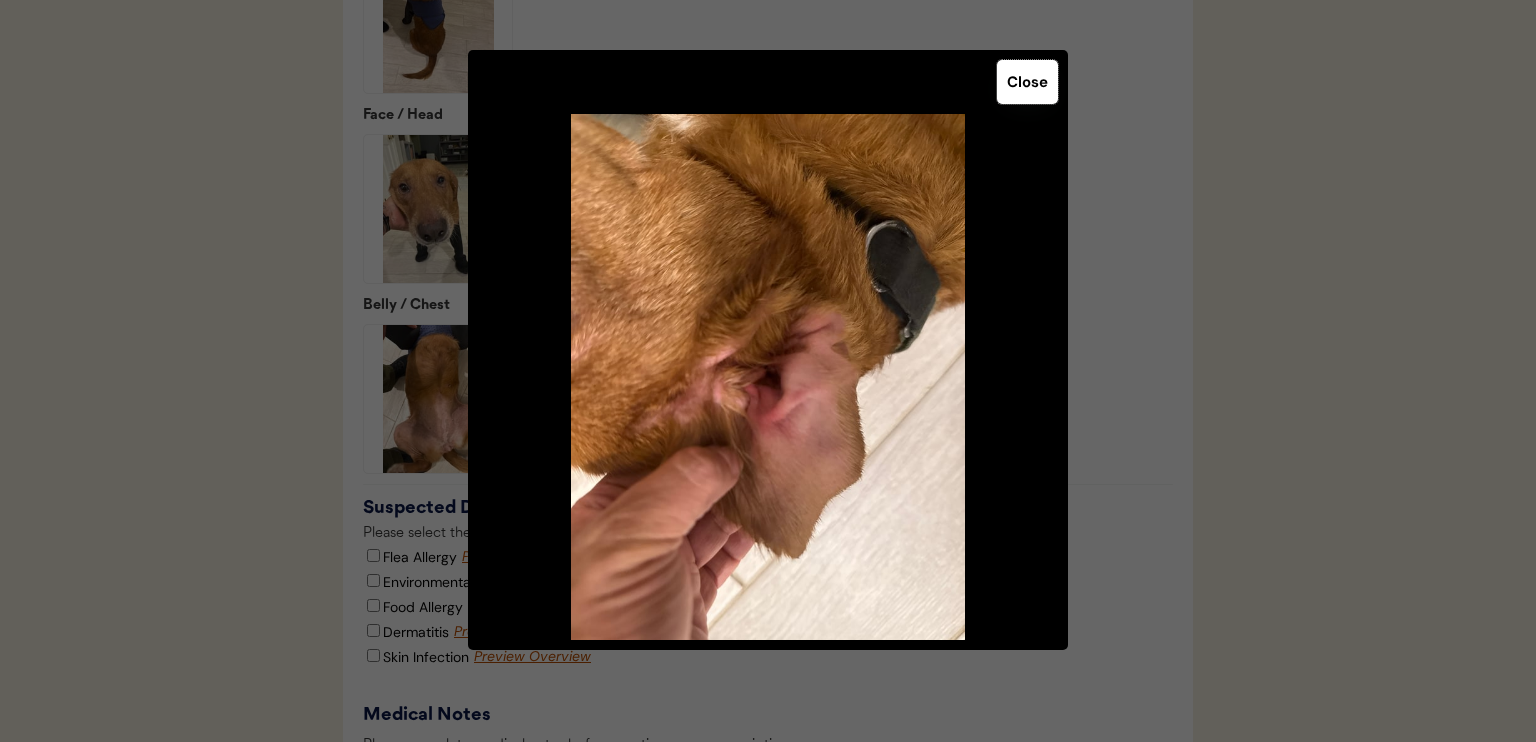 click on "Close" at bounding box center (1027, 82) 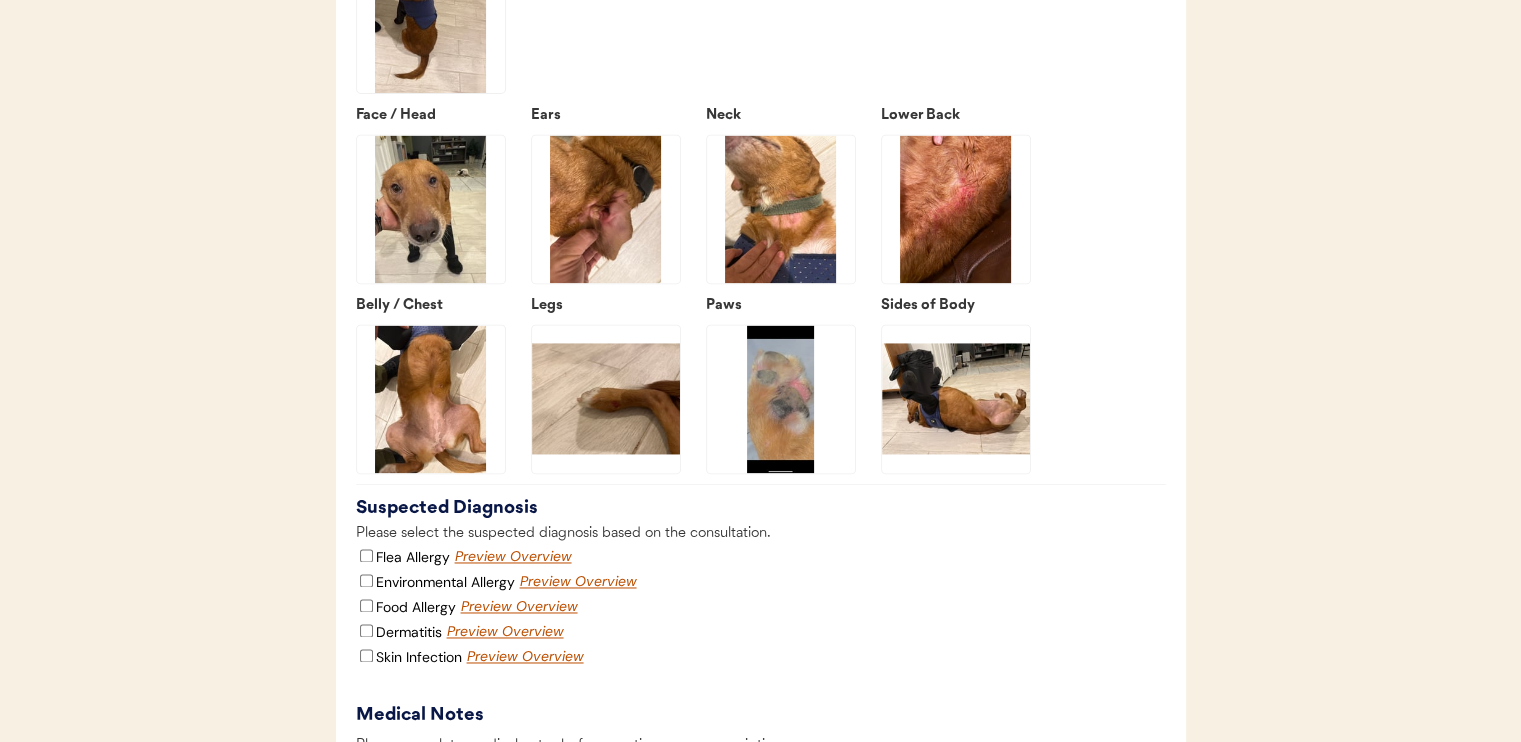 click 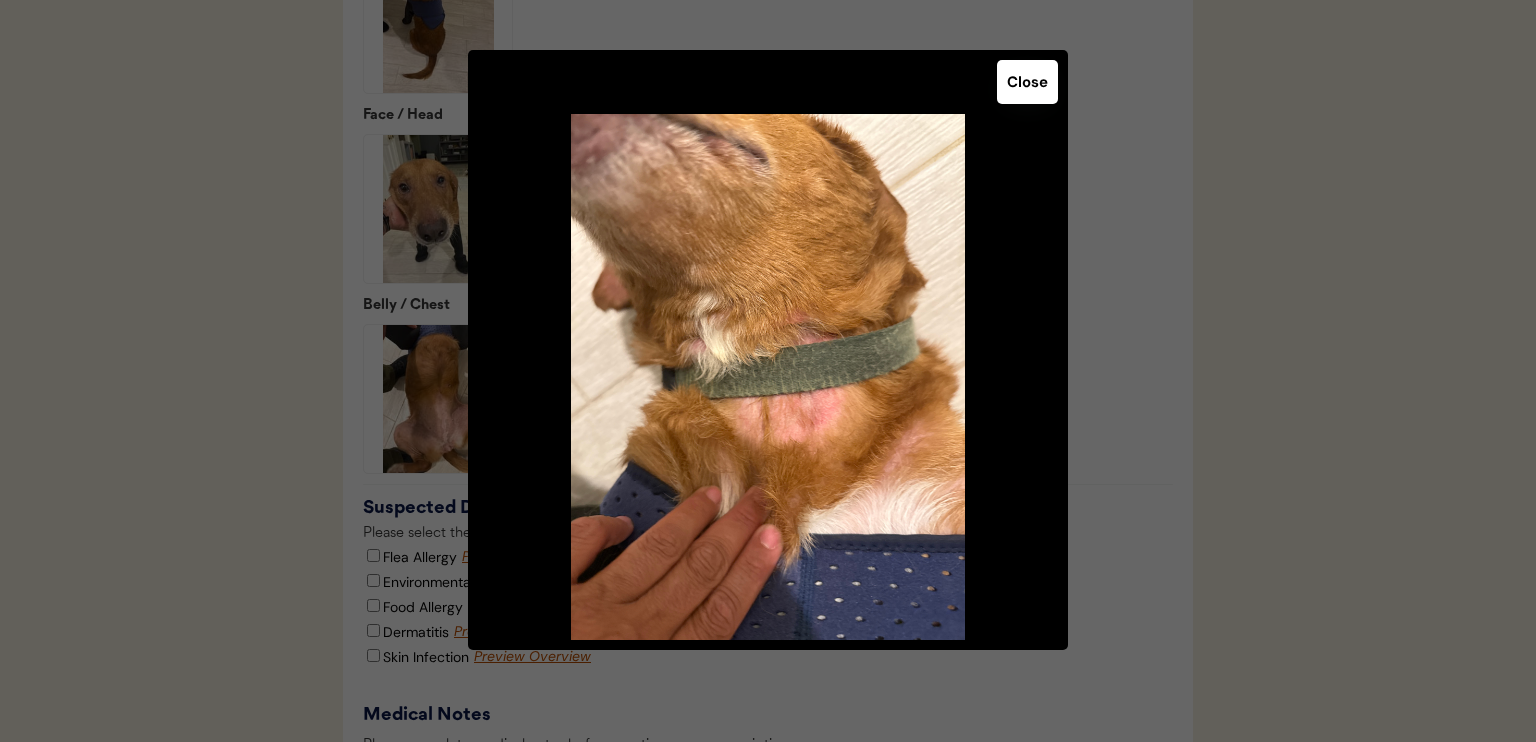 click on "Close" at bounding box center (1027, 82) 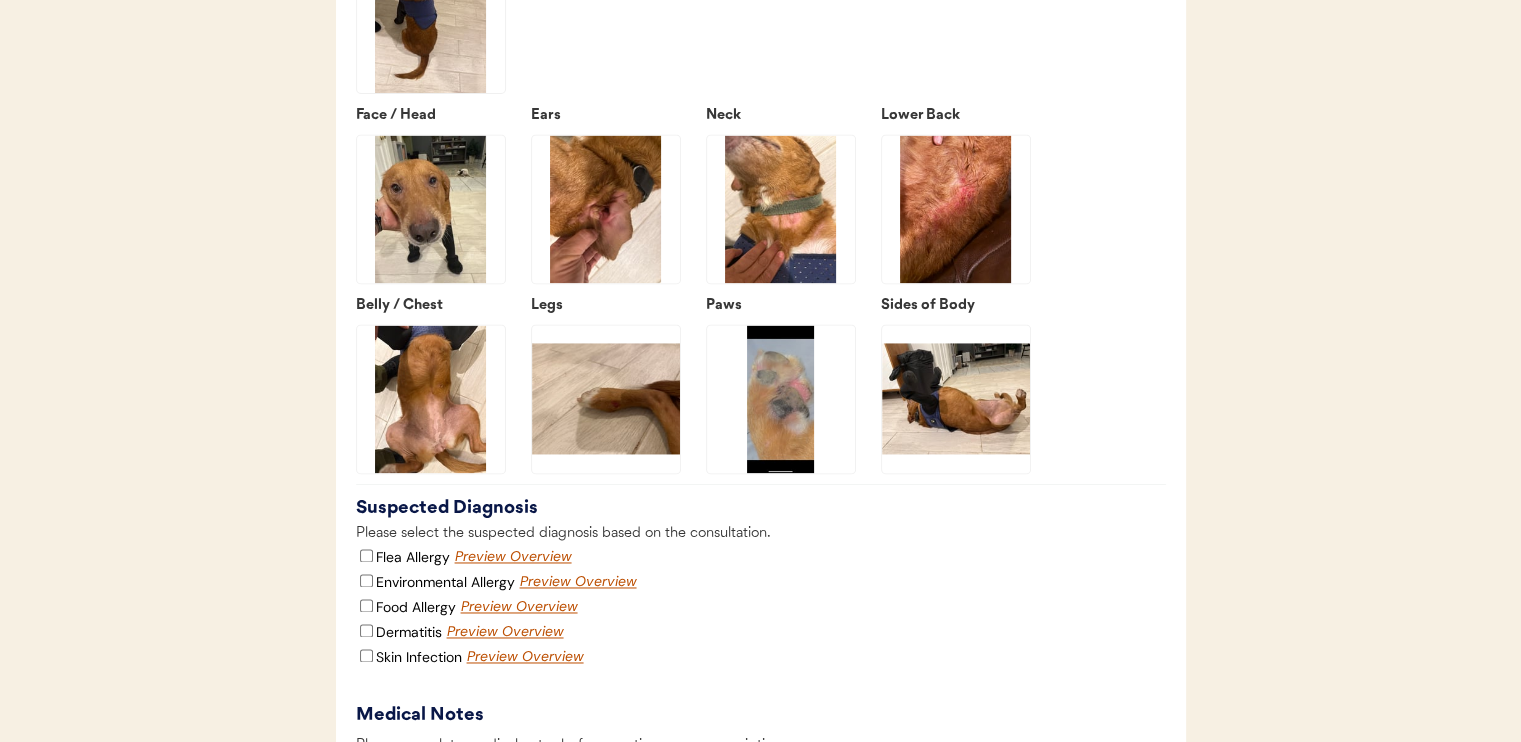 click 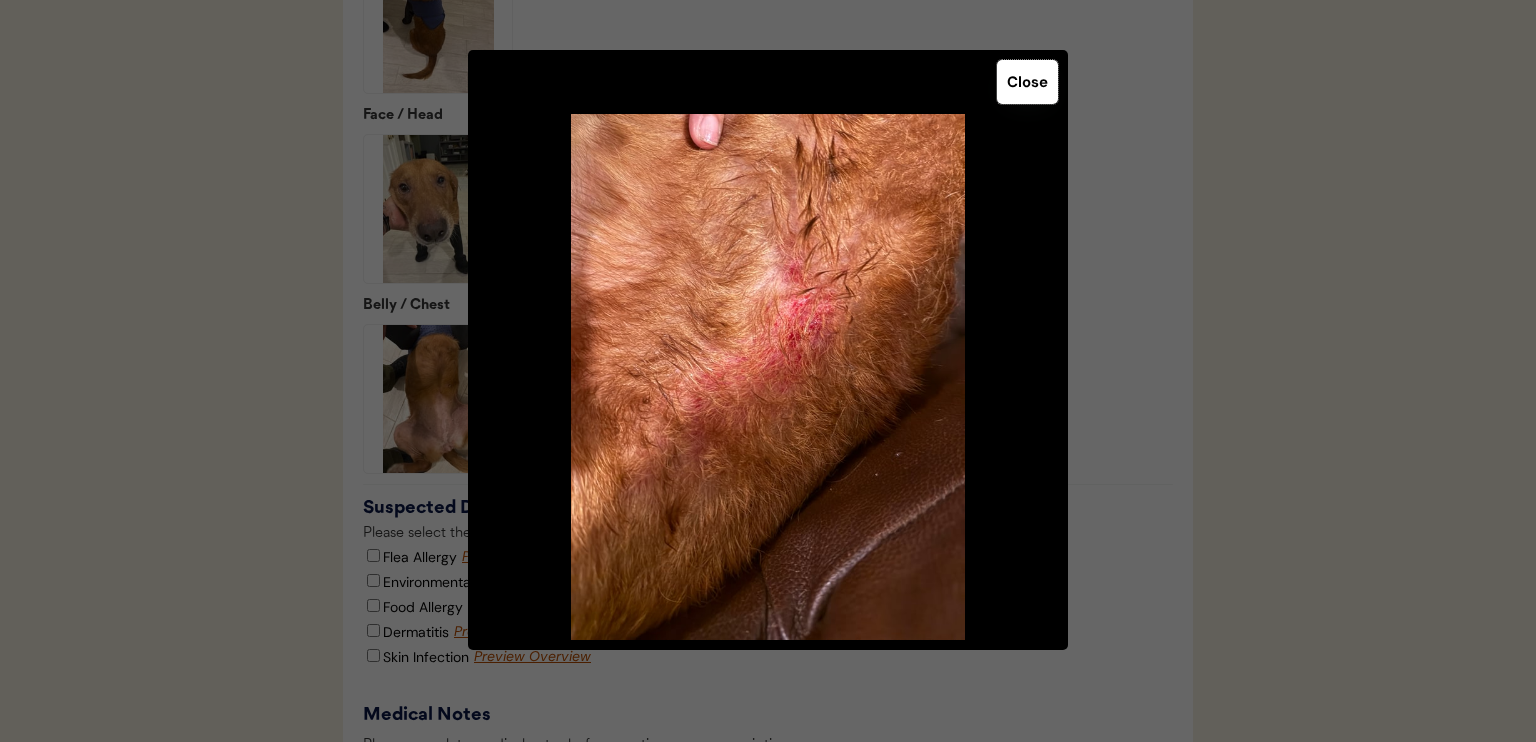 click on "Close" at bounding box center [1027, 82] 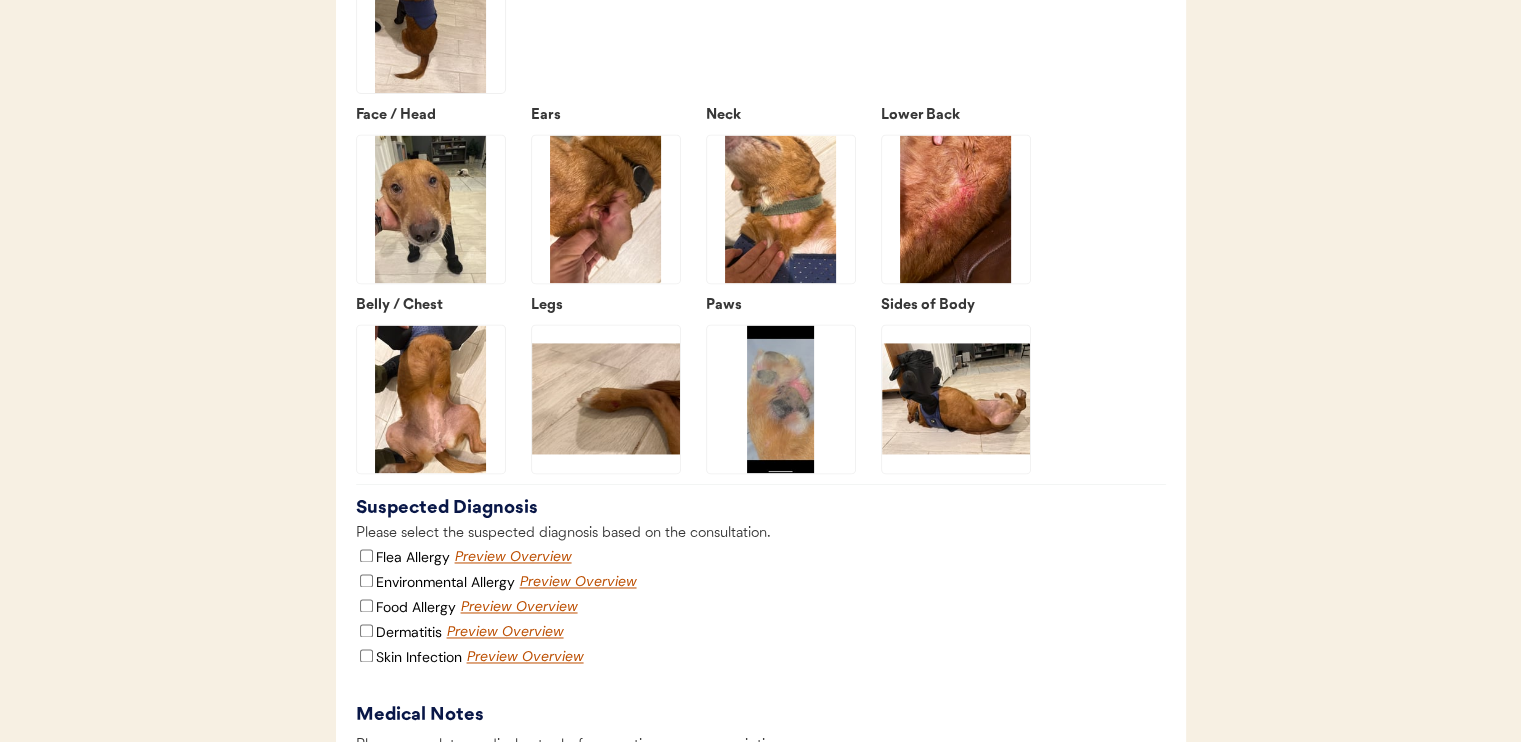 click 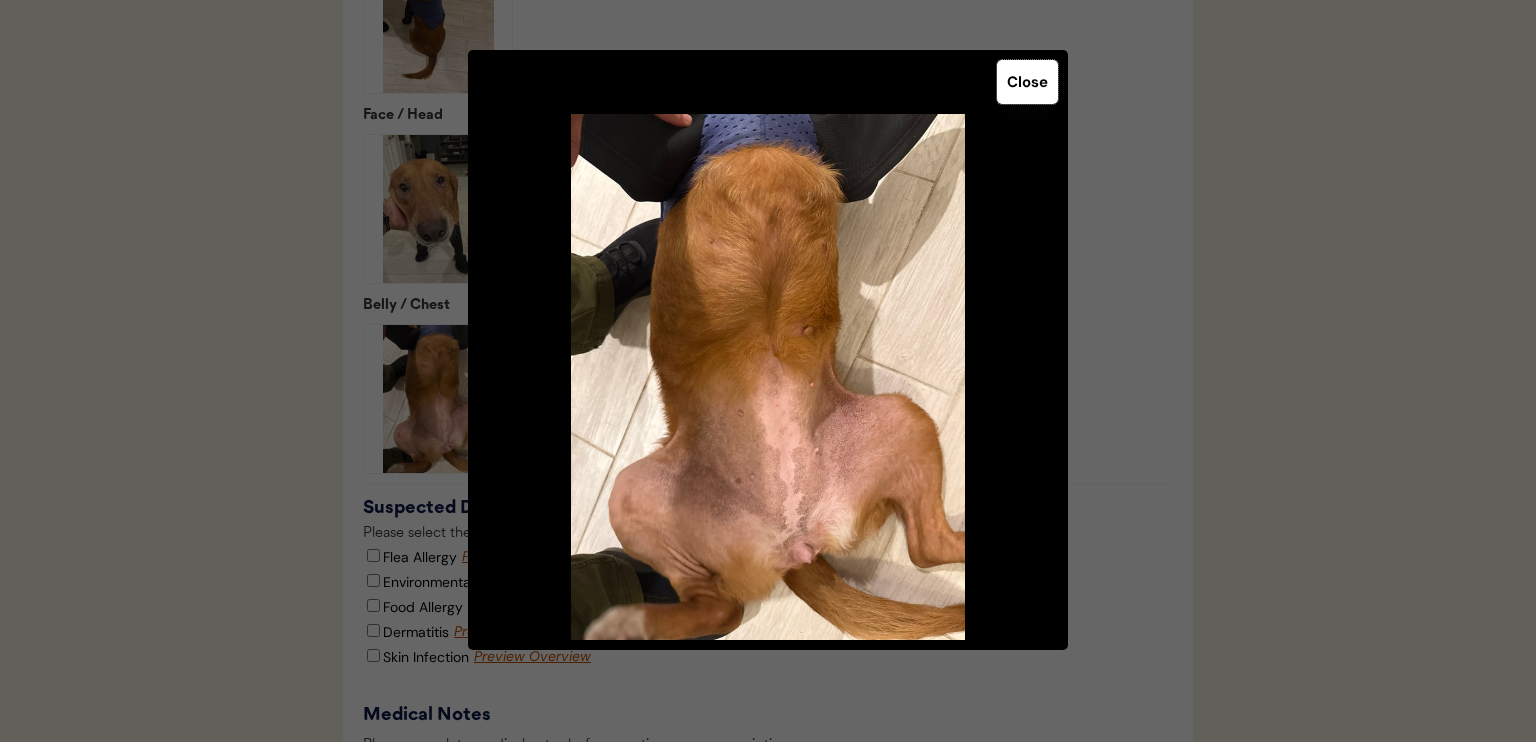 click on "Close" at bounding box center (1027, 82) 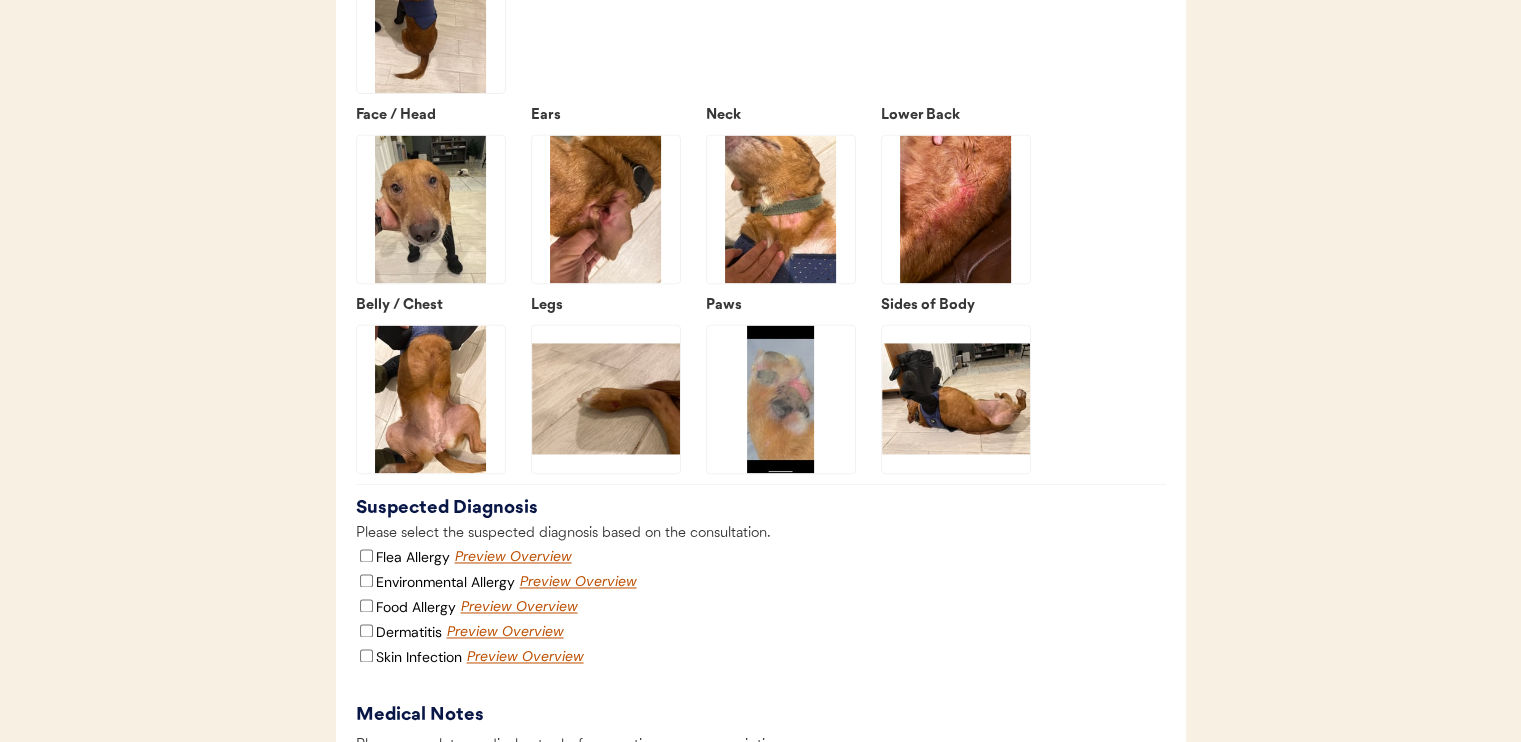click 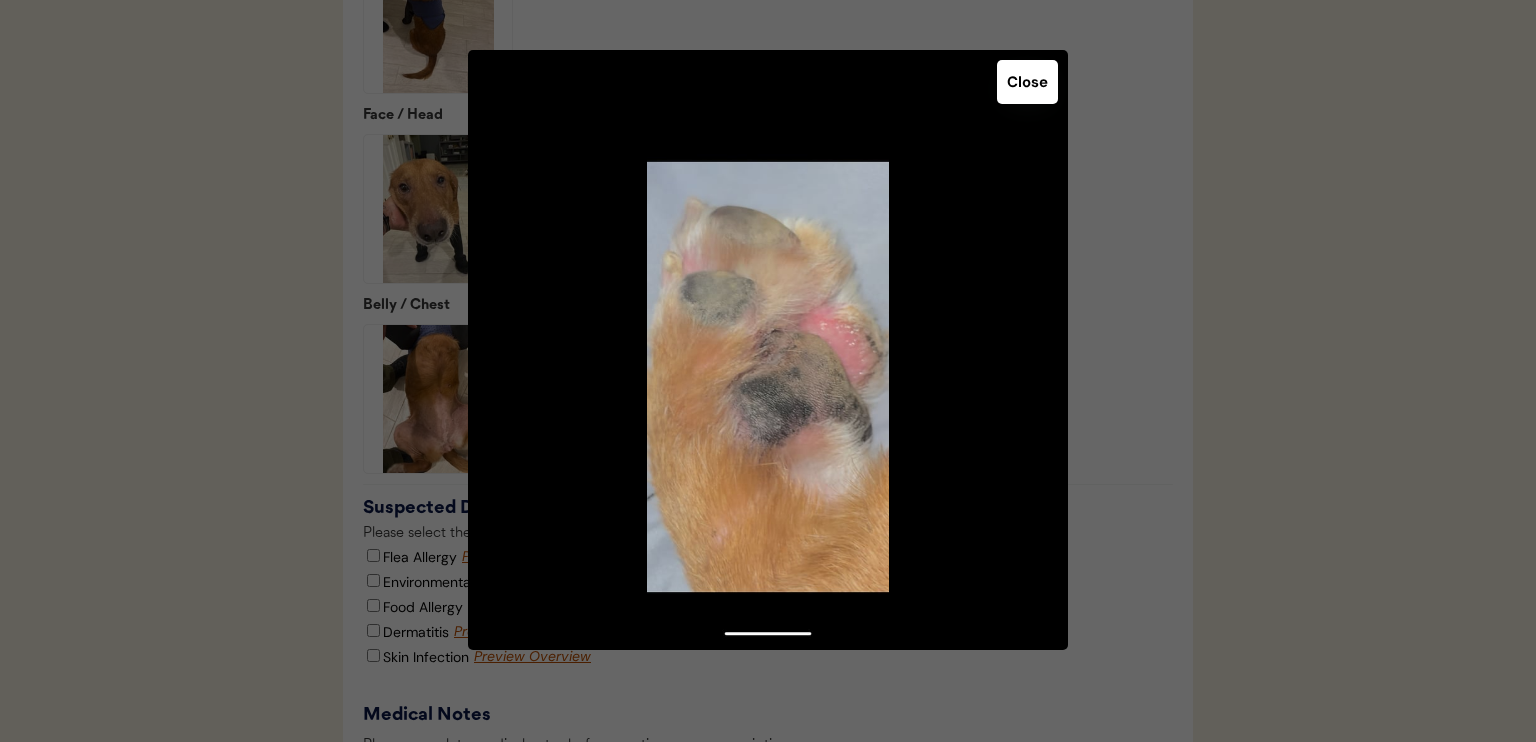click on "Close" at bounding box center [1027, 82] 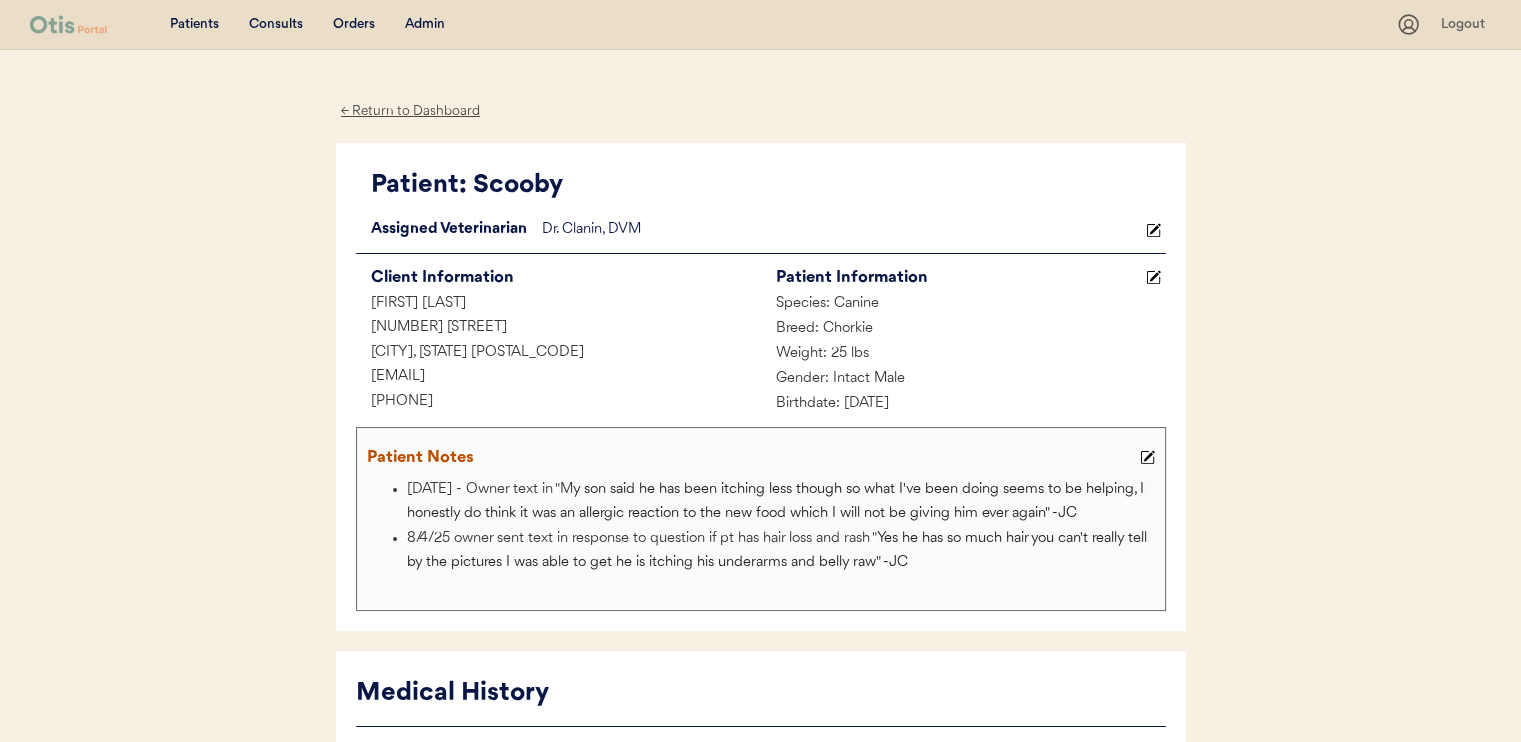 scroll, scrollTop: 0, scrollLeft: 0, axis: both 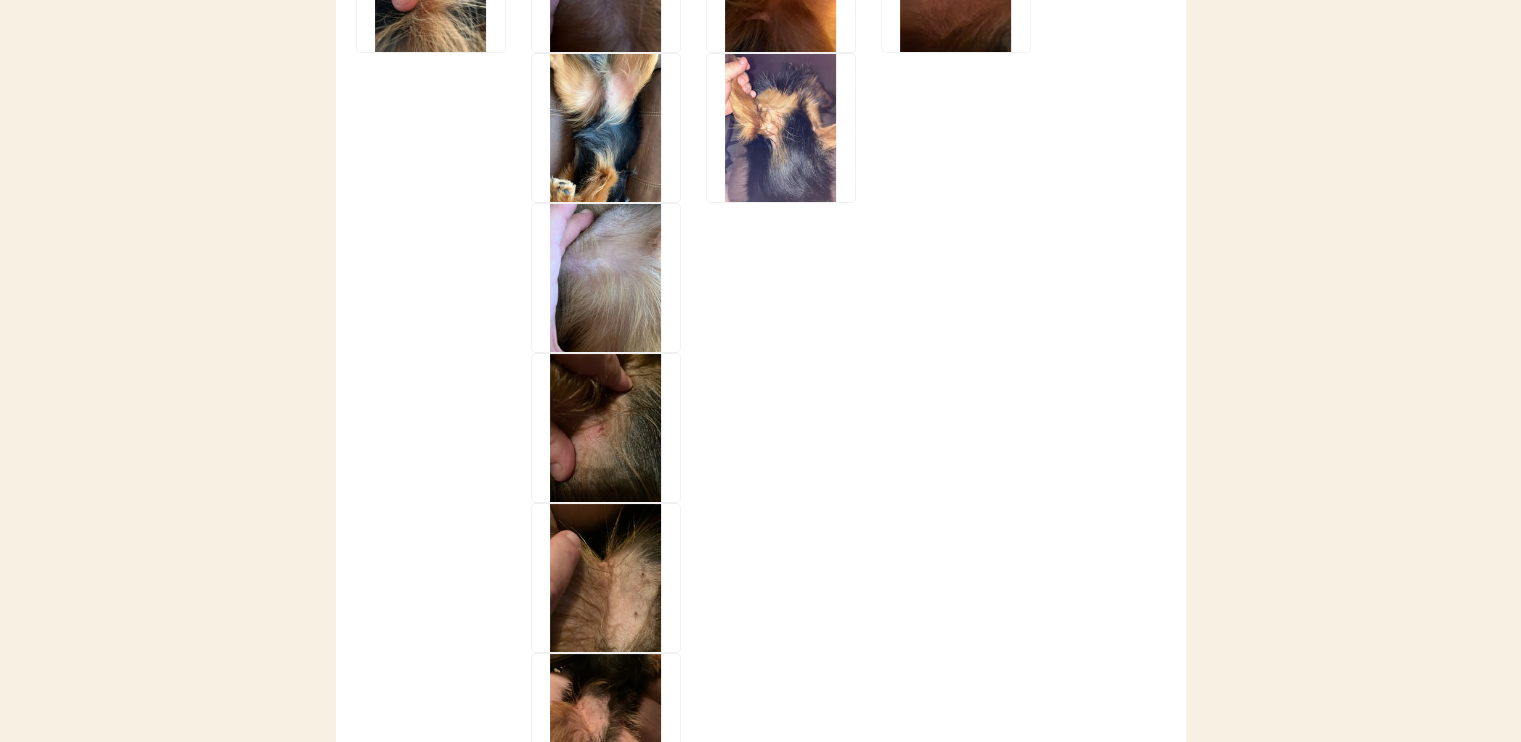 click 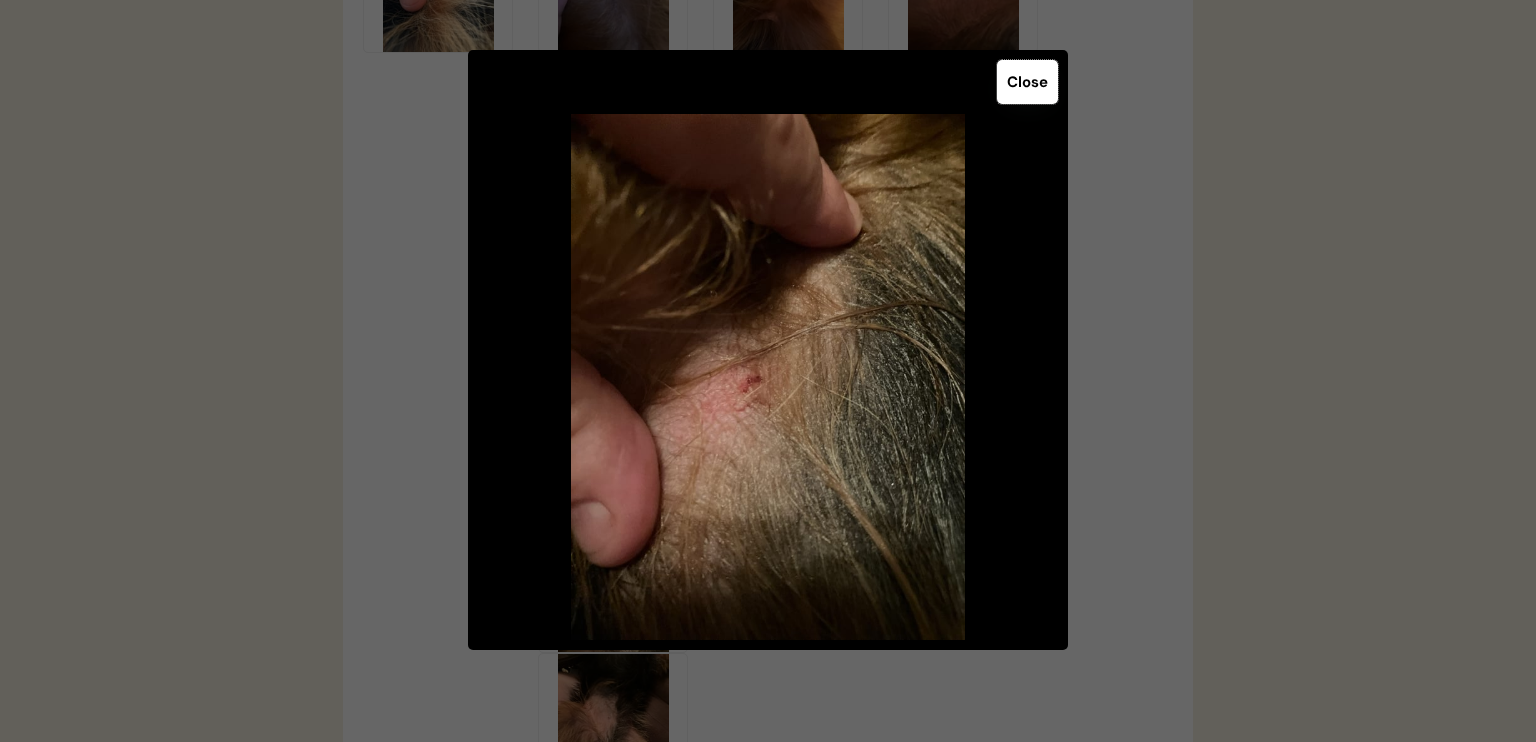 click on "Close" at bounding box center (1027, 82) 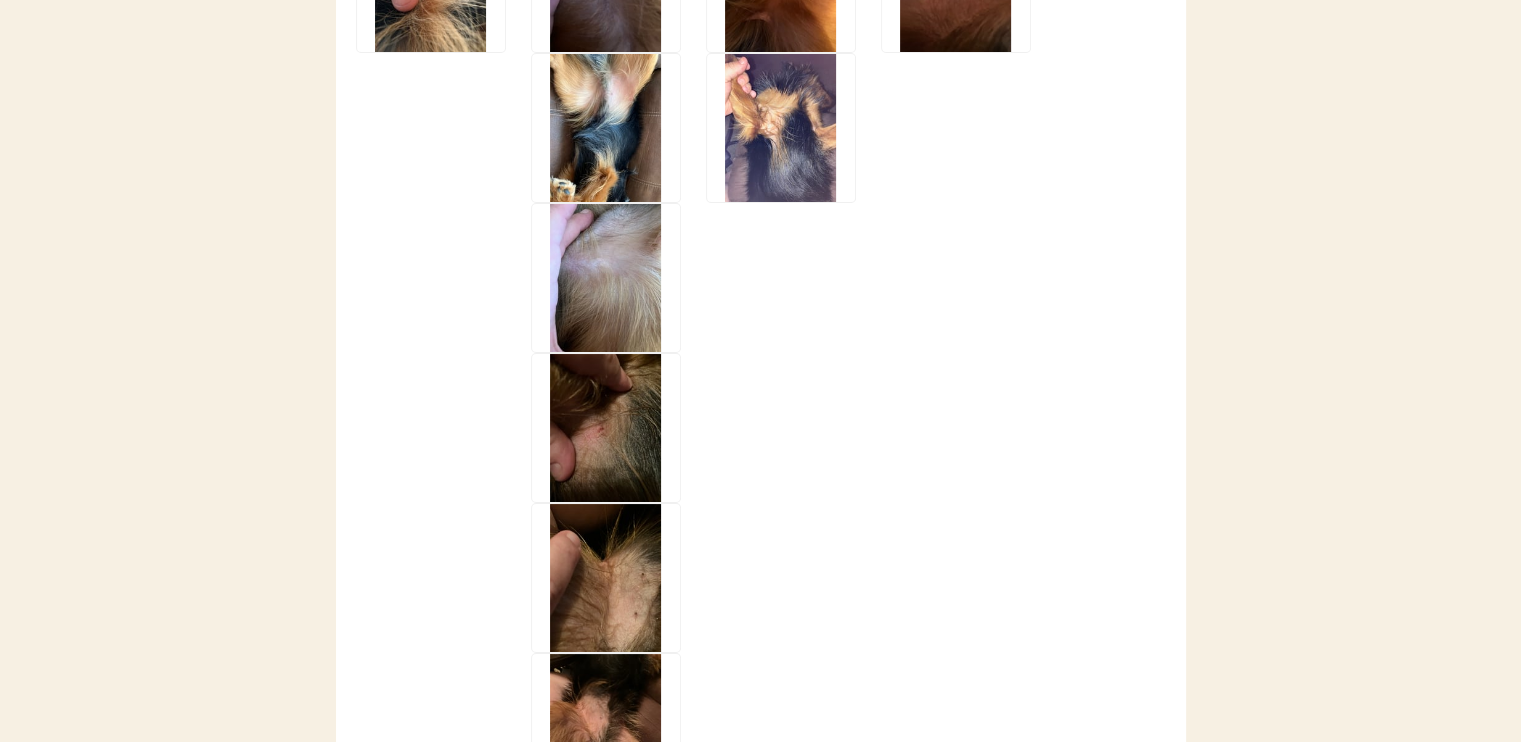click 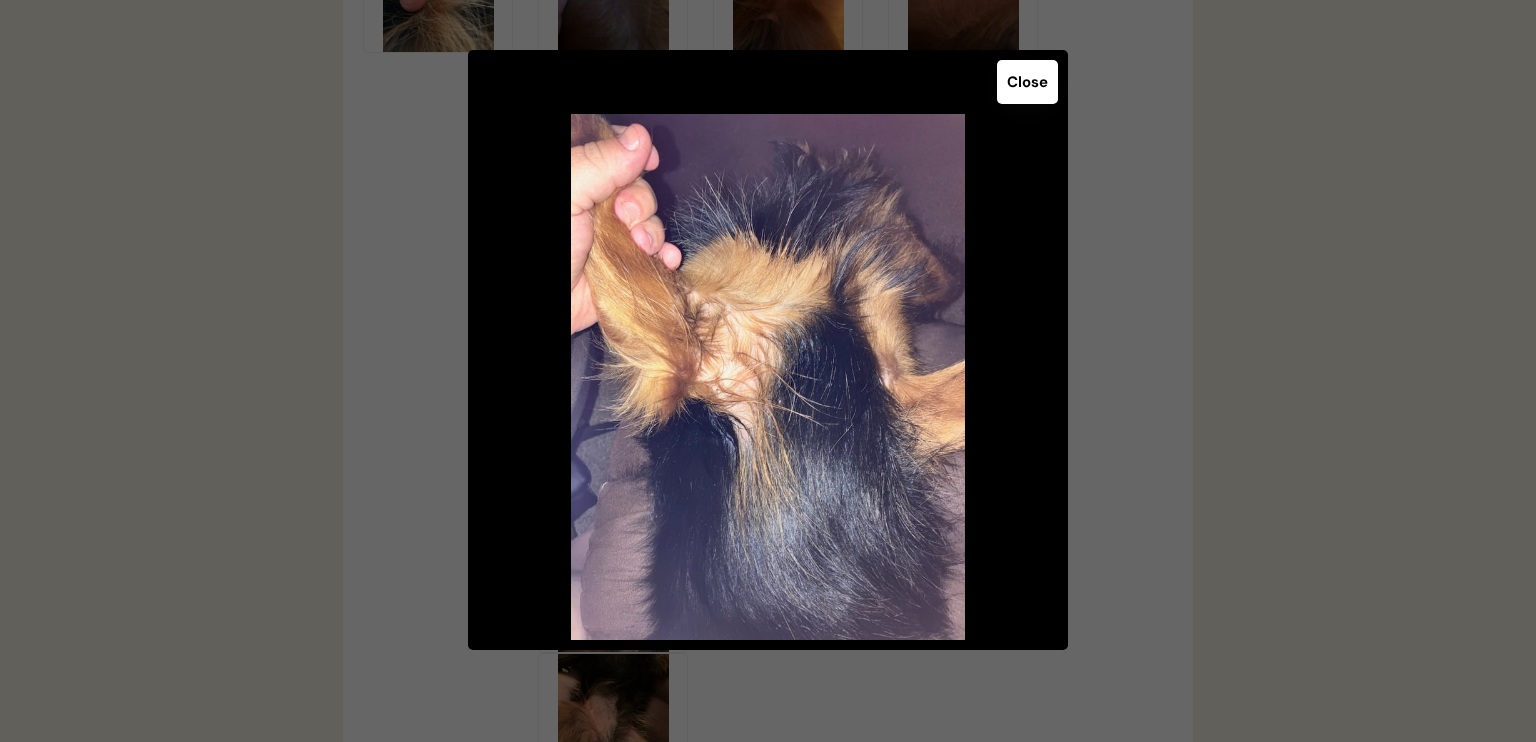 click on "Close" at bounding box center [1027, 82] 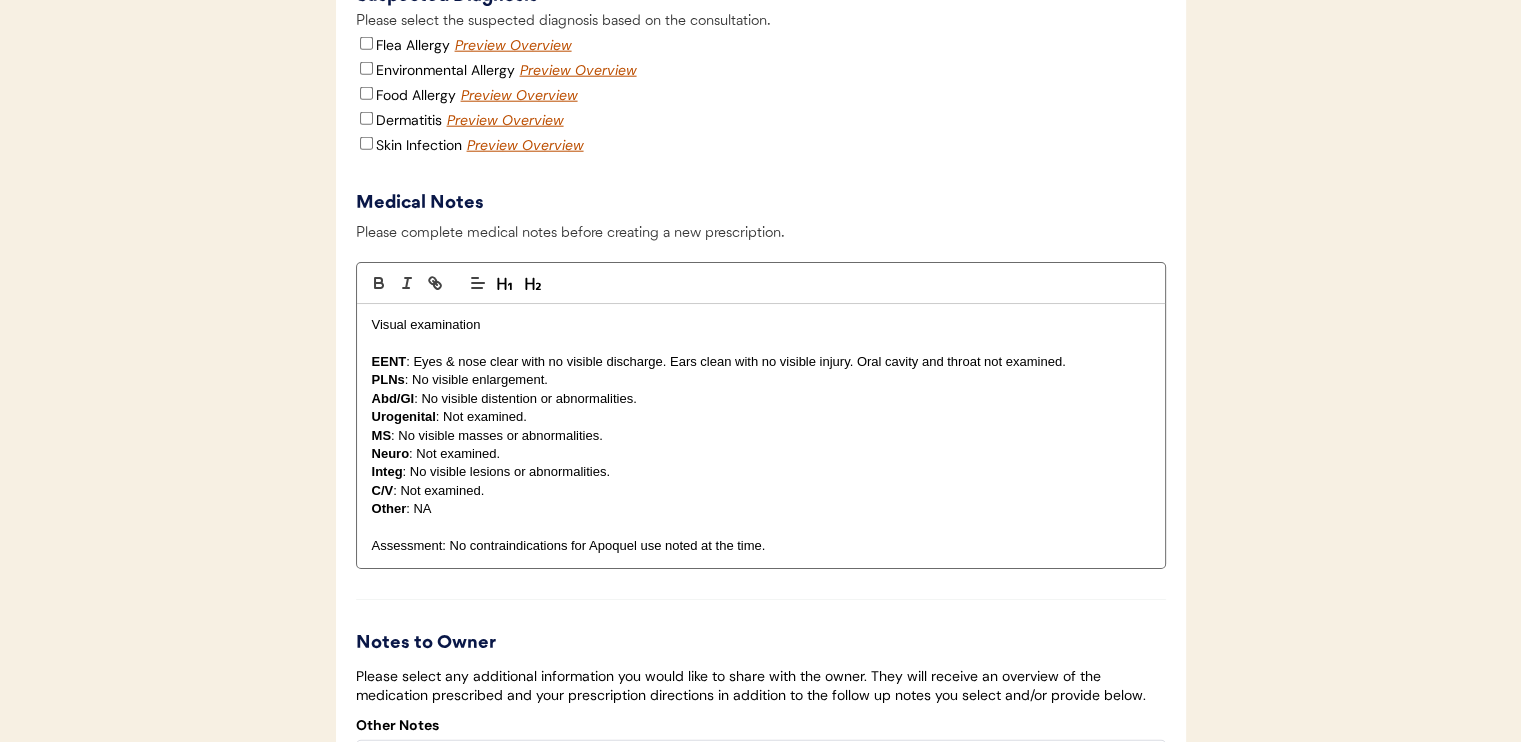 scroll, scrollTop: 5200, scrollLeft: 0, axis: vertical 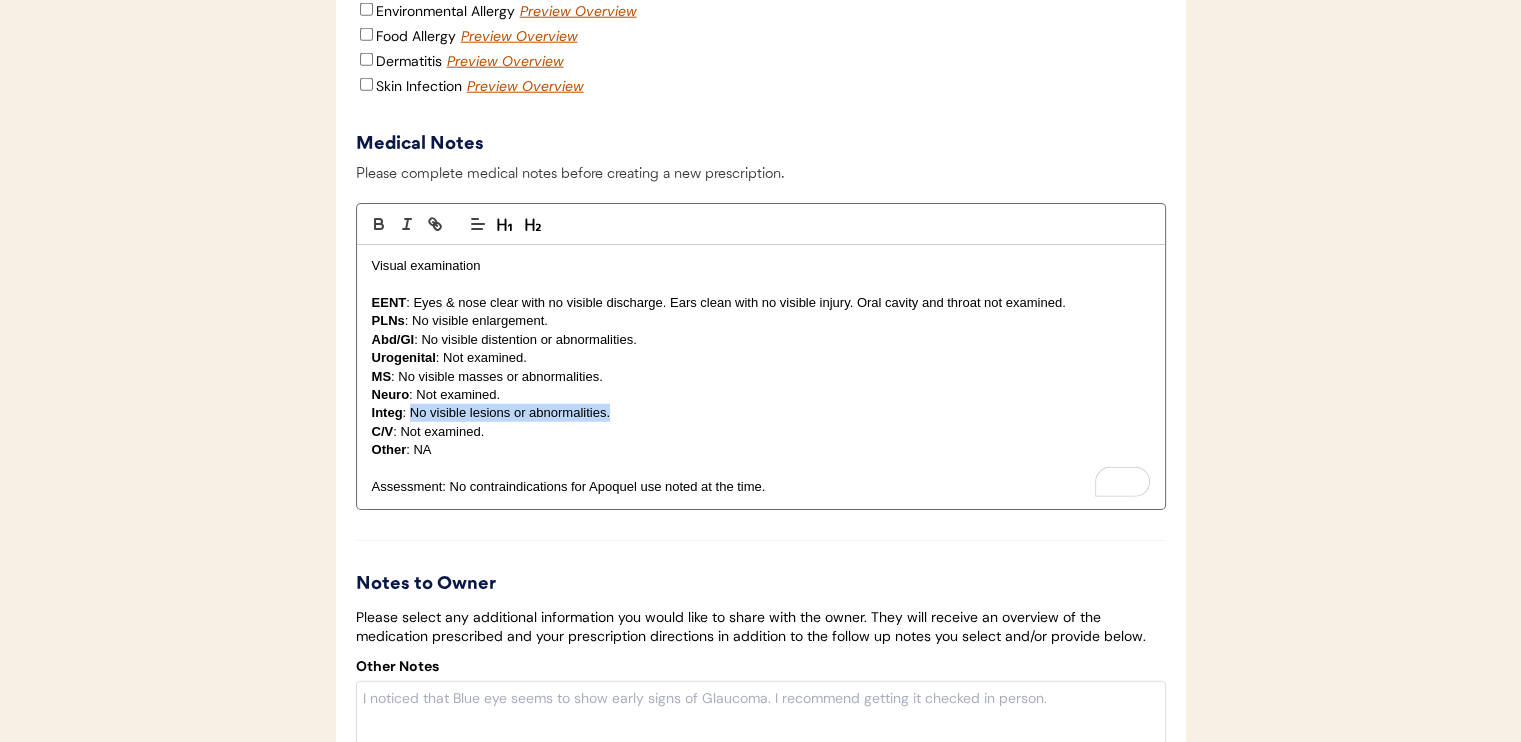 drag, startPoint x: 410, startPoint y: 434, endPoint x: 608, endPoint y: 434, distance: 198 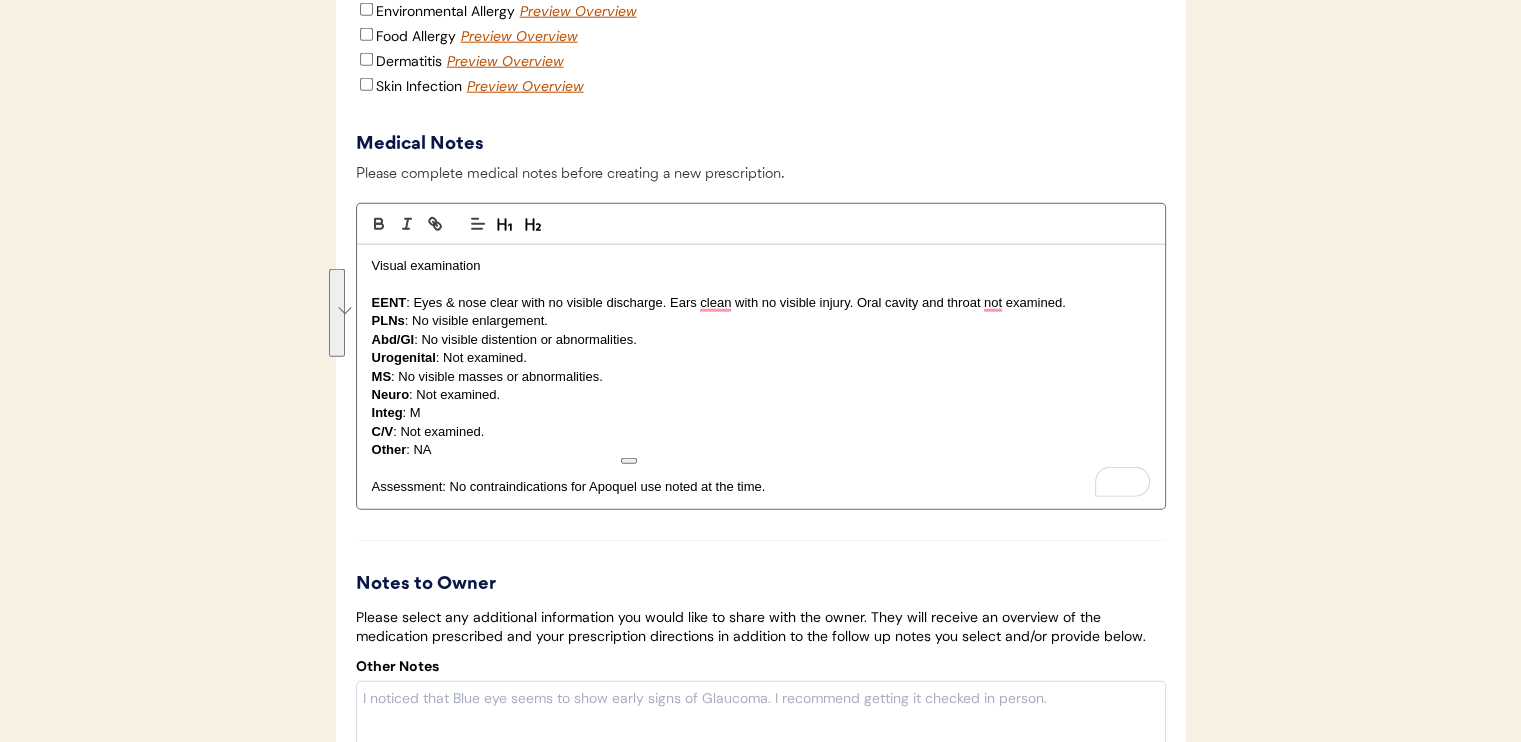 type 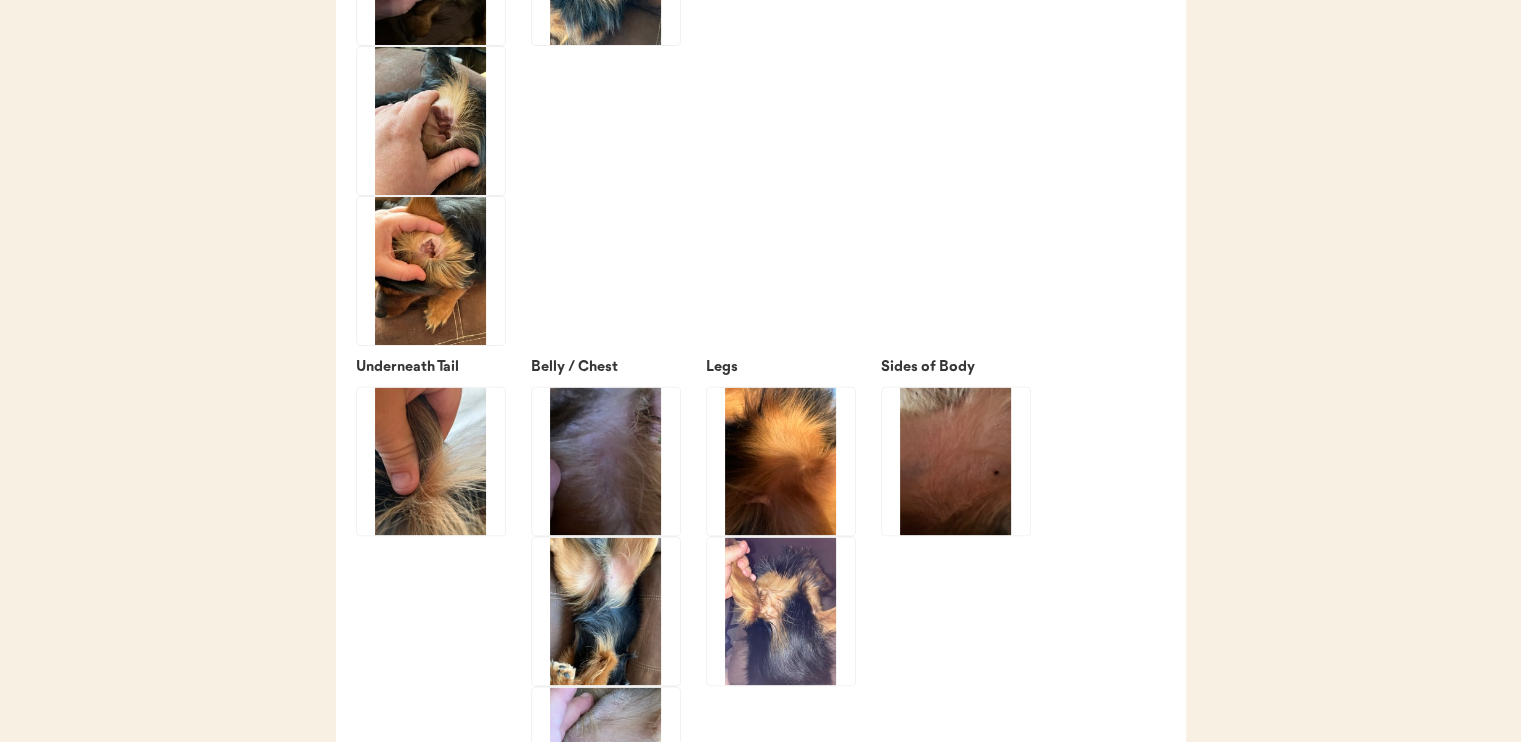 scroll, scrollTop: 3200, scrollLeft: 0, axis: vertical 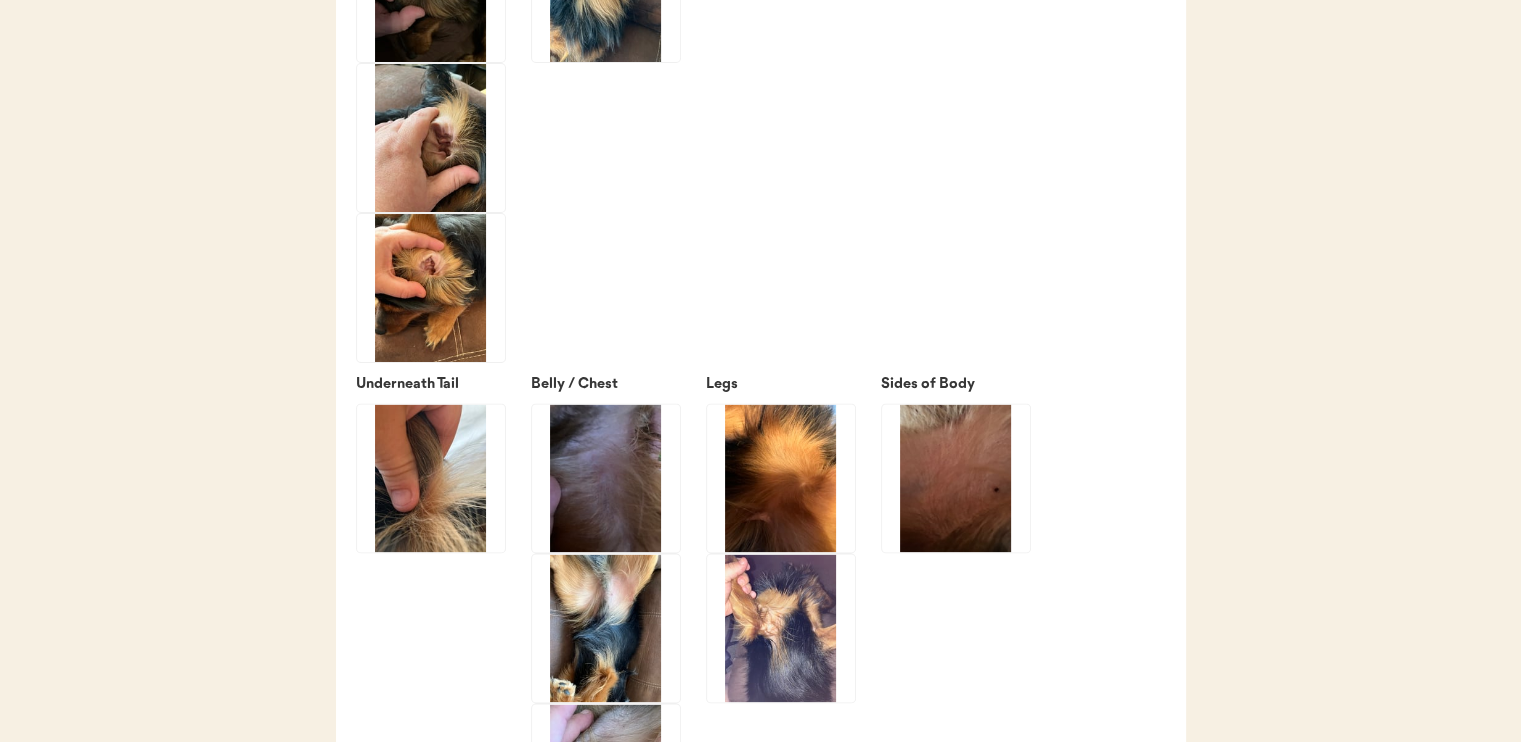 click 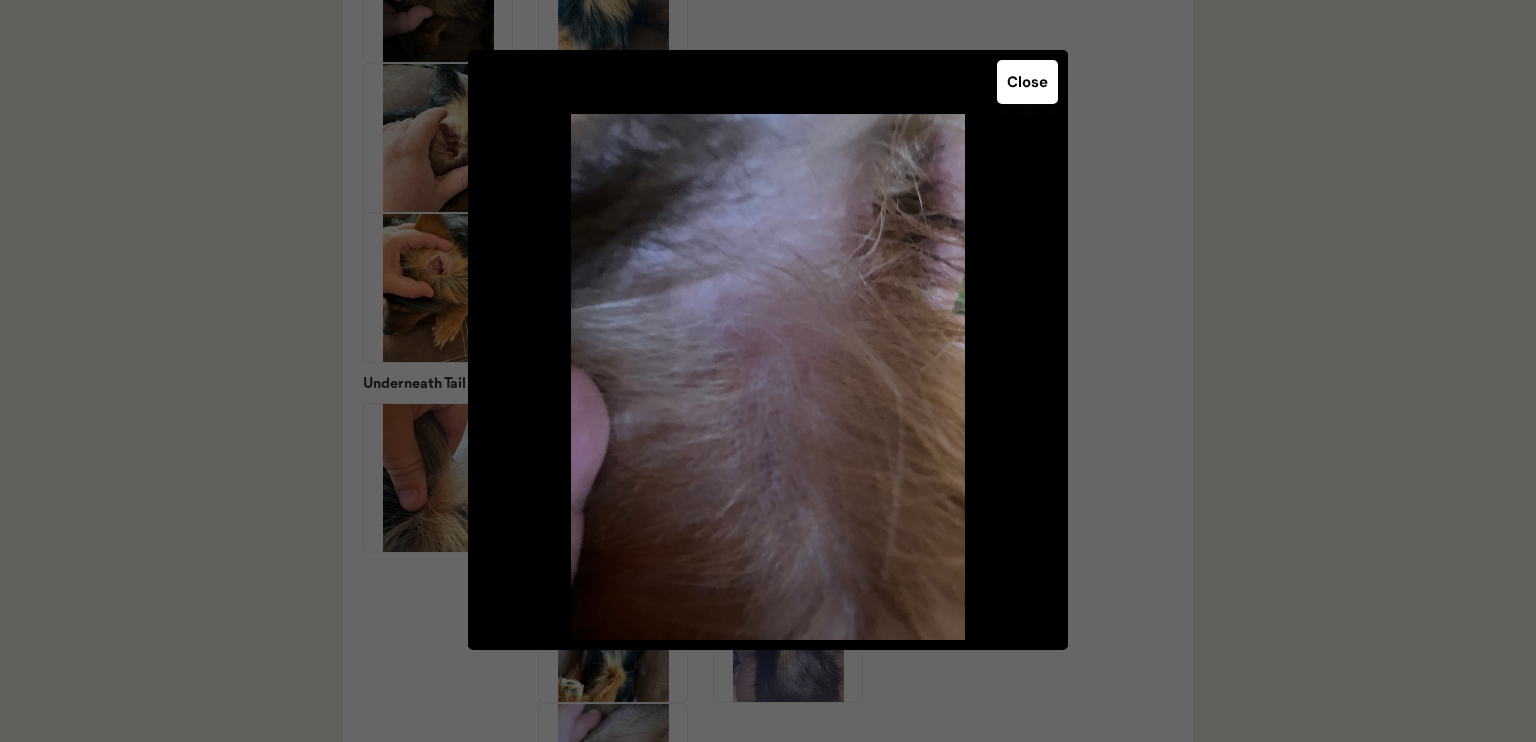 click on "Close" at bounding box center [1027, 82] 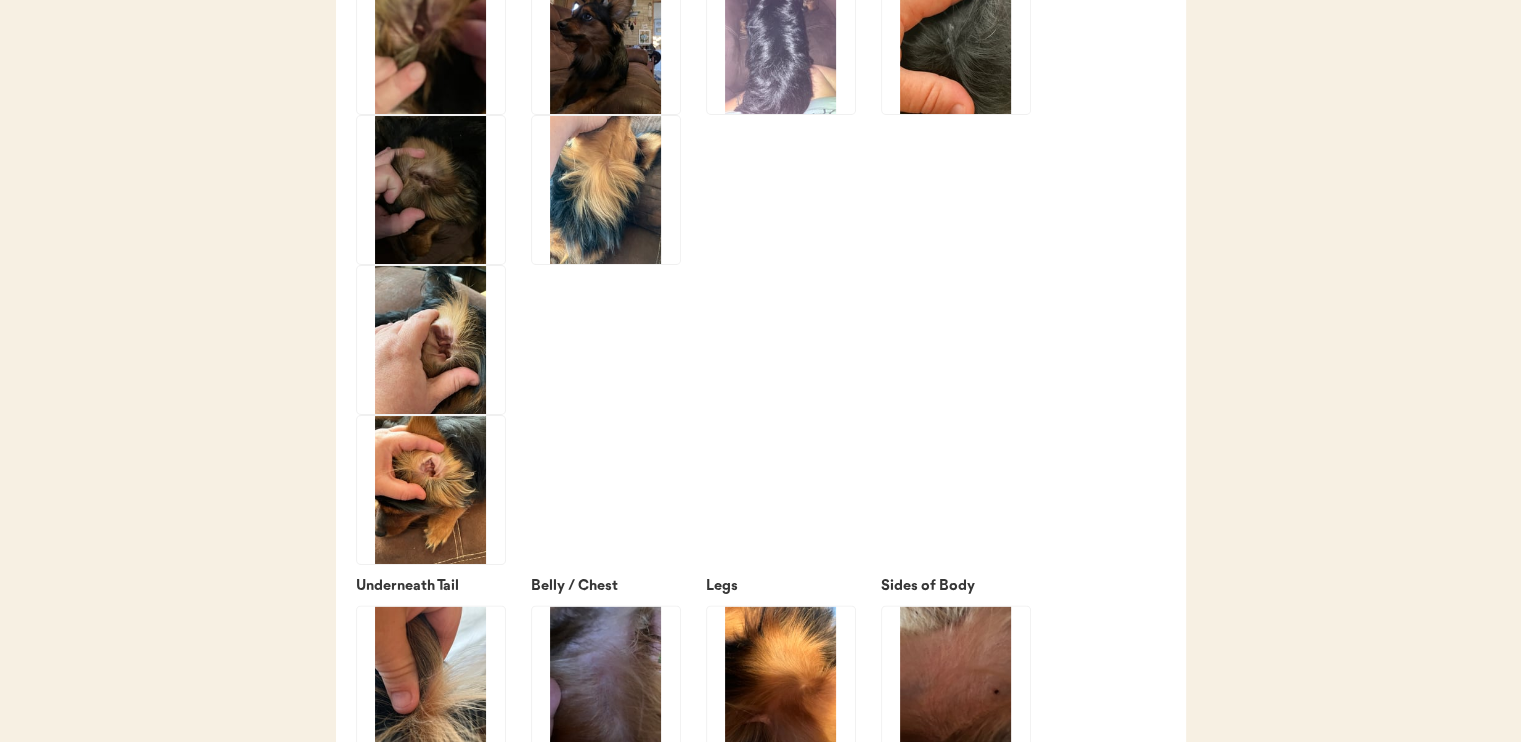 scroll, scrollTop: 2800, scrollLeft: 0, axis: vertical 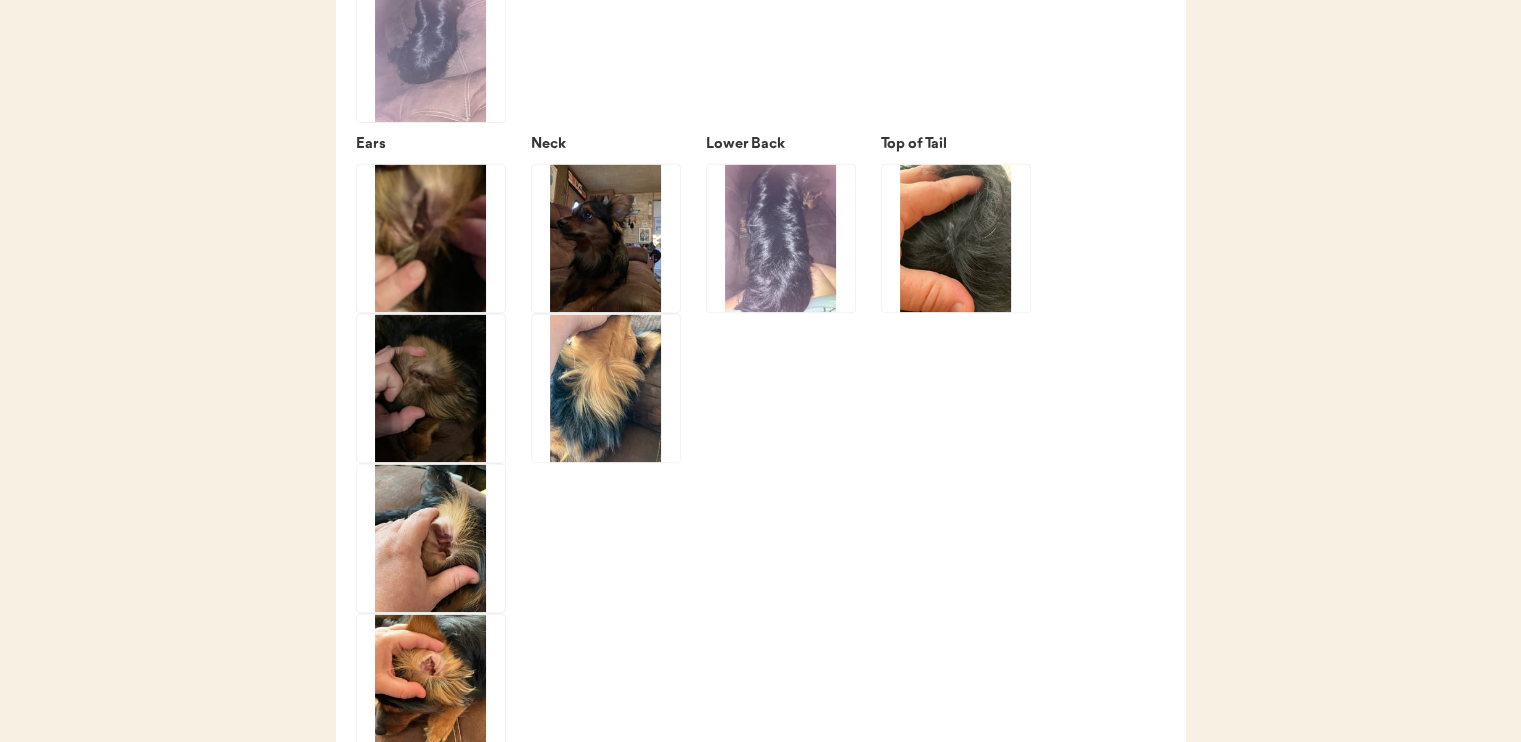 click 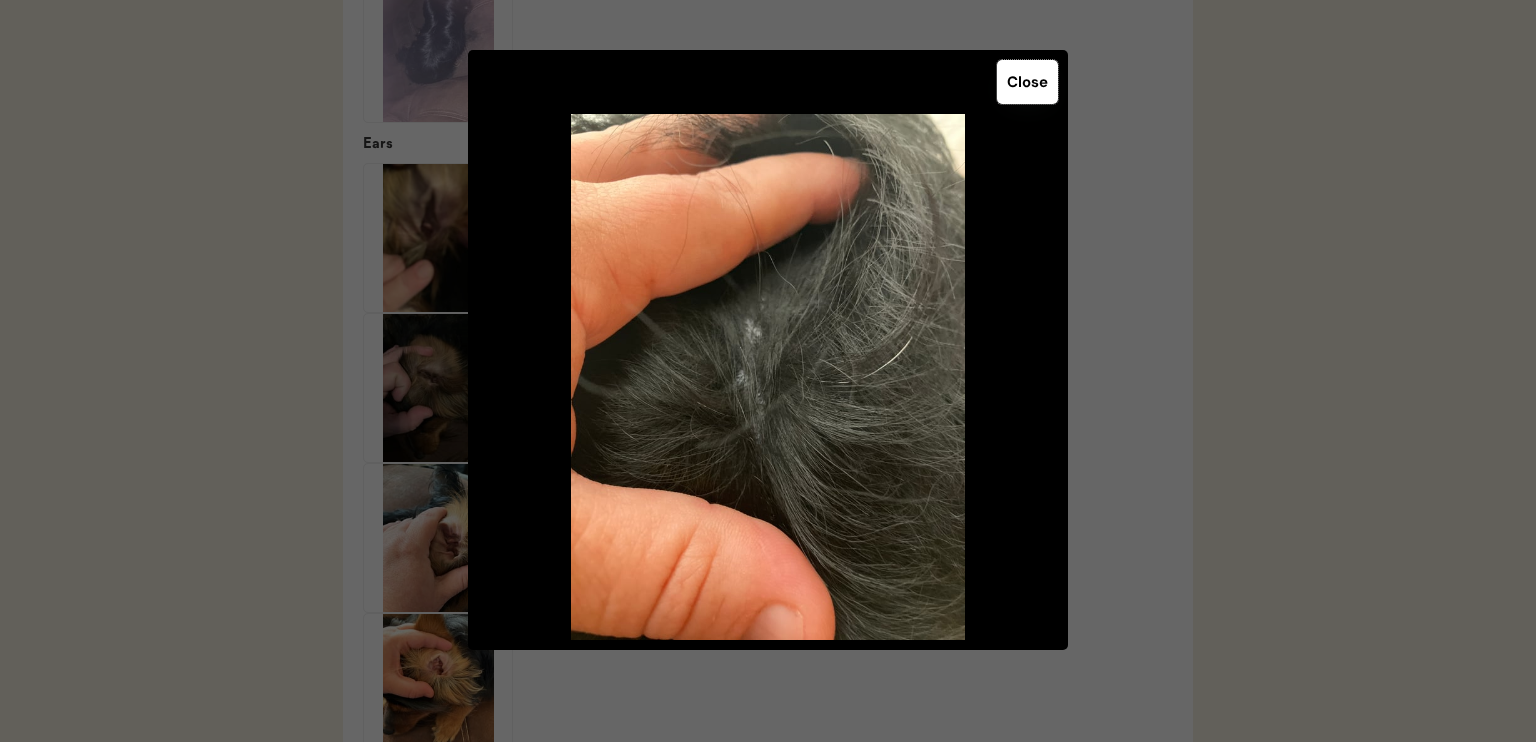 click on "Close" at bounding box center [1027, 82] 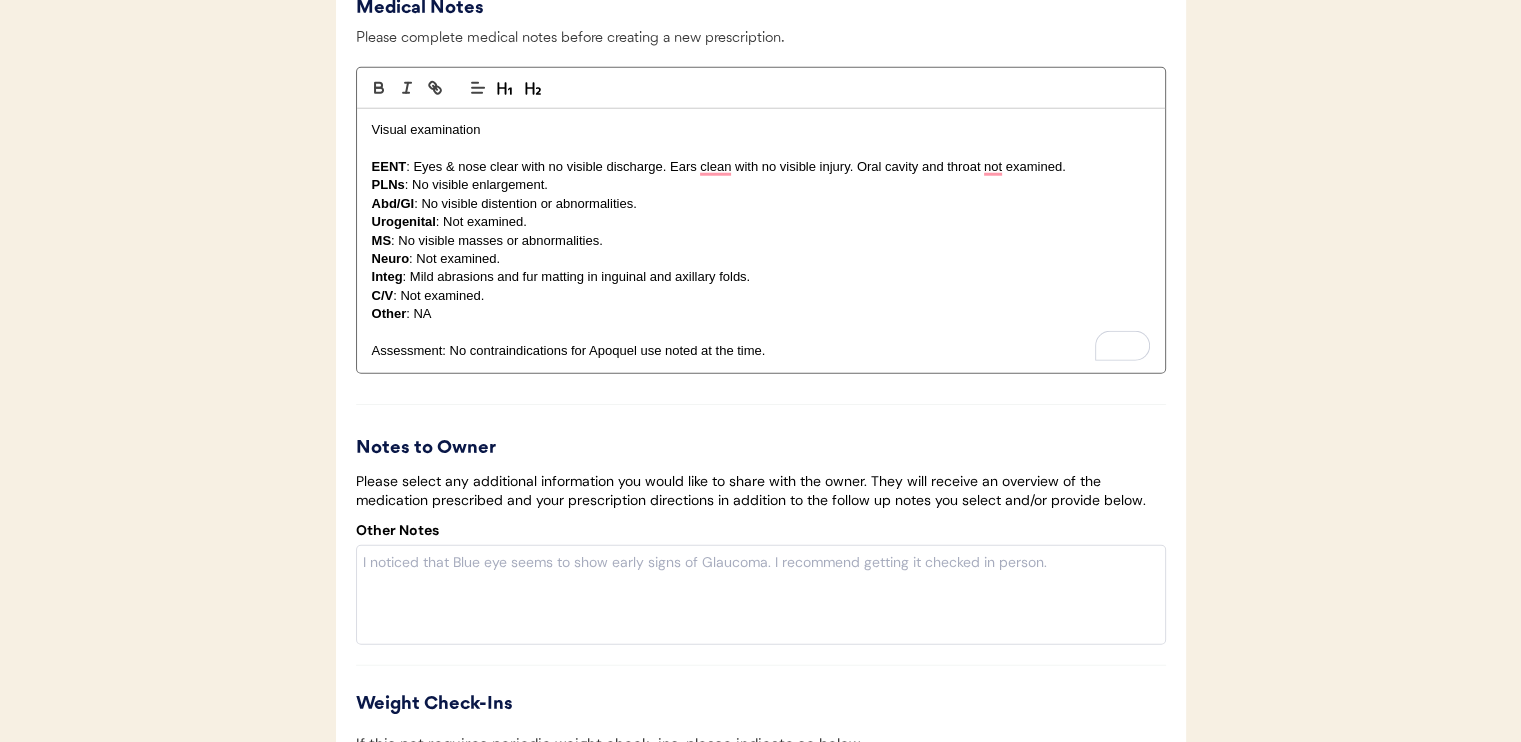 scroll, scrollTop: 5300, scrollLeft: 0, axis: vertical 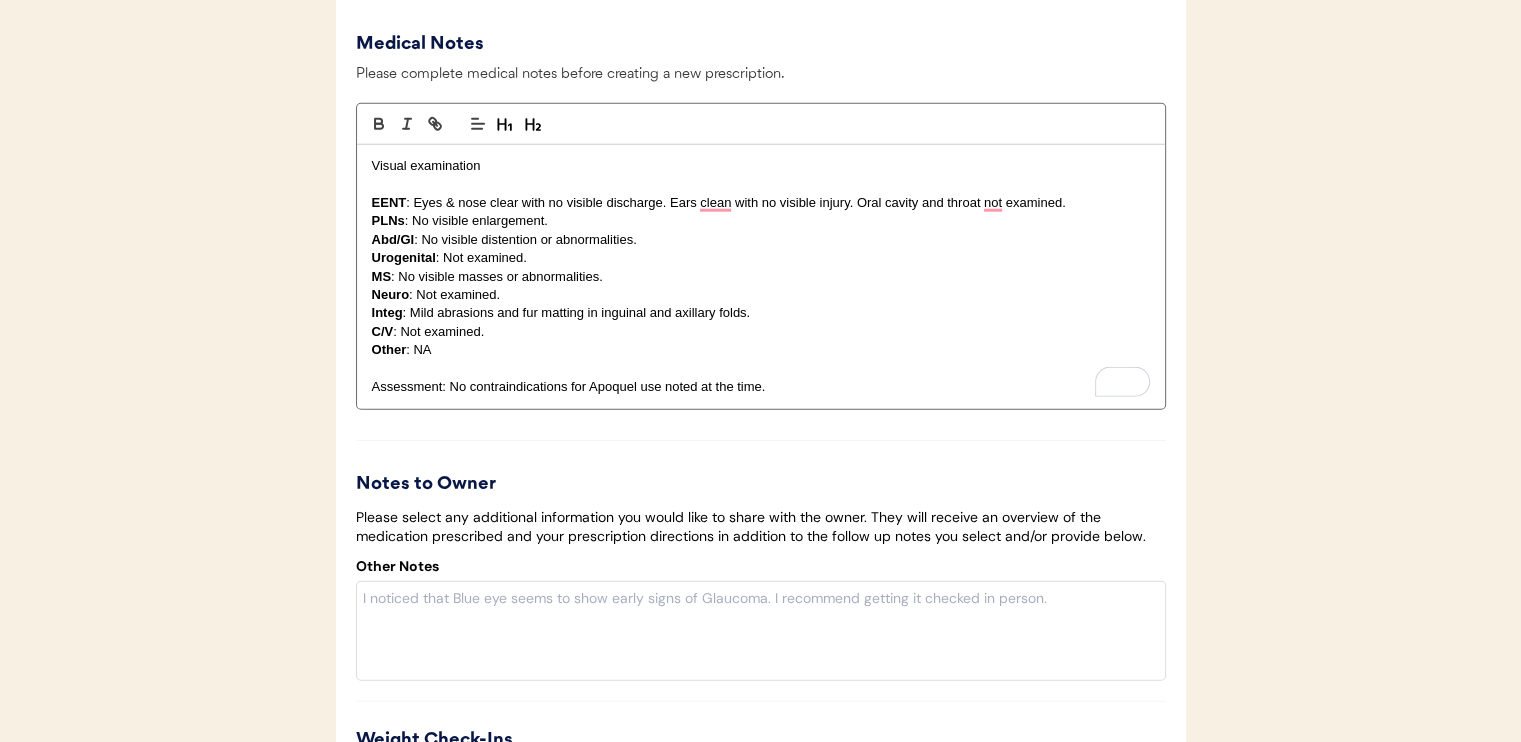 click on "Integ : Mild abrasions and fur matting in inguinal and axillary folds." at bounding box center (761, 313) 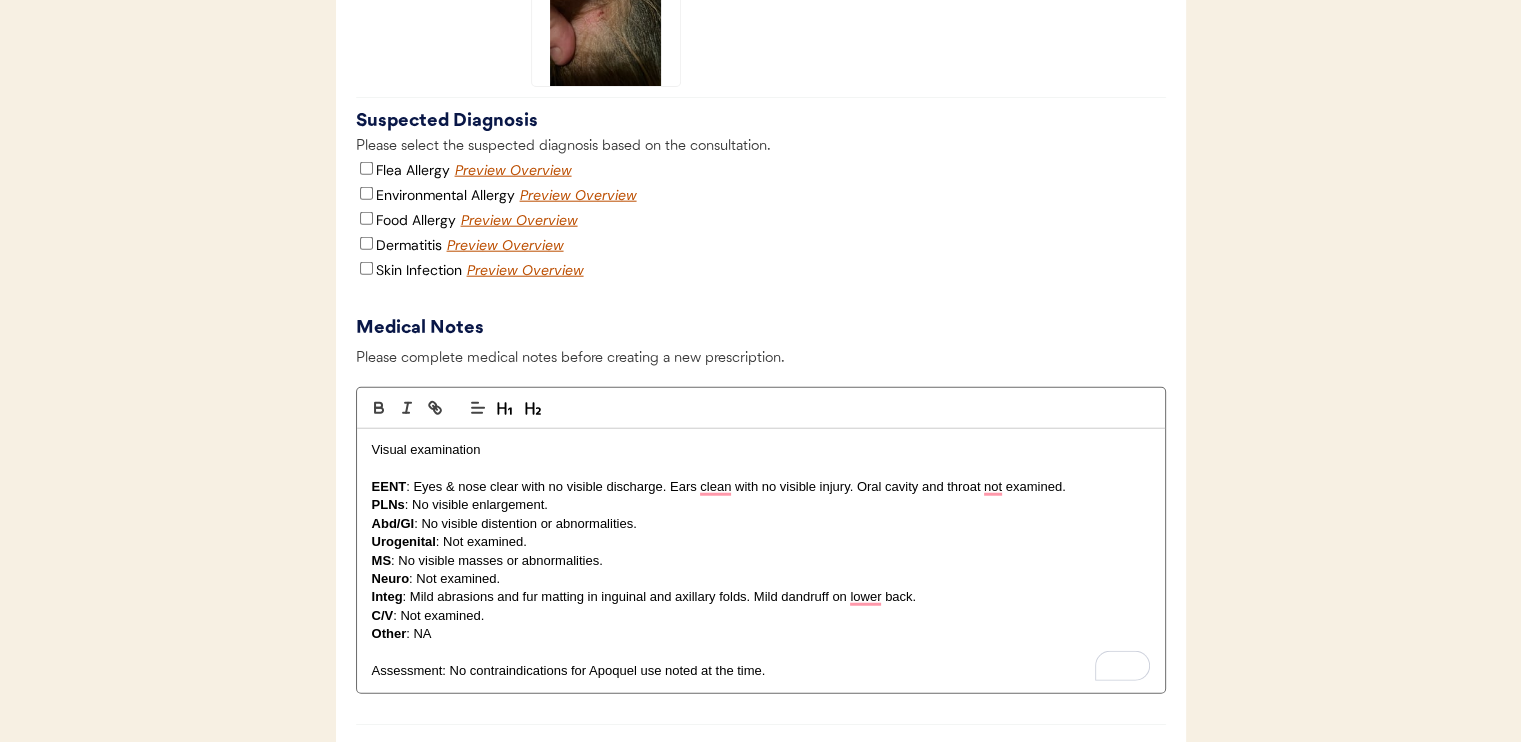 scroll, scrollTop: 4824, scrollLeft: 0, axis: vertical 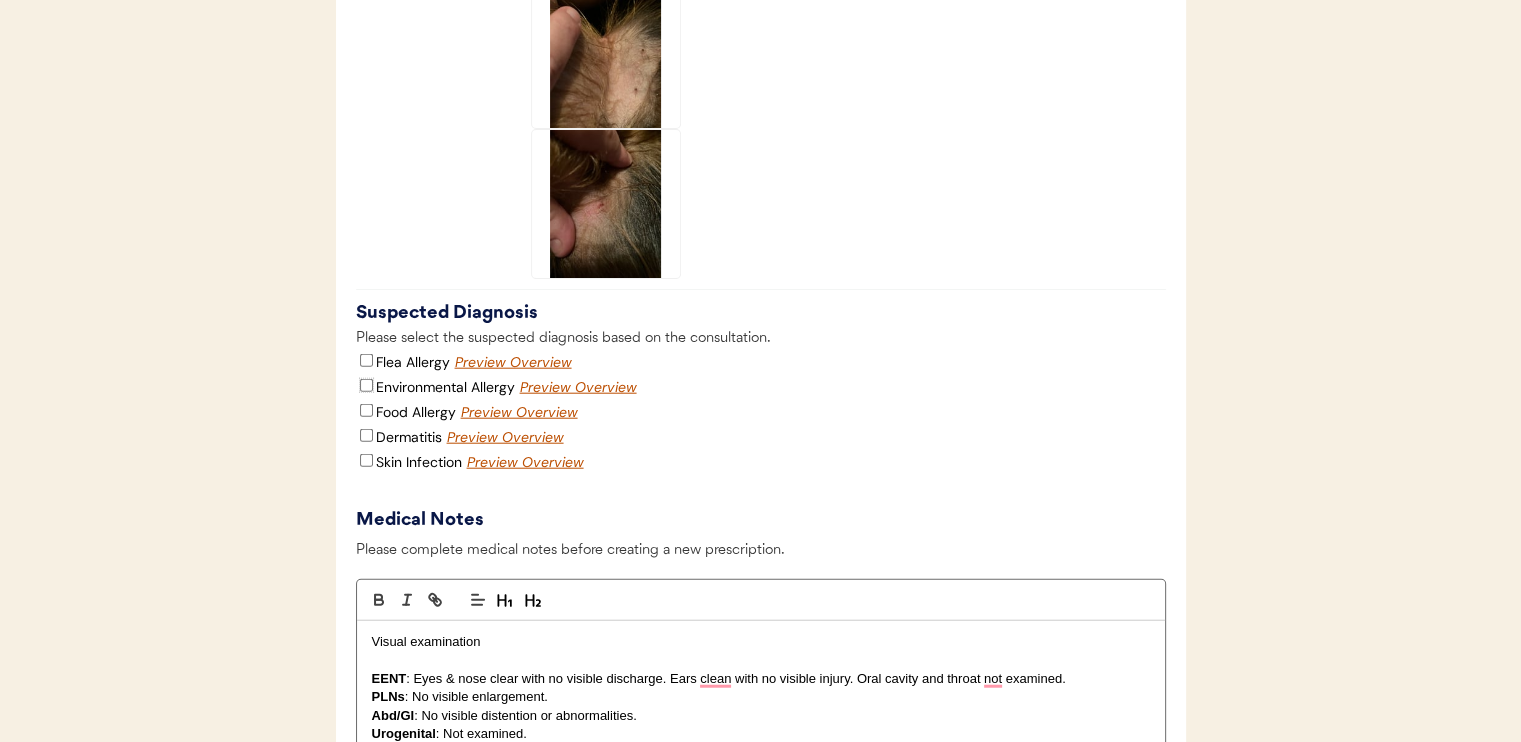 click on "Environmental Allergy" at bounding box center [366, 385] 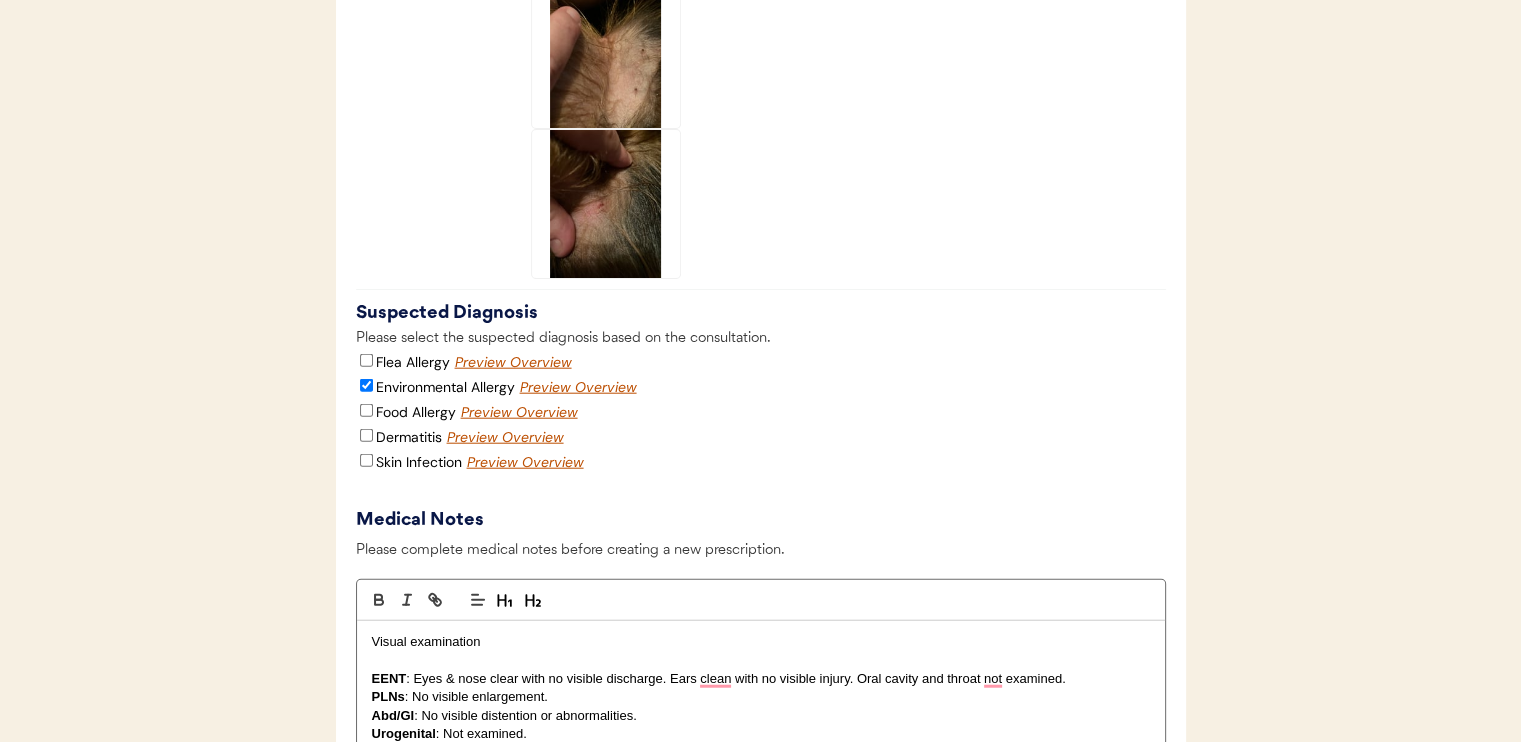 click on "Preview Overview" at bounding box center (521, 413) 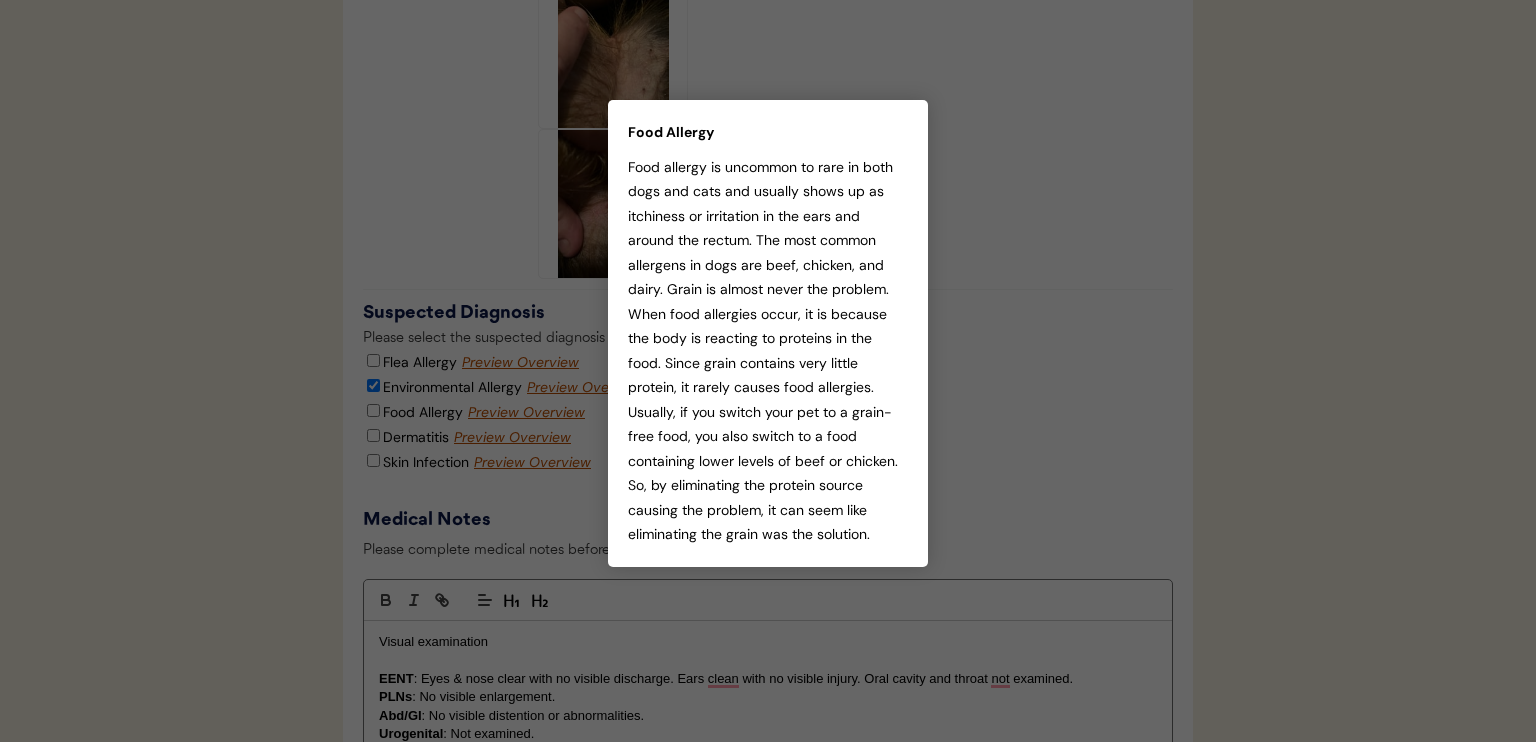click at bounding box center (768, 371) 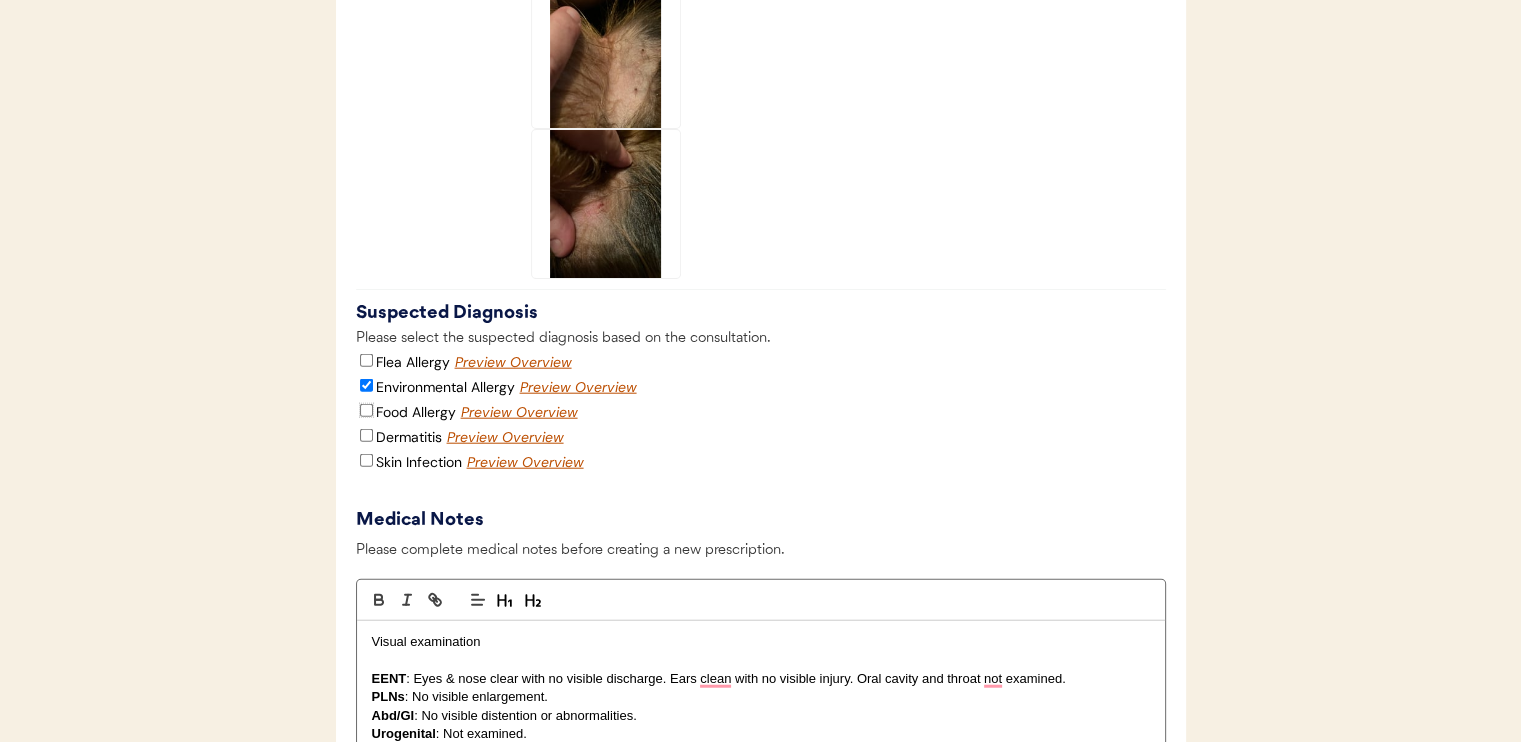 click on "Food Allergy" at bounding box center [366, 410] 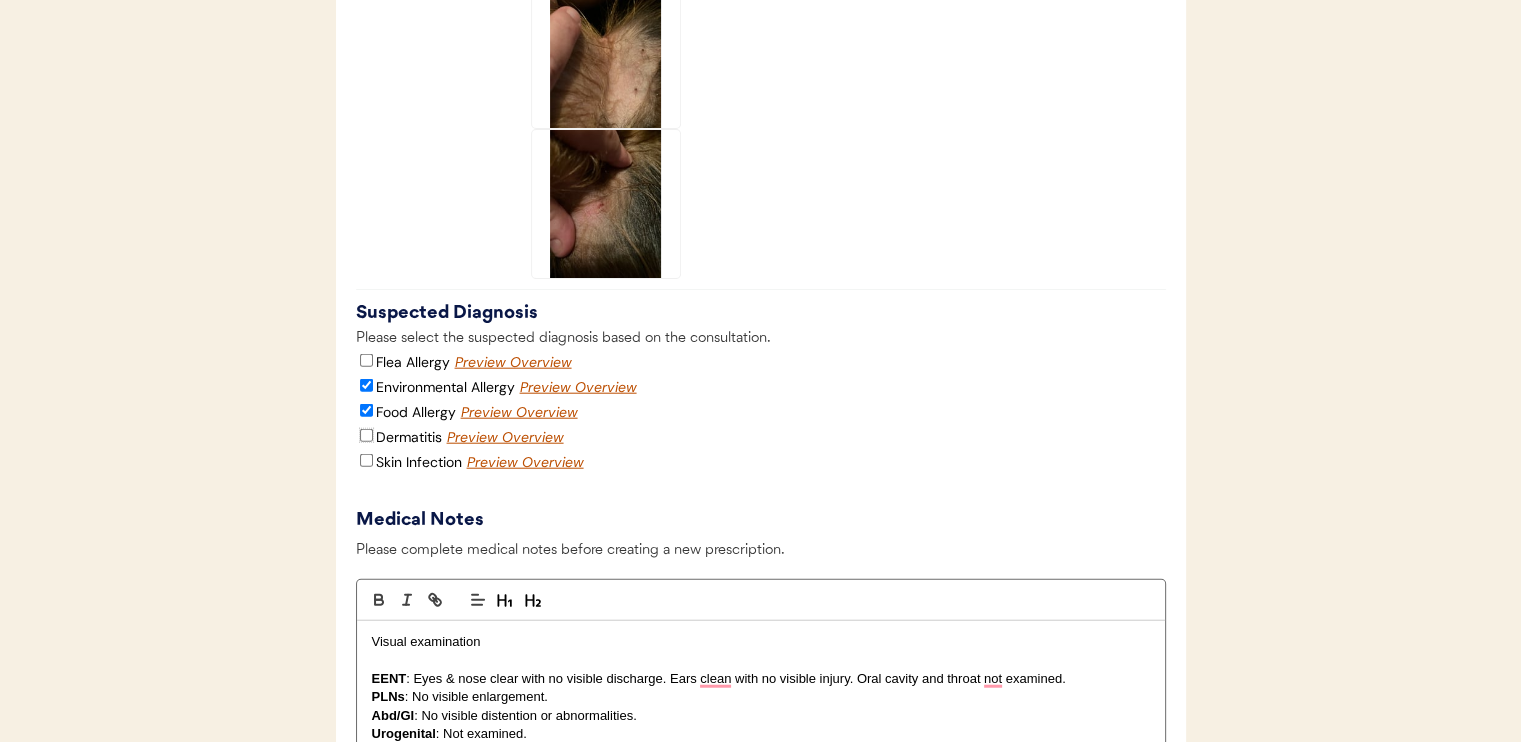 click on "Dermatitis" at bounding box center (366, 435) 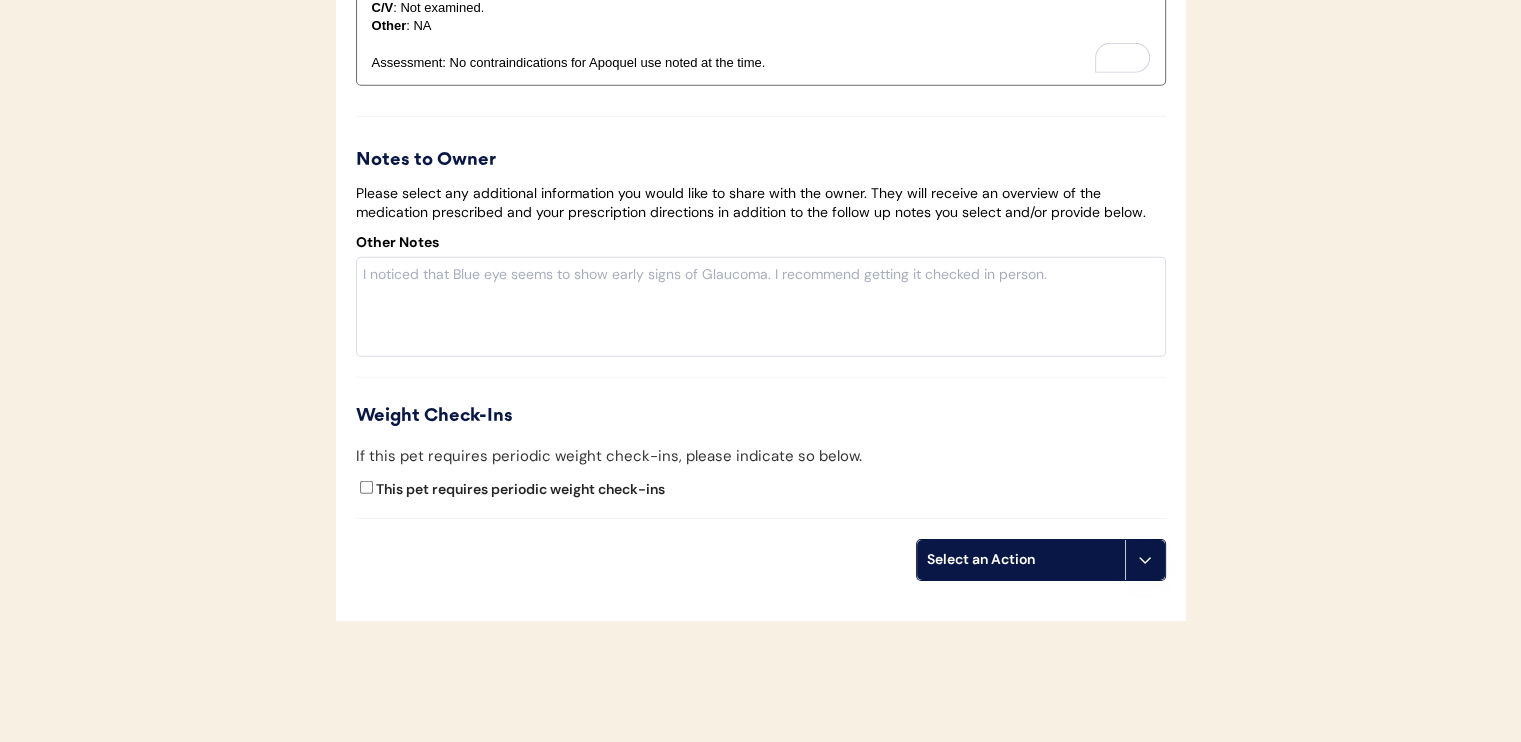 scroll, scrollTop: 5724, scrollLeft: 0, axis: vertical 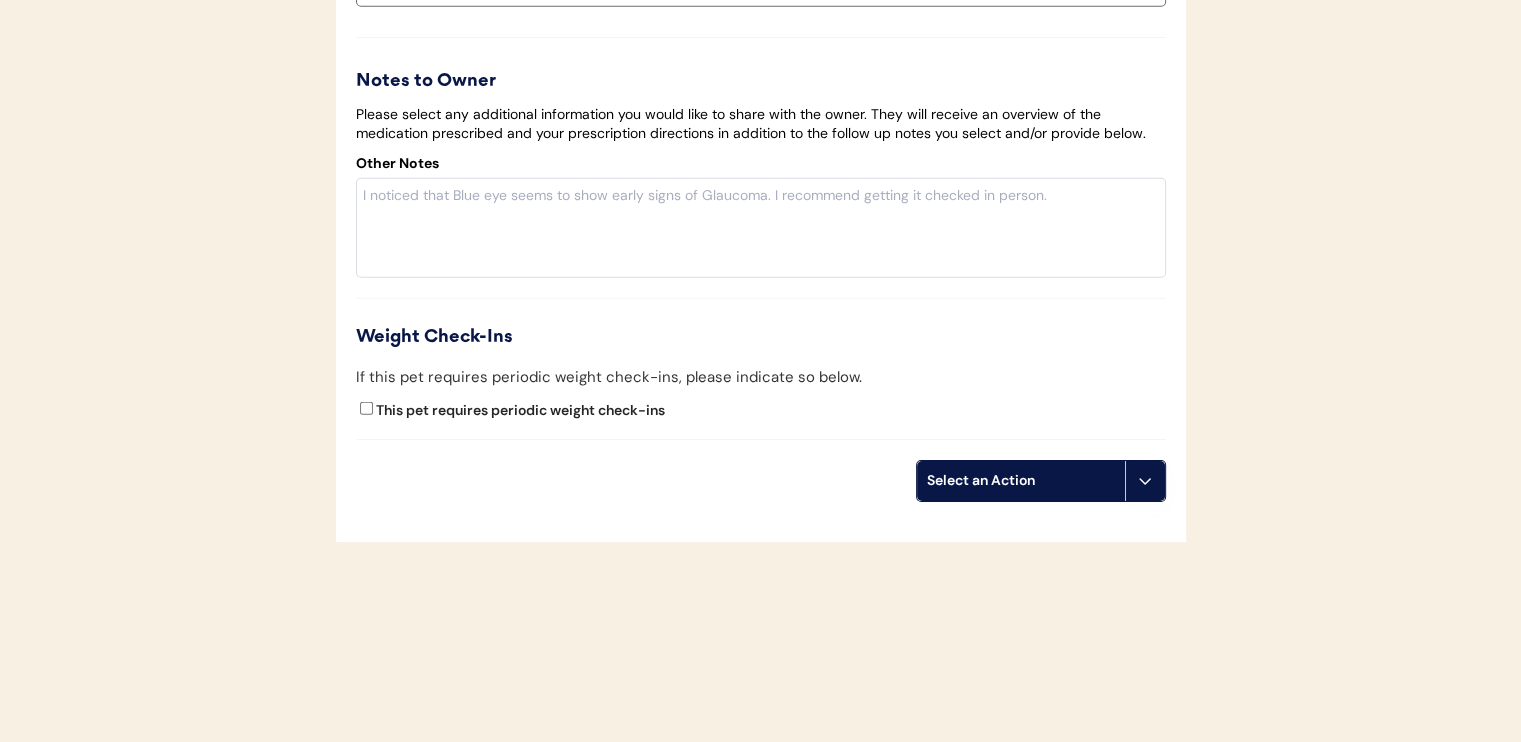 click on "Select an Action" at bounding box center [1021, 481] 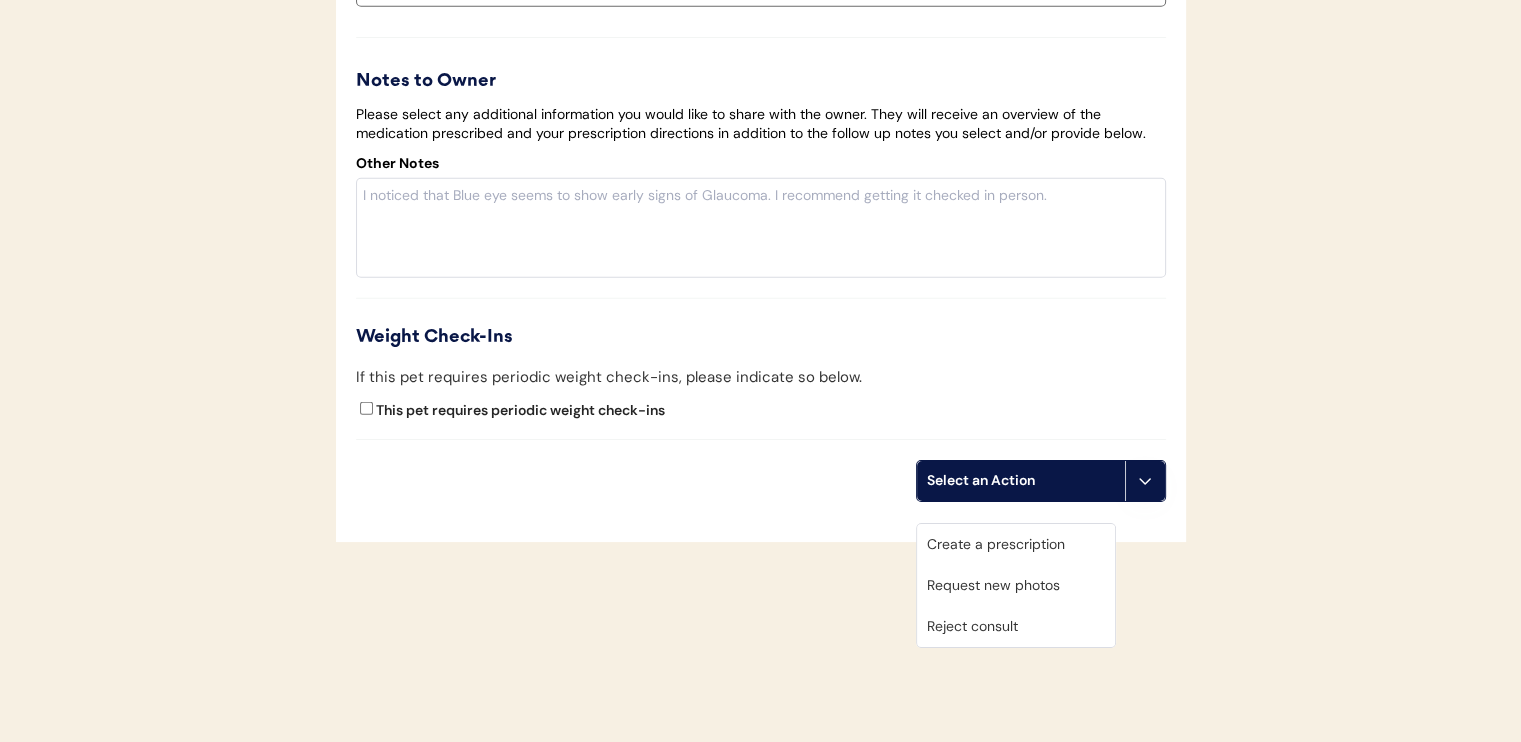 click on "Create a prescription" at bounding box center [1016, 544] 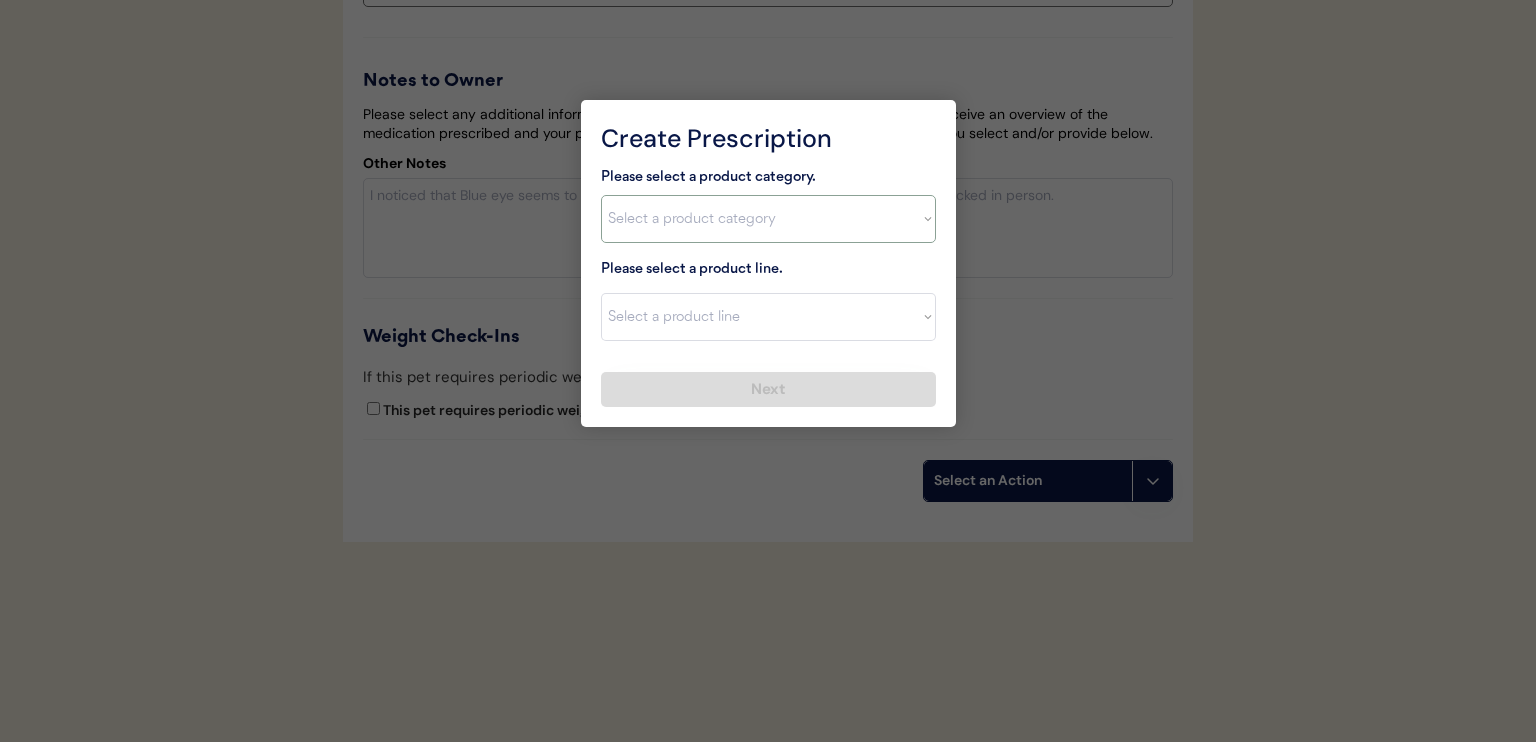 click on "Select a product category Allergies Antibiotics Anxiety Combo Parasite Prevention Flea & Tick Heartworm" at bounding box center [768, 219] 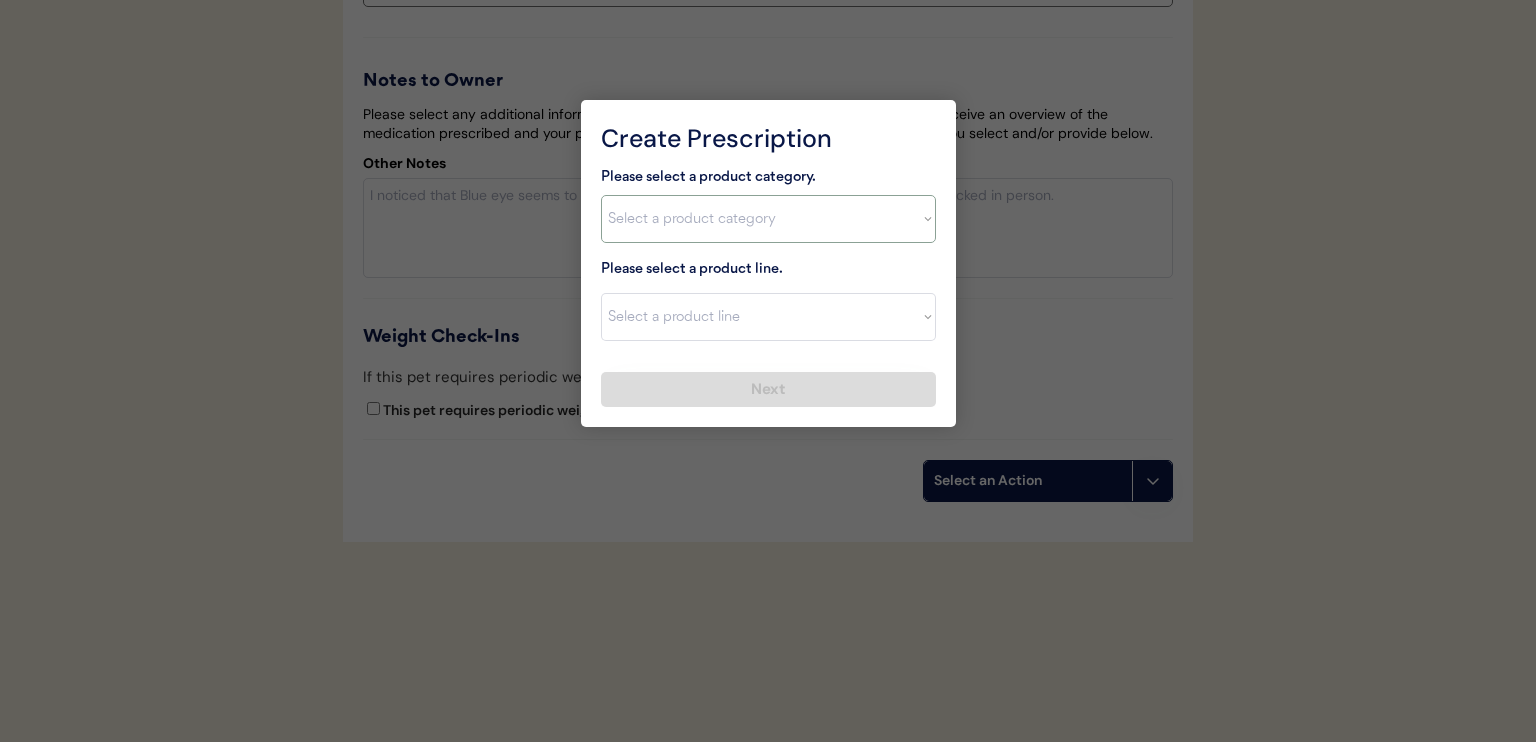 select on ""allergies"" 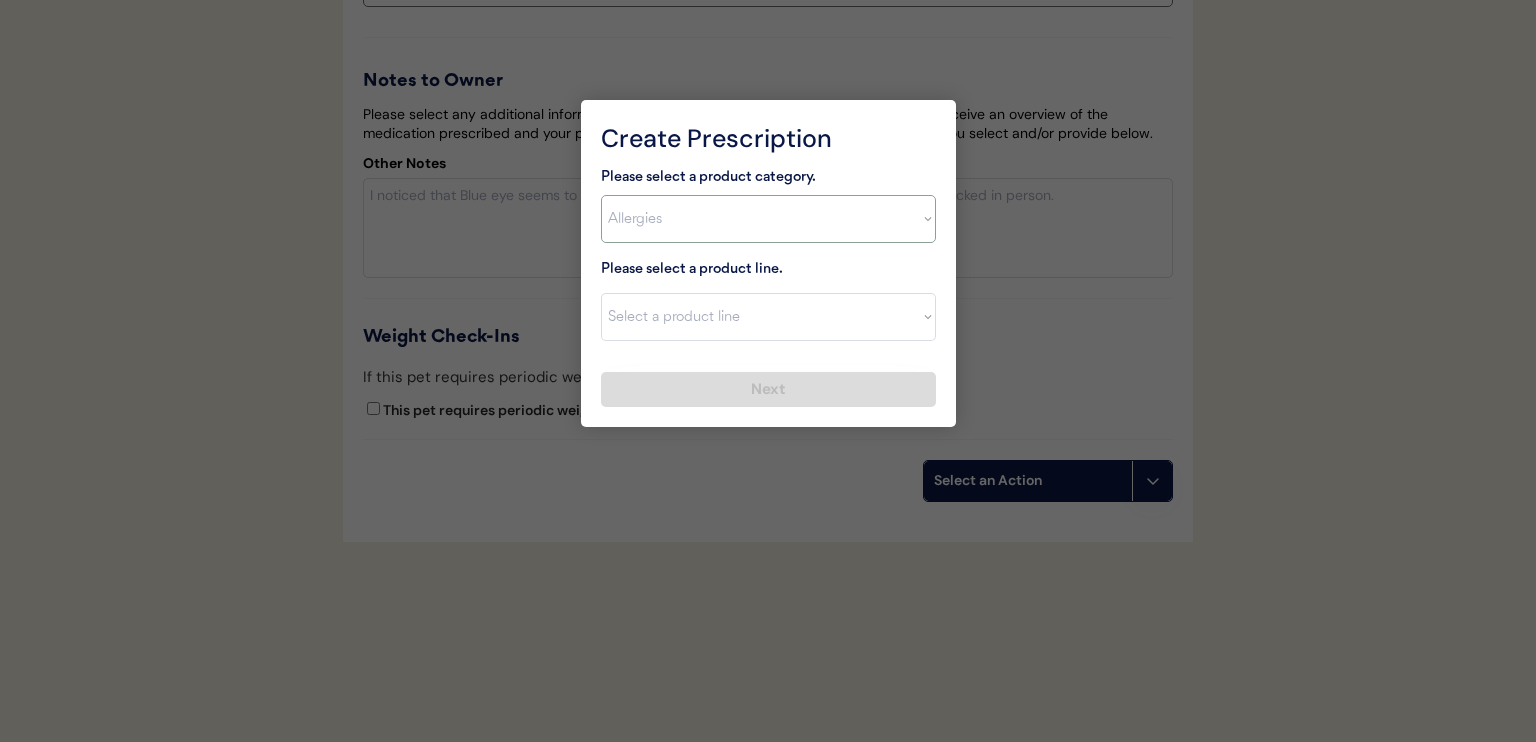 click on "Select a product category Allergies Antibiotics Anxiety Combo Parasite Prevention Flea & Tick Heartworm" at bounding box center [768, 219] 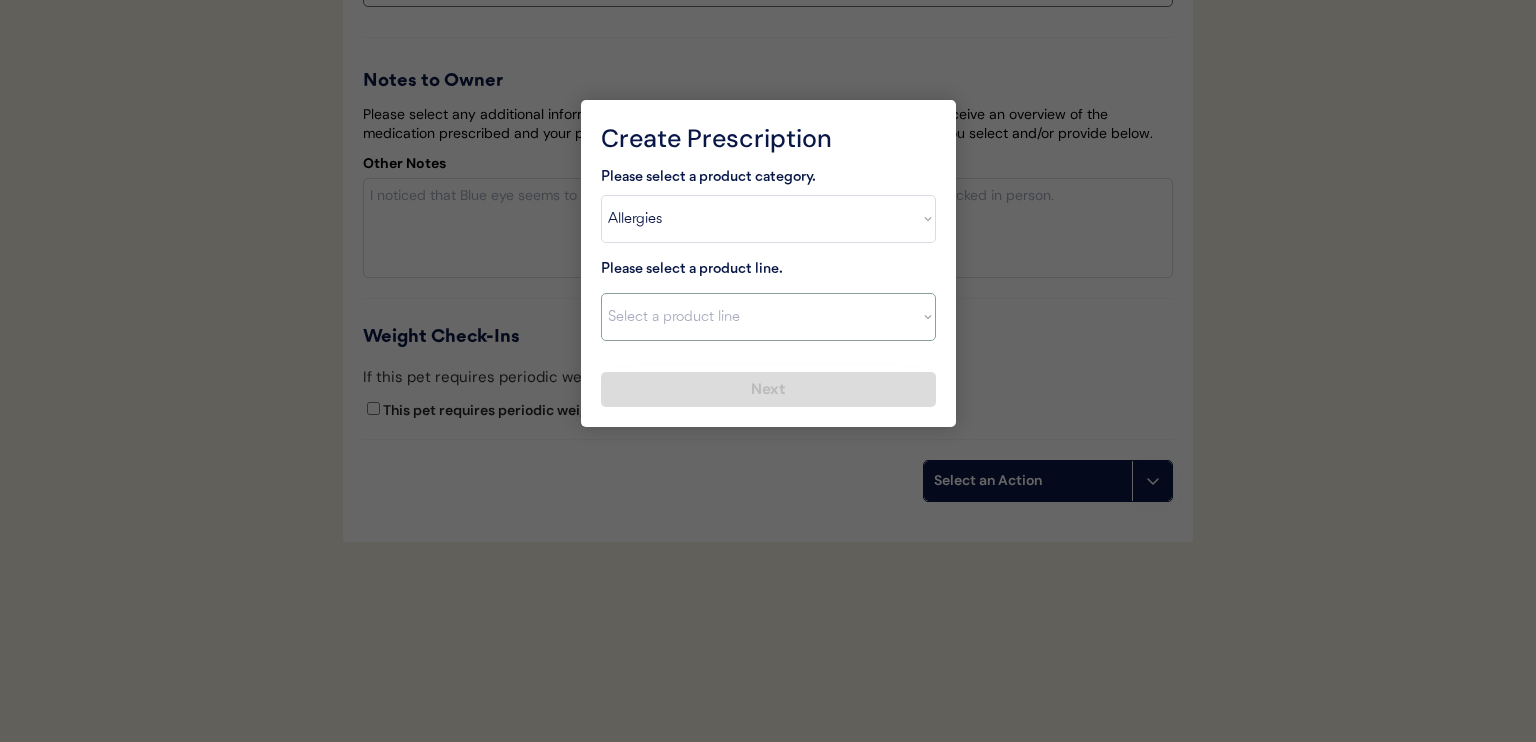 click on "Select a product line Apoquel Chewable Tablet Apoquel Tablet Cyclosporine DermaBenSs Shampoo Hydroxyzine Mal-A-Ket Shampoo Mal-A-Ket Wipes Malaseb Shampoo MiconaHex+Triz Mousse MiconaHex+Triz Wipes Prednisone Temaril-P" at bounding box center [768, 317] 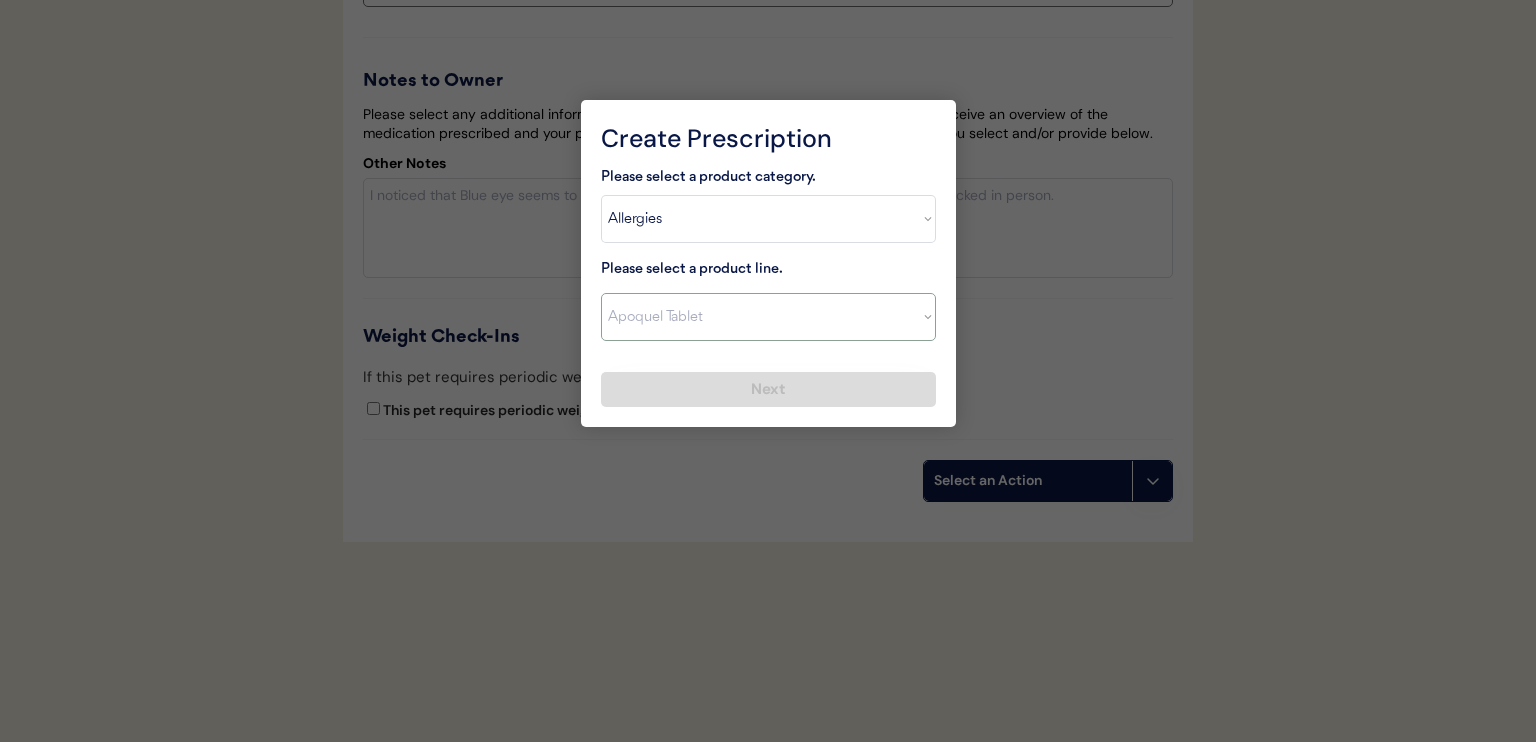 click on "Select a product line Apoquel Chewable Tablet Apoquel Tablet Cyclosporine DermaBenSs Shampoo Hydroxyzine Mal-A-Ket Shampoo Mal-A-Ket Wipes Malaseb Shampoo MiconaHex+Triz Mousse MiconaHex+Triz Wipes Prednisone Temaril-P" at bounding box center [768, 317] 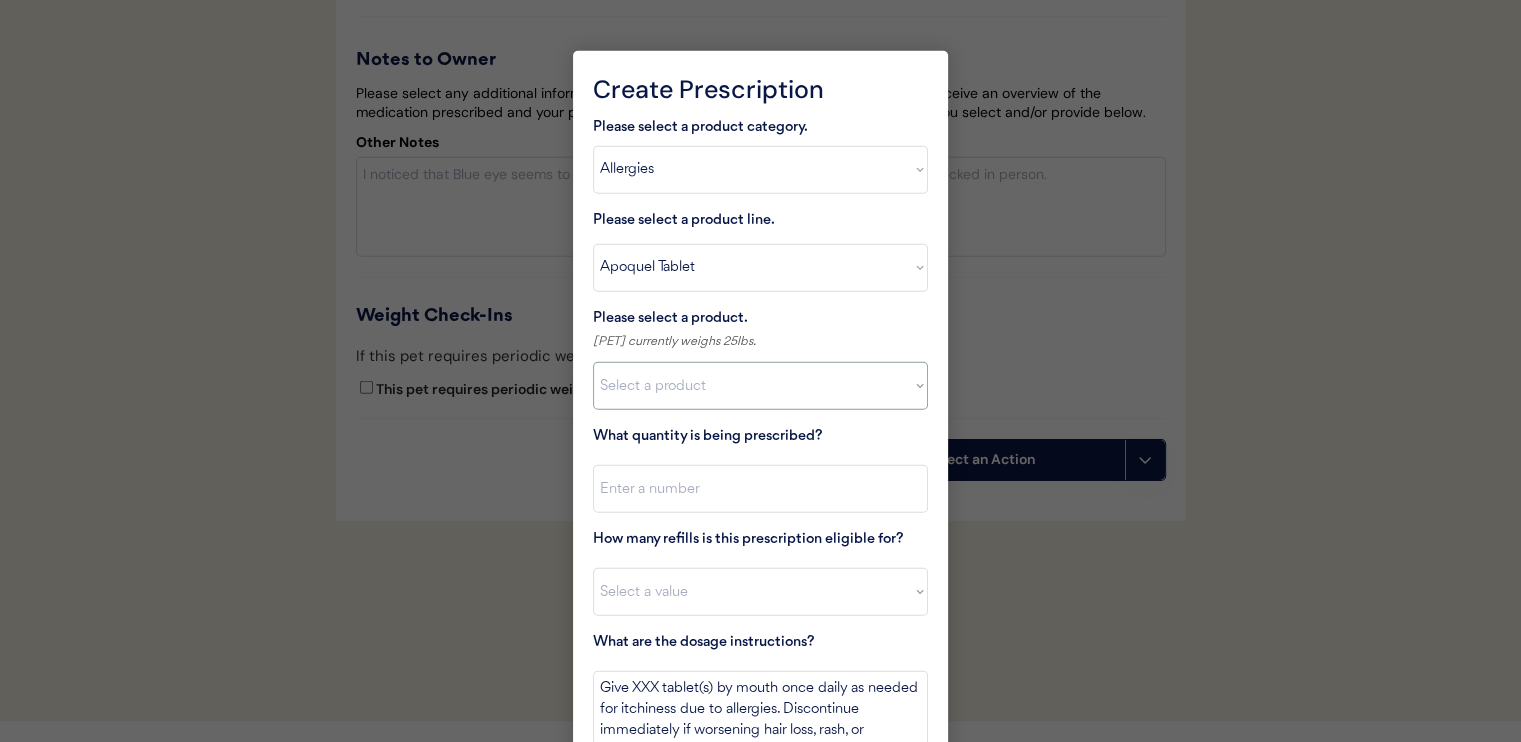 click on "Select a product Apoquel Tablet (16 mg) Apoquel Tablet (3.6 mg) Apoquel Tablet (5.4 mg)" at bounding box center [760, 386] 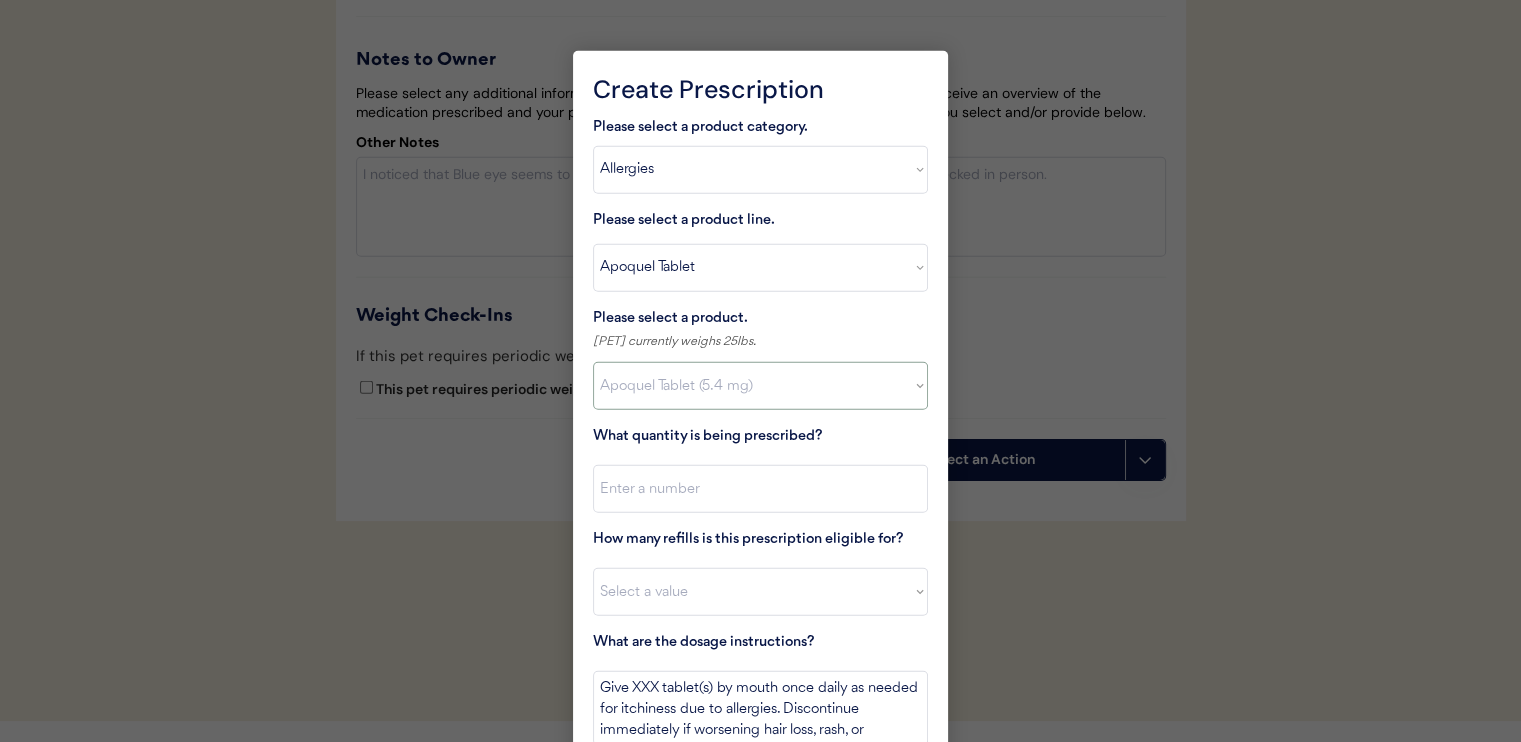click on "Select a product Apoquel Tablet (16 mg) Apoquel Tablet (3.6 mg) Apoquel Tablet (5.4 mg)" at bounding box center (760, 386) 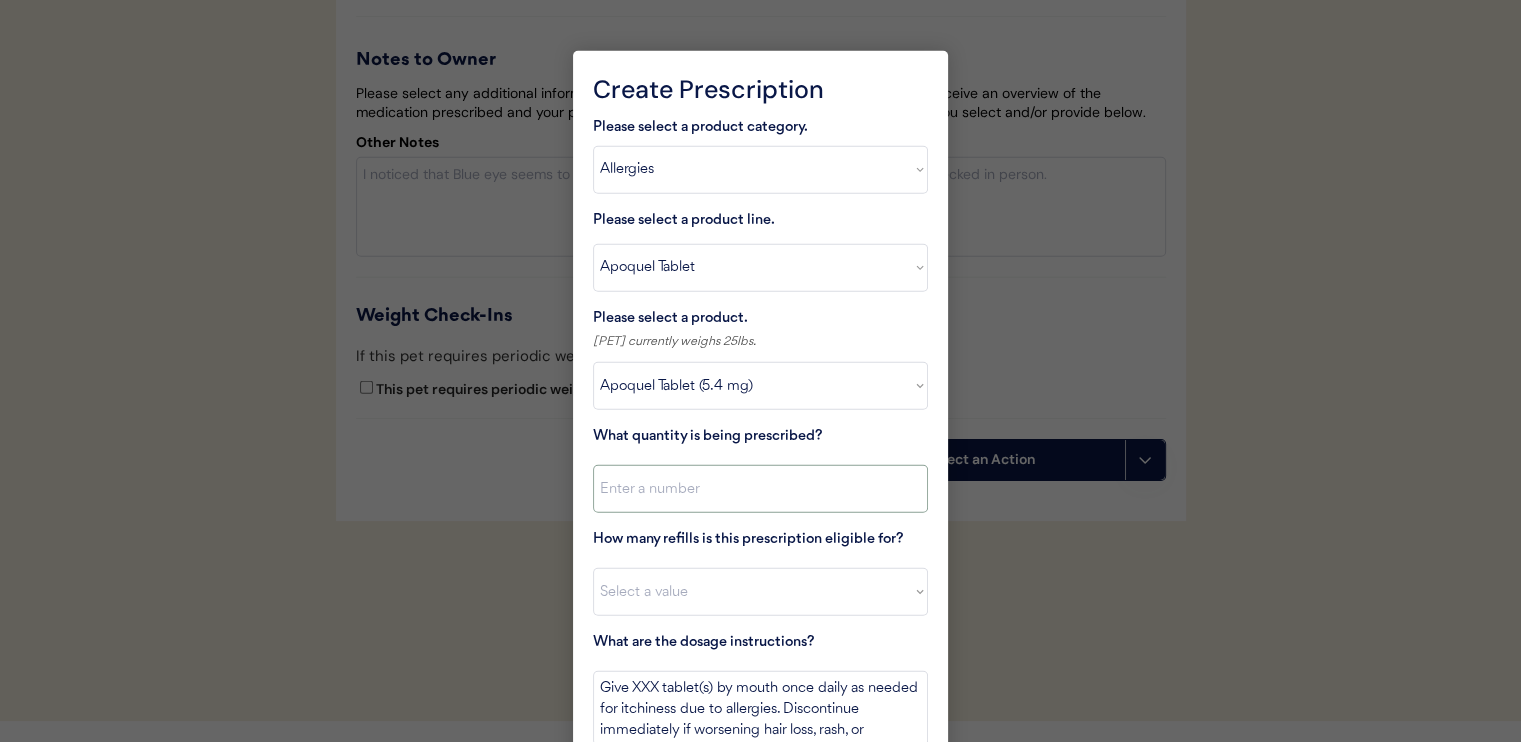 click at bounding box center [760, 489] 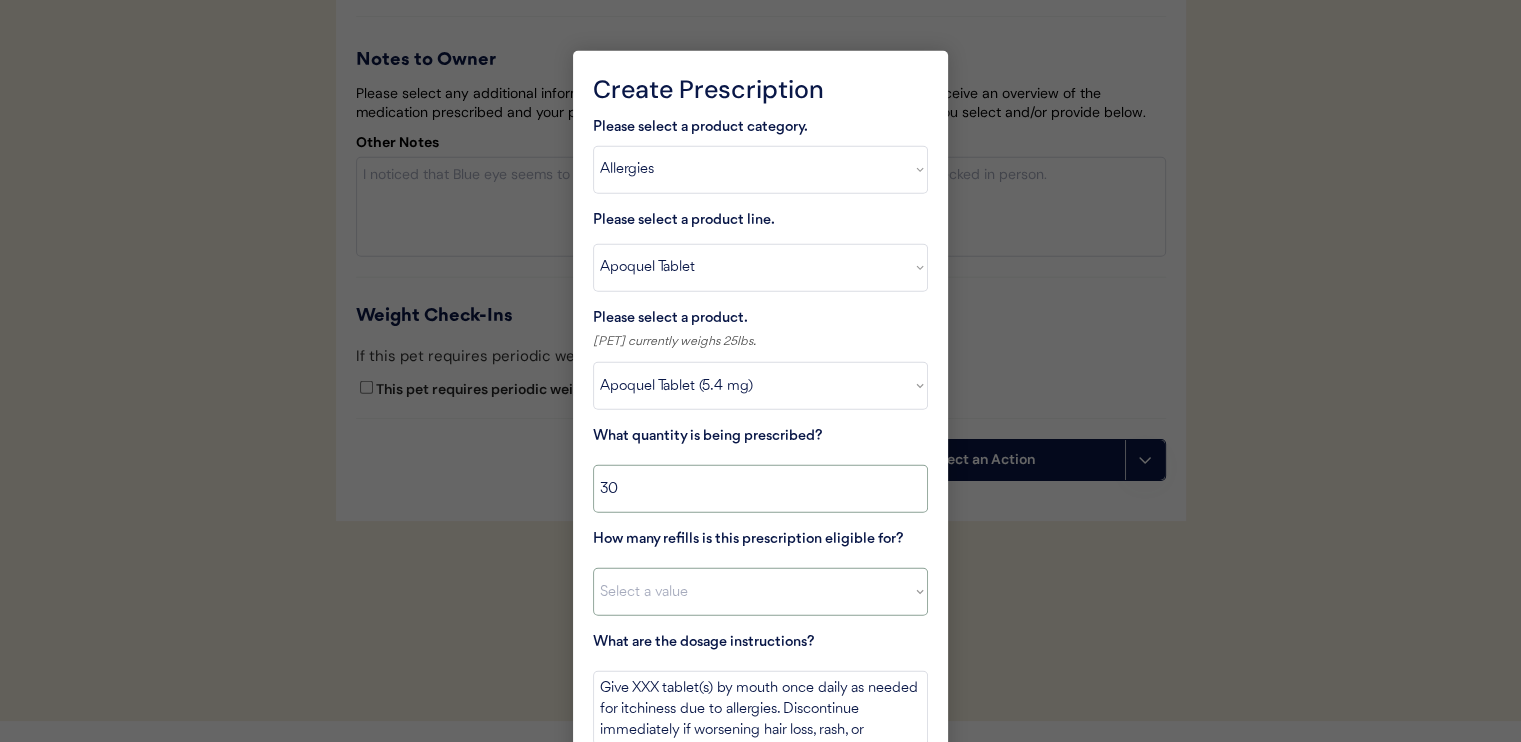 type on "30" 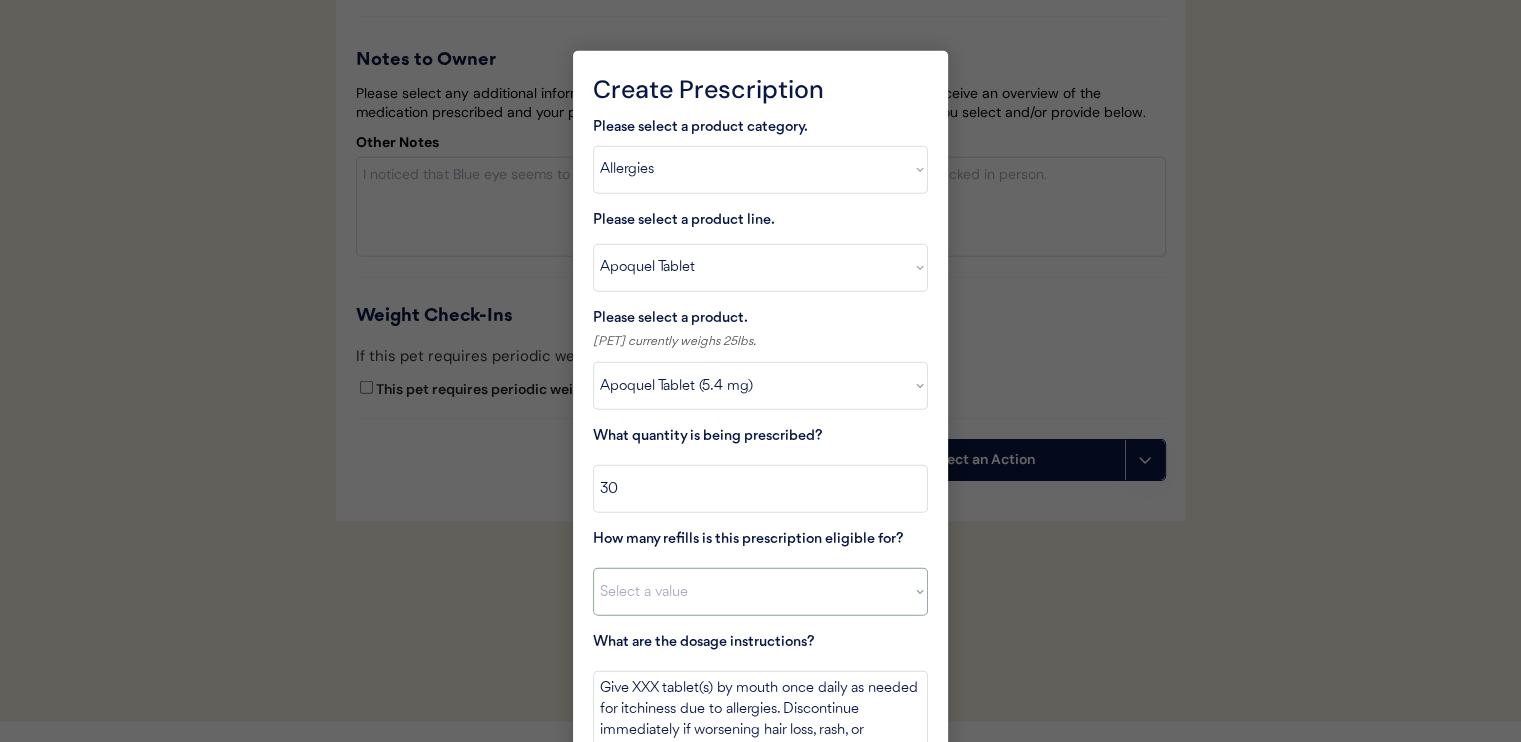 click on "Select a value 0 1 2 3 4 5 6 7 8 10 11" at bounding box center (760, 592) 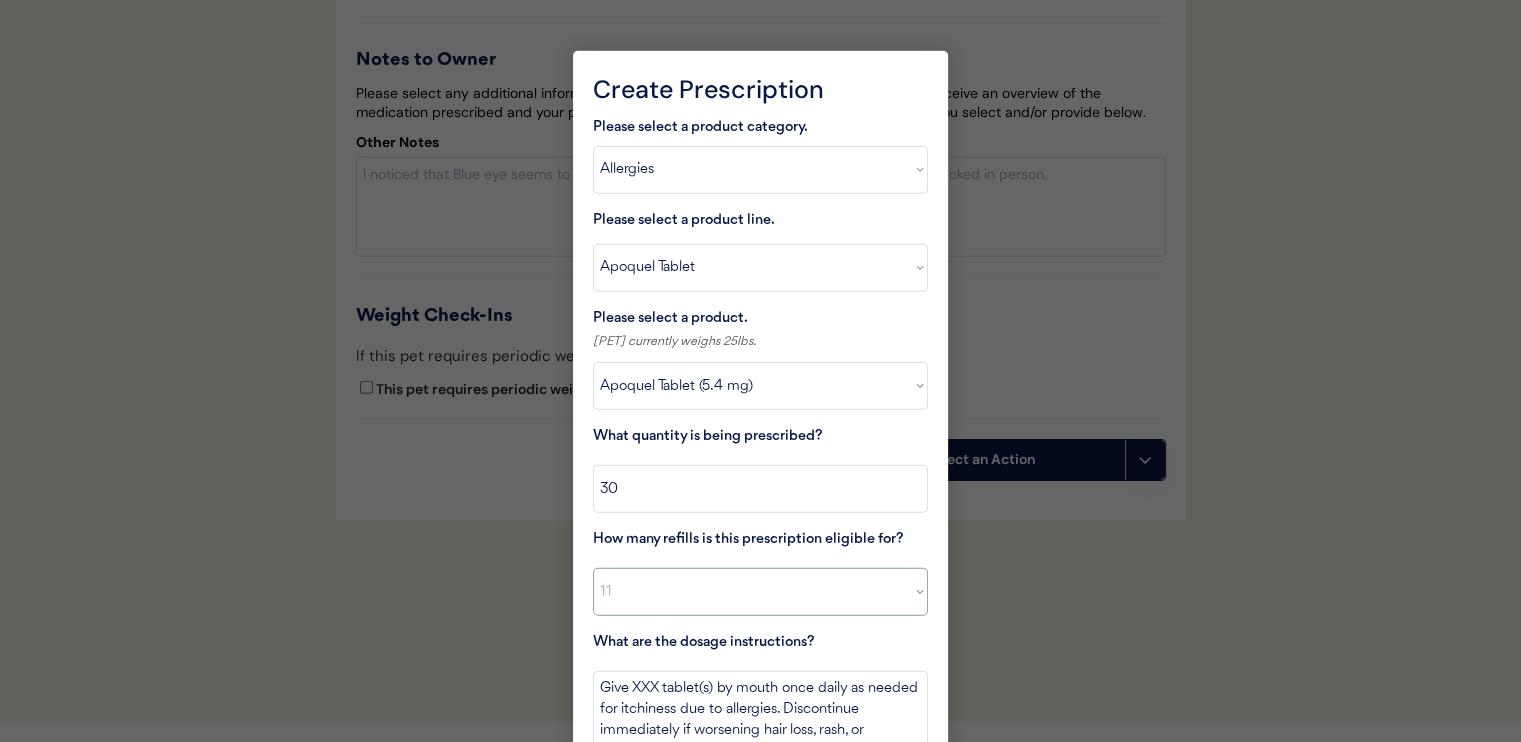 click on "Select a value 0 1 2 3 4 5 6 7 8 10 11" at bounding box center [760, 592] 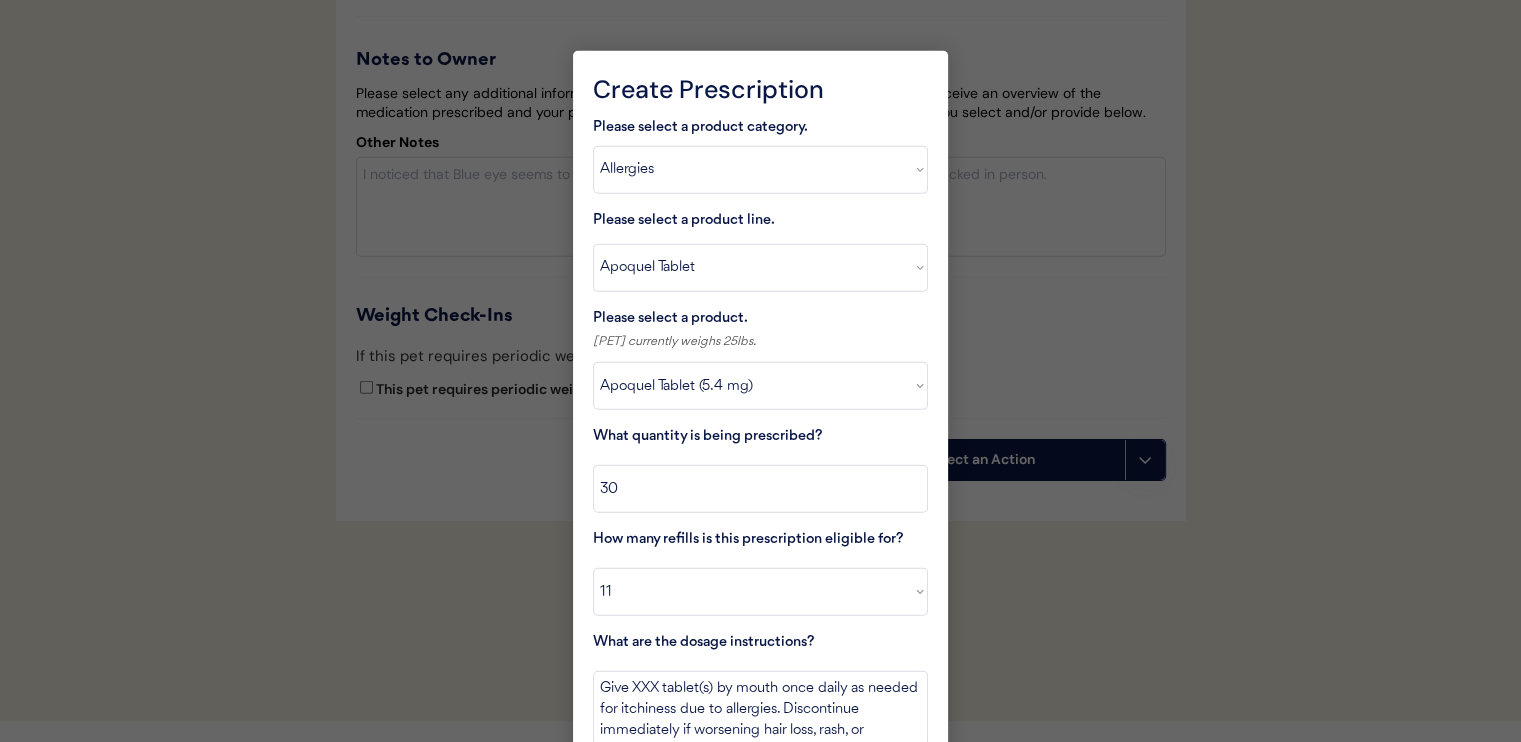 scroll, scrollTop: 5813, scrollLeft: 0, axis: vertical 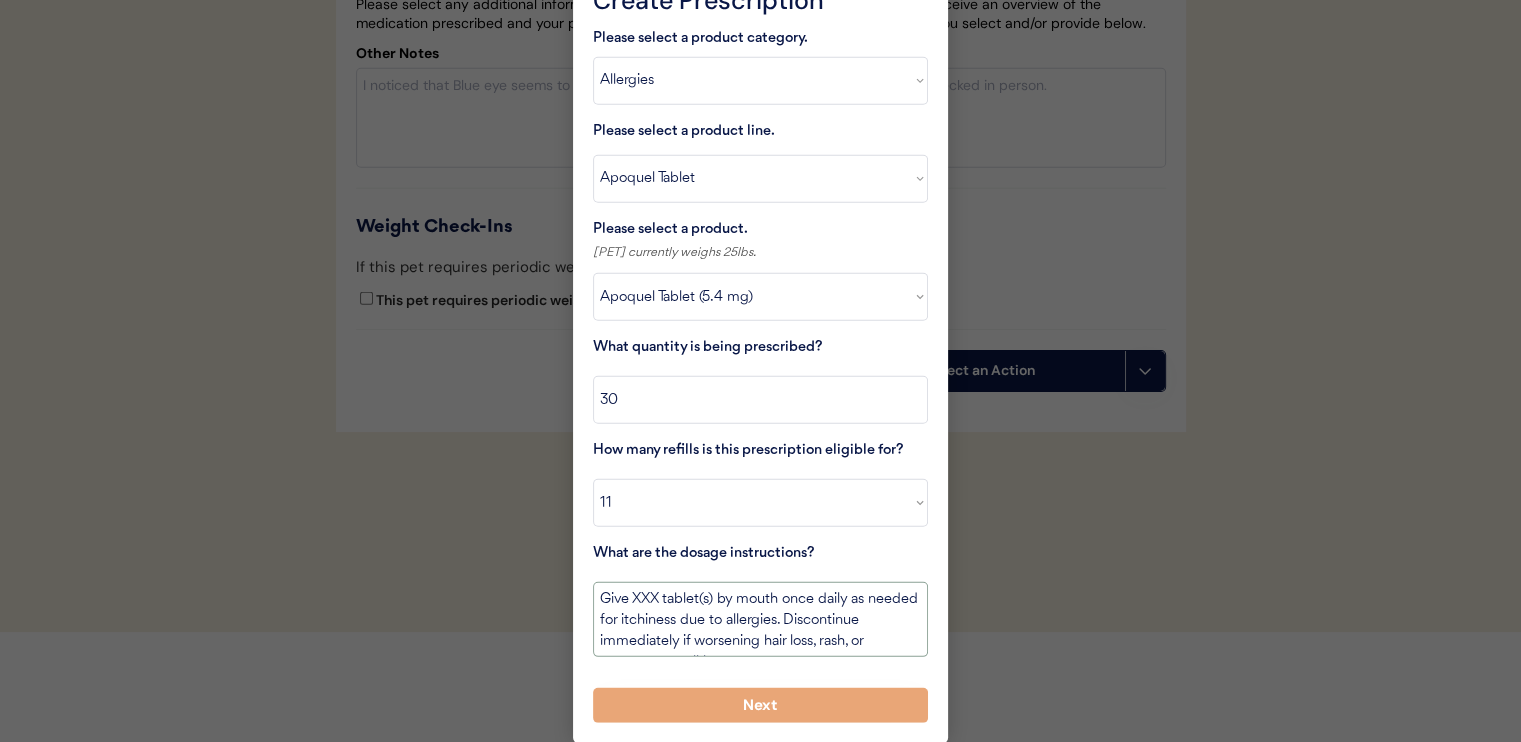 click on "Give XXX tablet(s) by mouth once daily as needed for itchiness due to allergies. Discontinue immediately if worsening hair loss, rash, or numerous small lumps appear." at bounding box center (760, 619) 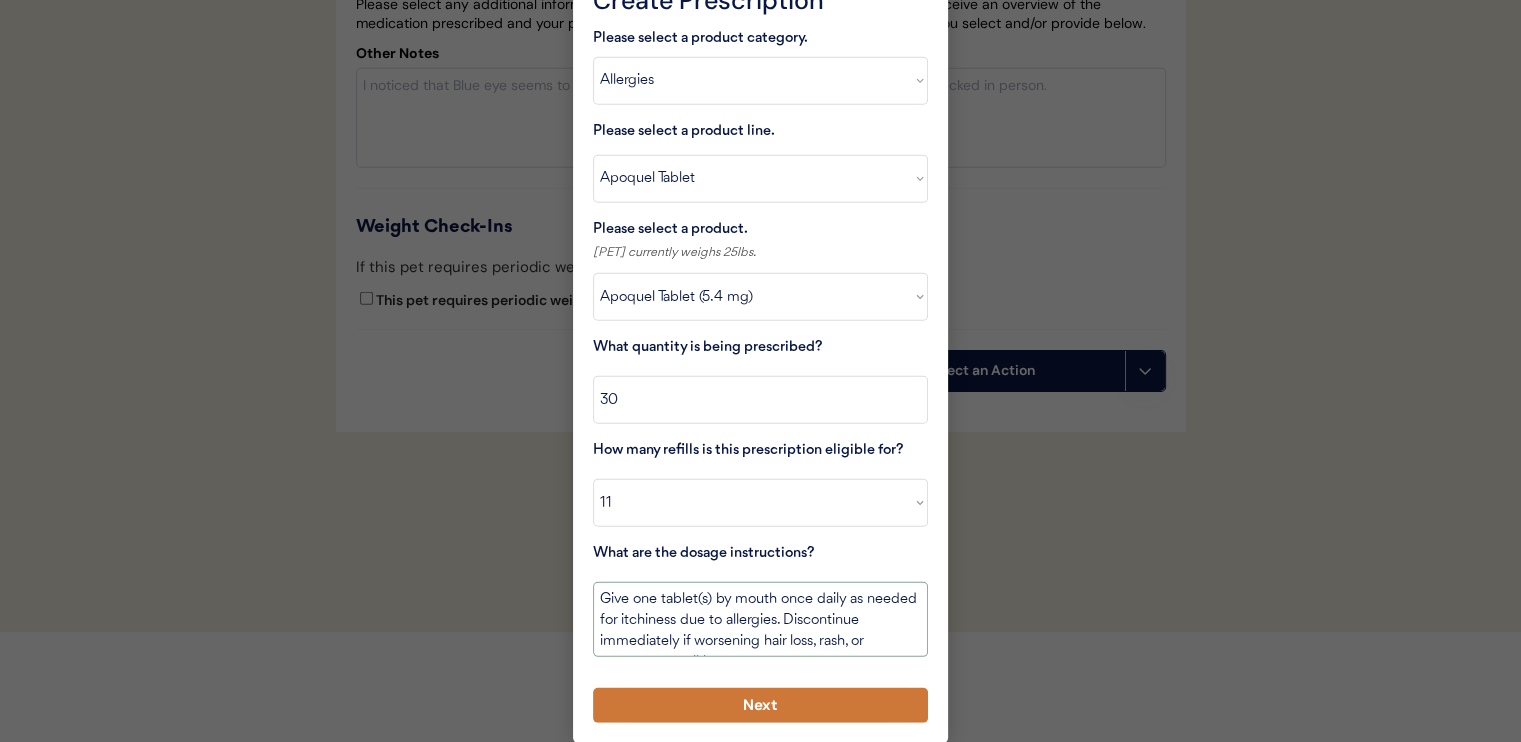 type on "Give one tablet(s) by mouth once daily as needed for itchiness due to allergies. Discontinue immediately if worsening hair loss, rash, or numerous small lumps appear." 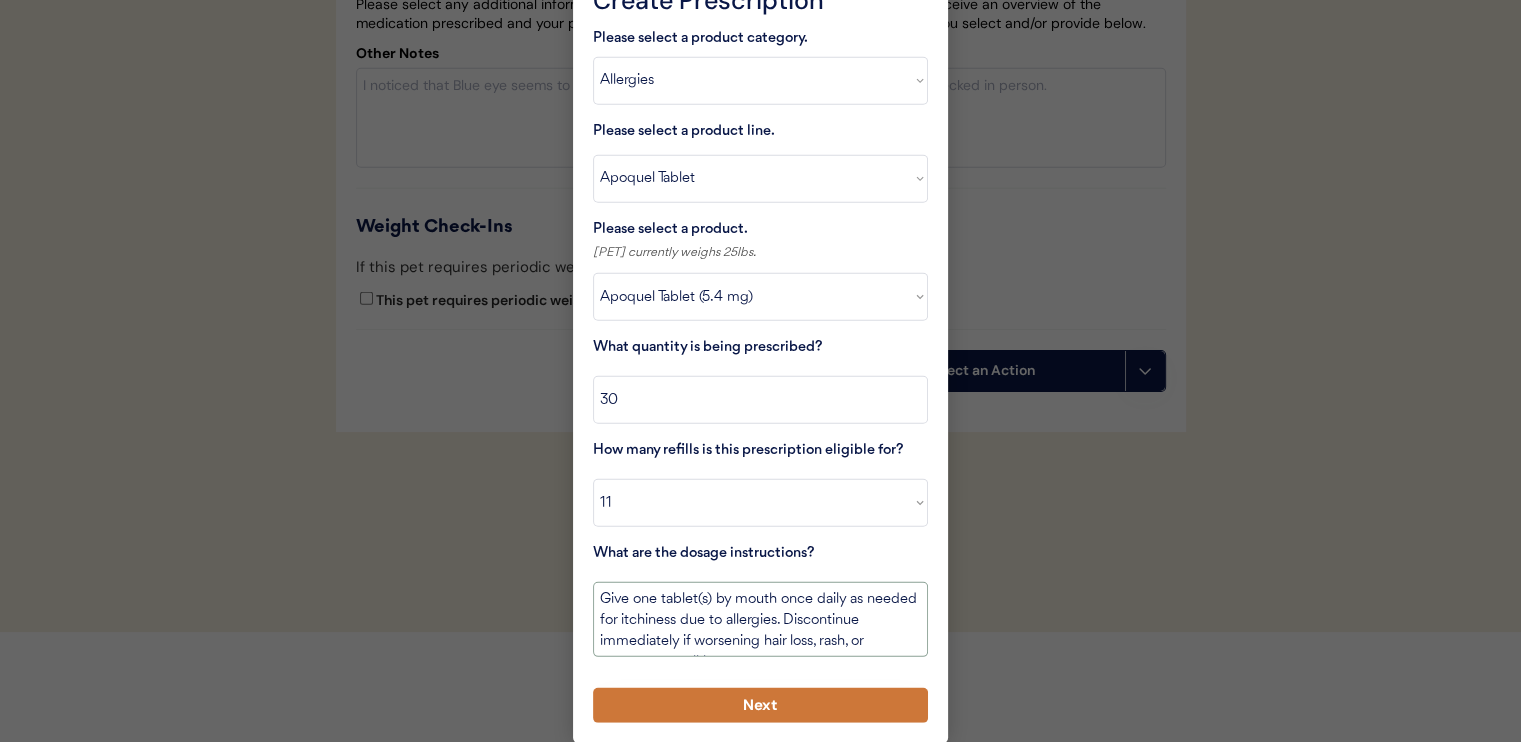 click on "Next" at bounding box center [760, 705] 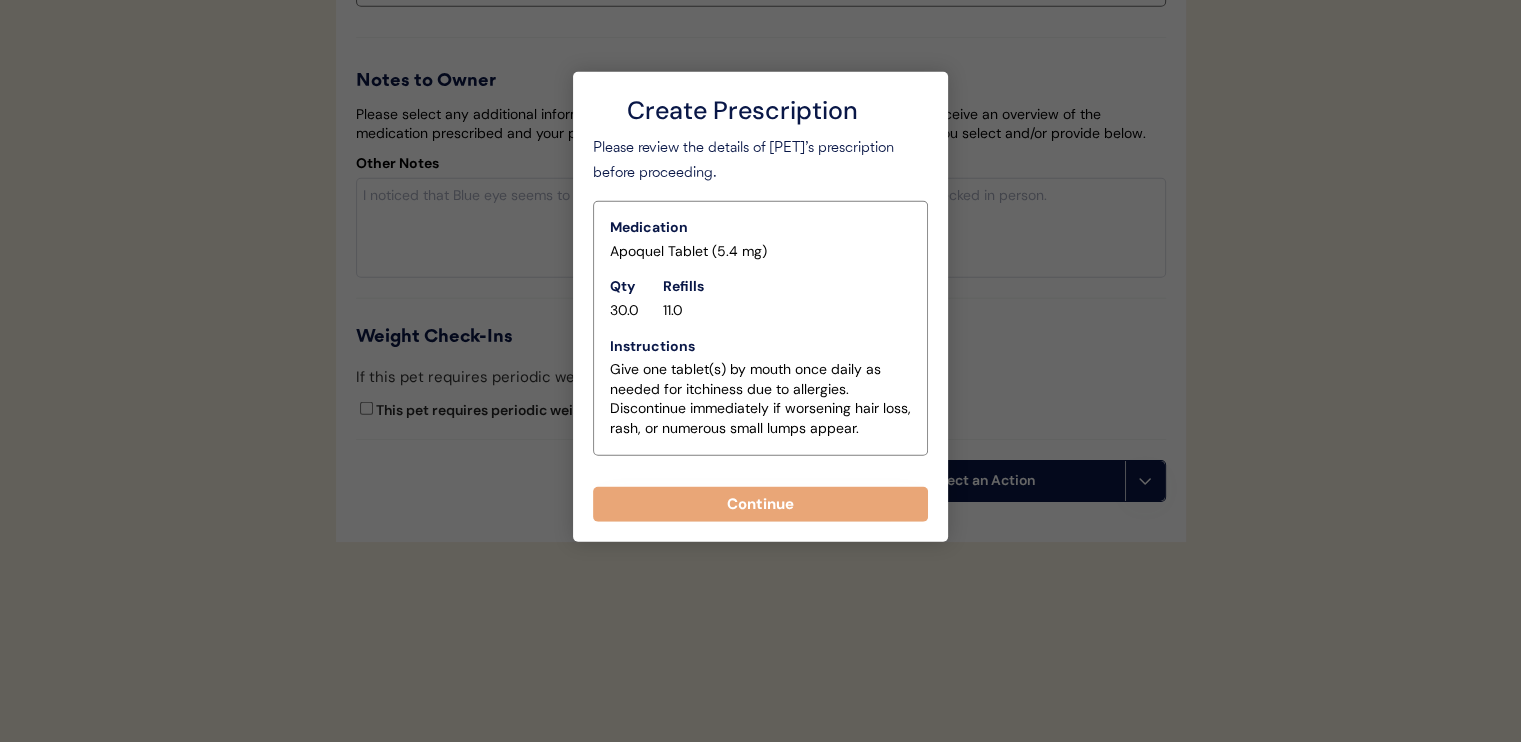 scroll, scrollTop: 5724, scrollLeft: 0, axis: vertical 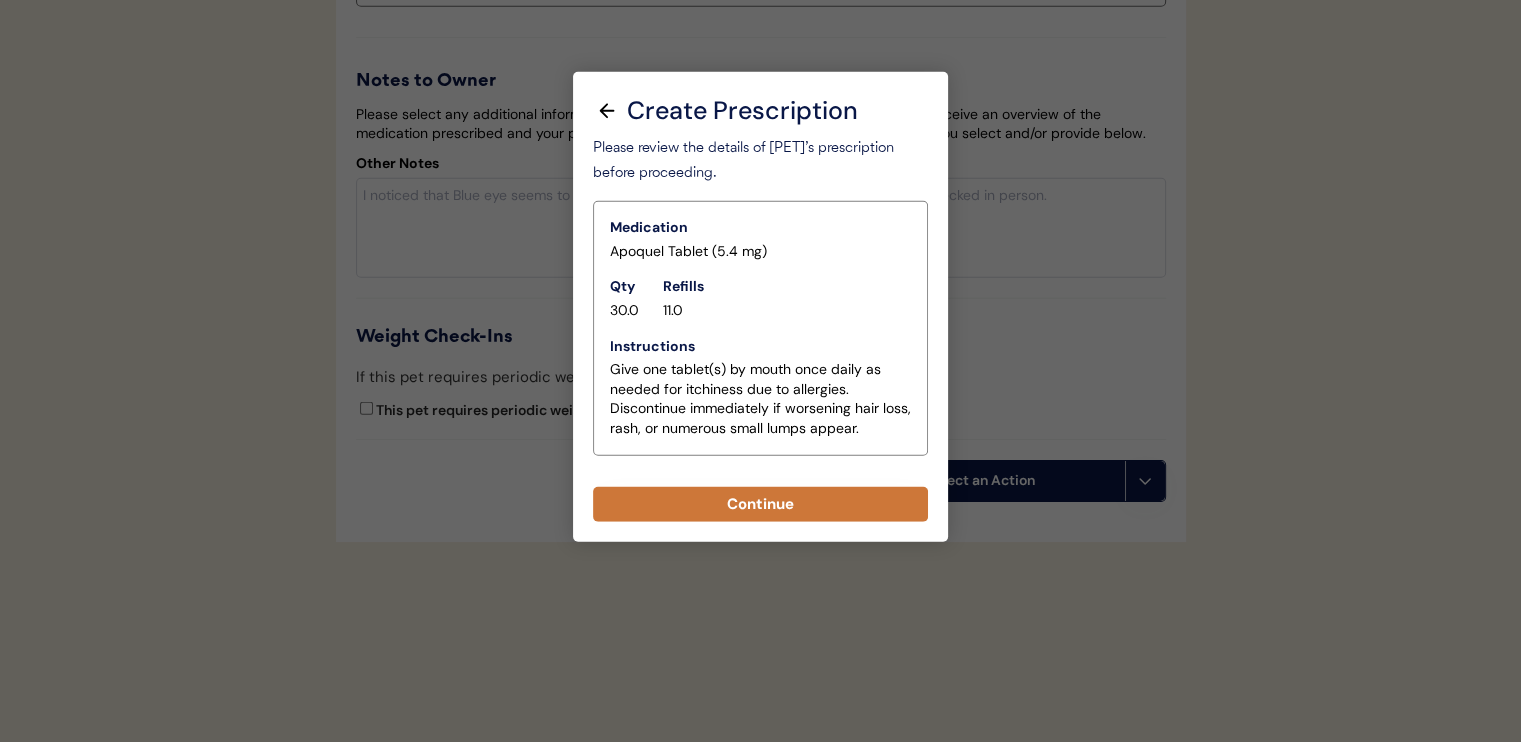 click on "Continue" at bounding box center [760, 504] 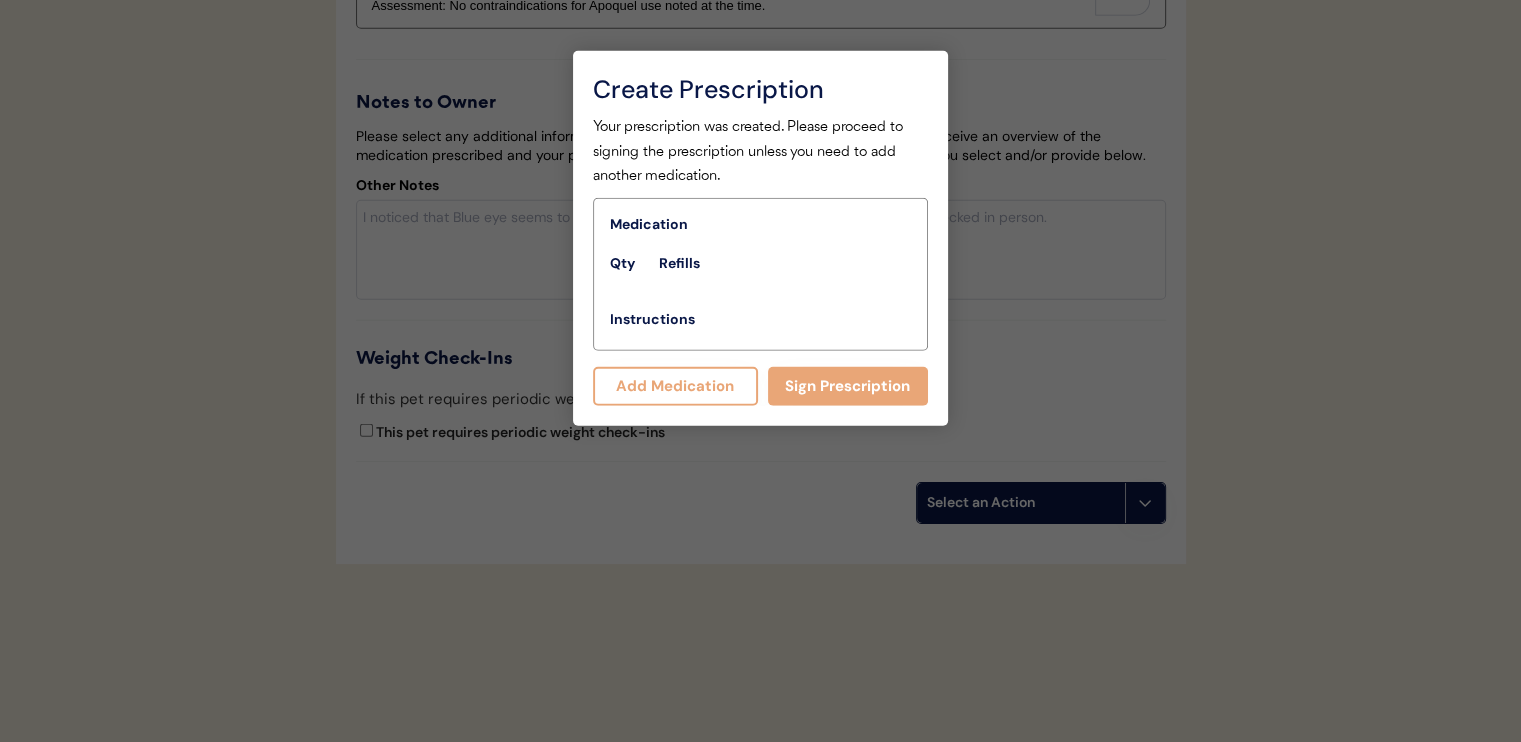 scroll, scrollTop: 5767, scrollLeft: 0, axis: vertical 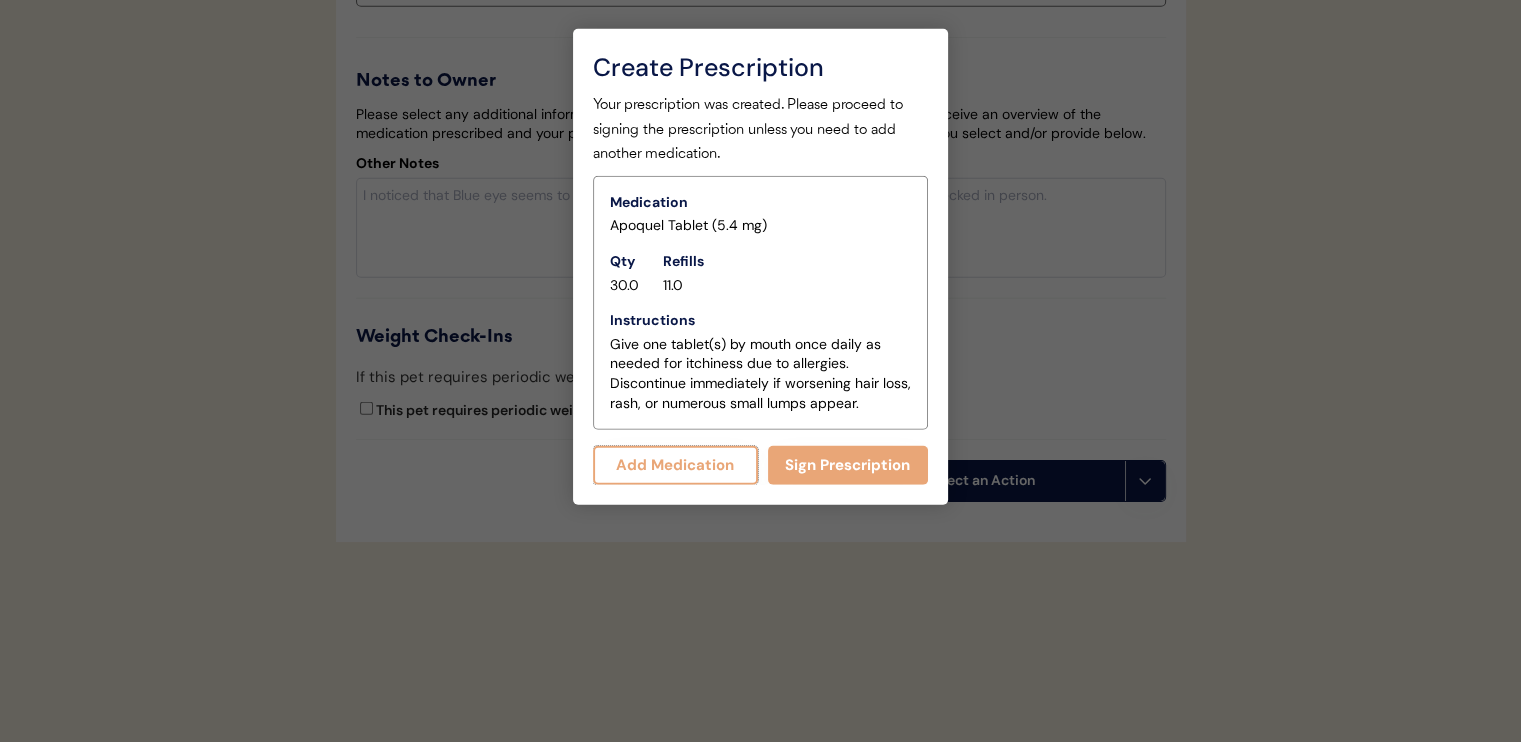 click on "Add Medication" at bounding box center [675, 465] 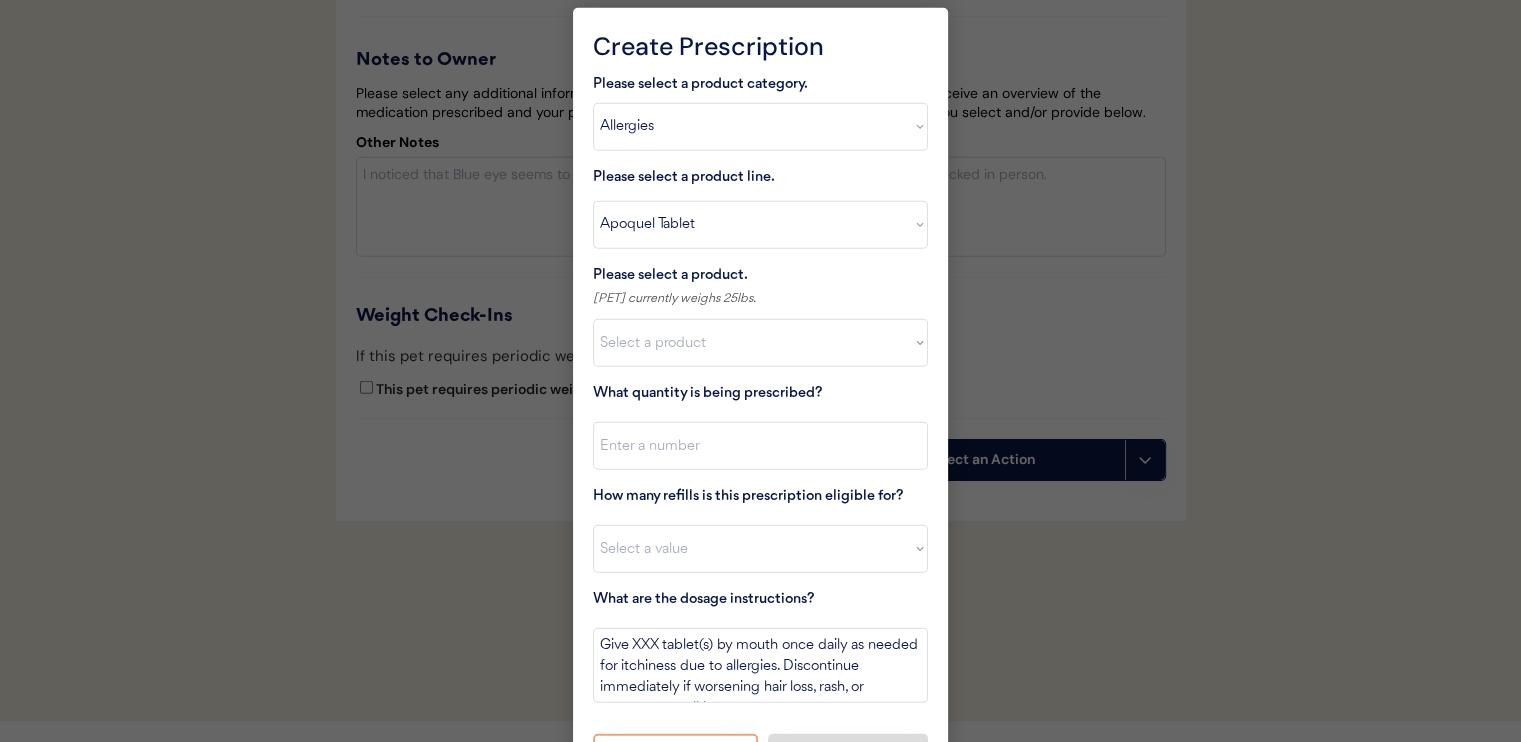 click on "Select a product Apoquel Tablet (16 mg) Apoquel Tablet (3.6 mg) Apoquel Tablet (5.4 mg)" at bounding box center (760, 343) 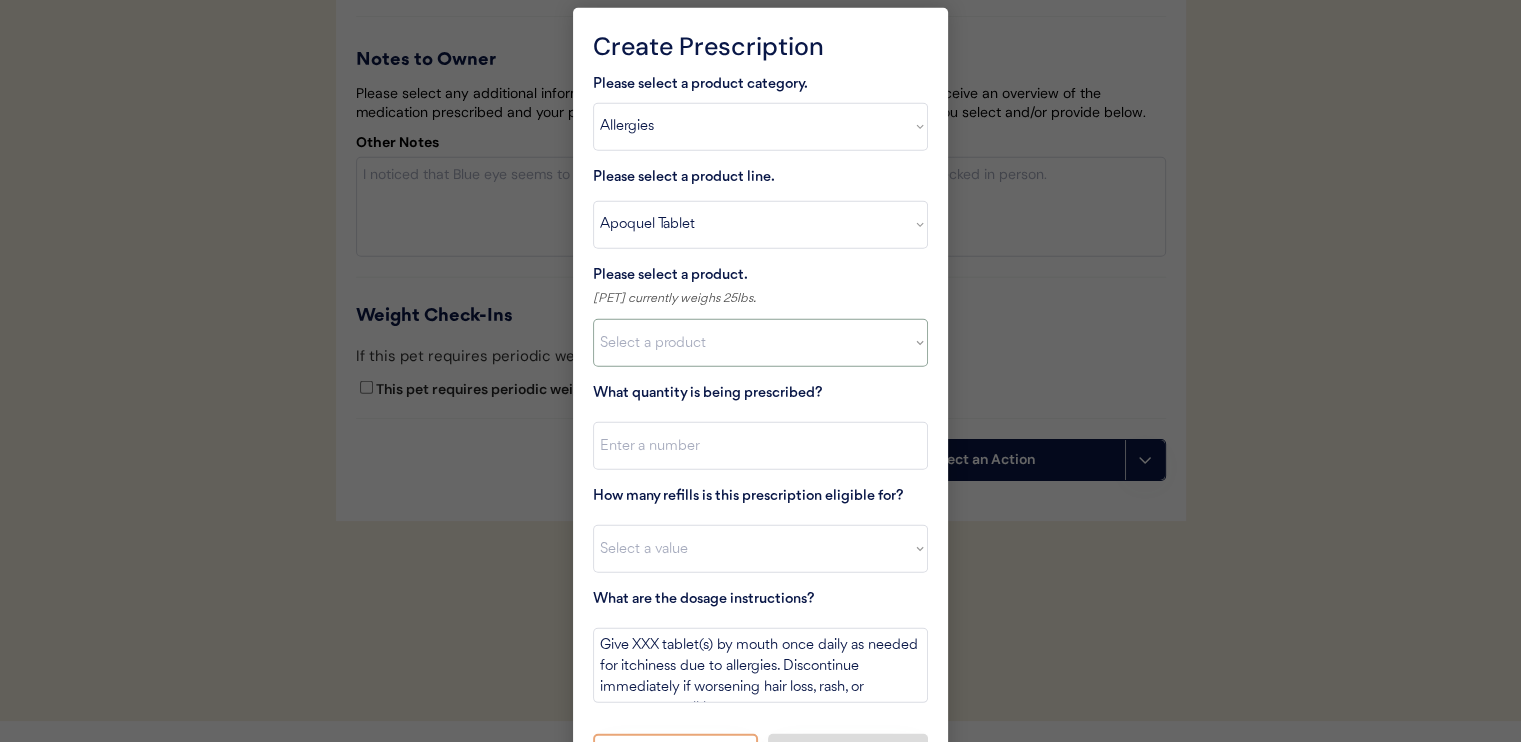 click on "Select a product Apoquel Tablet (16 mg) Apoquel Tablet (3.6 mg) Apoquel Tablet (5.4 mg)" at bounding box center [760, 343] 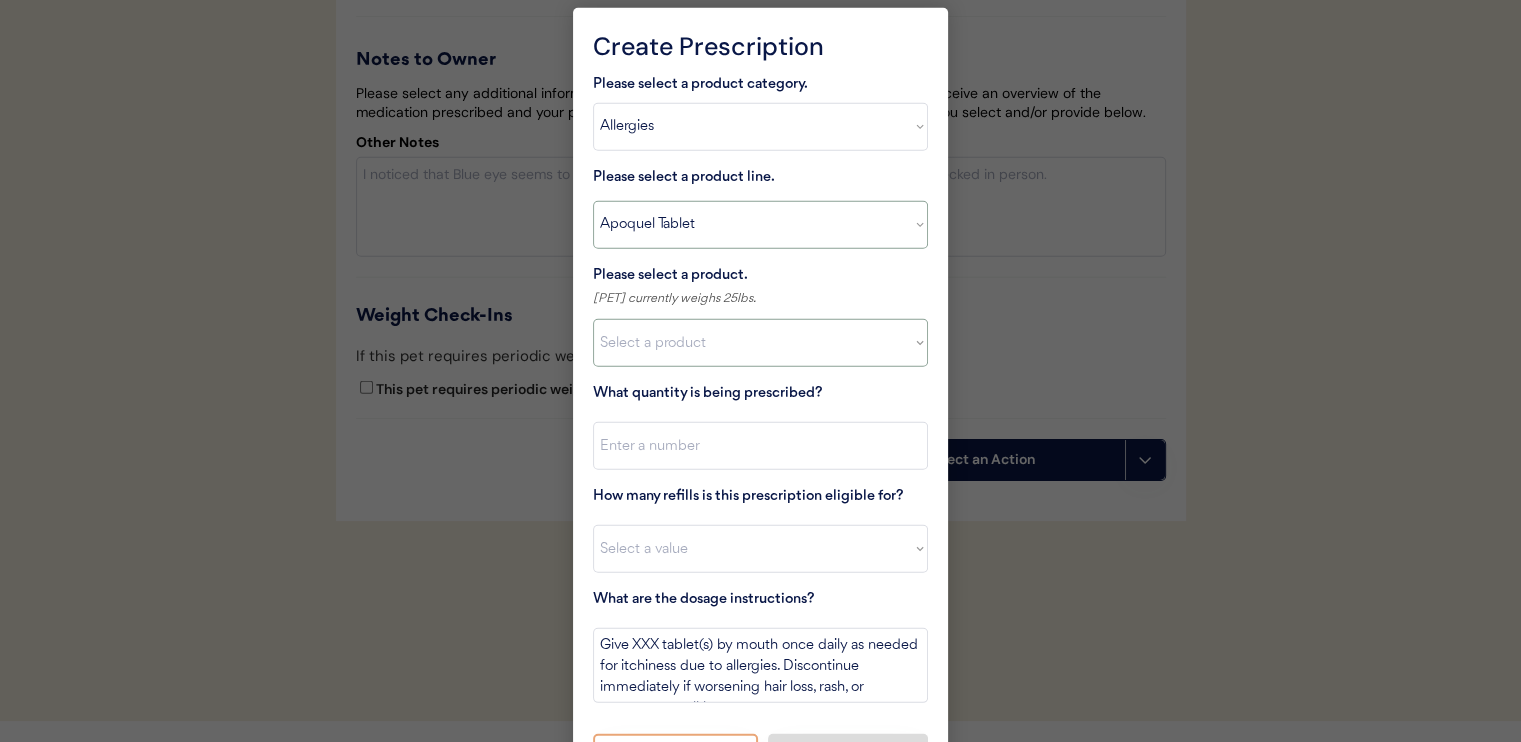click on "Select a product line Apoquel Chewable Tablet Apoquel Tablet Cyclosporine DermaBenSs Shampoo Hydroxyzine Mal-A-Ket Shampoo Mal-A-Ket Wipes Malaseb Shampoo MiconaHex+Triz Mousse MiconaHex+Triz Wipes Prednisone Temaril-P" at bounding box center (760, 225) 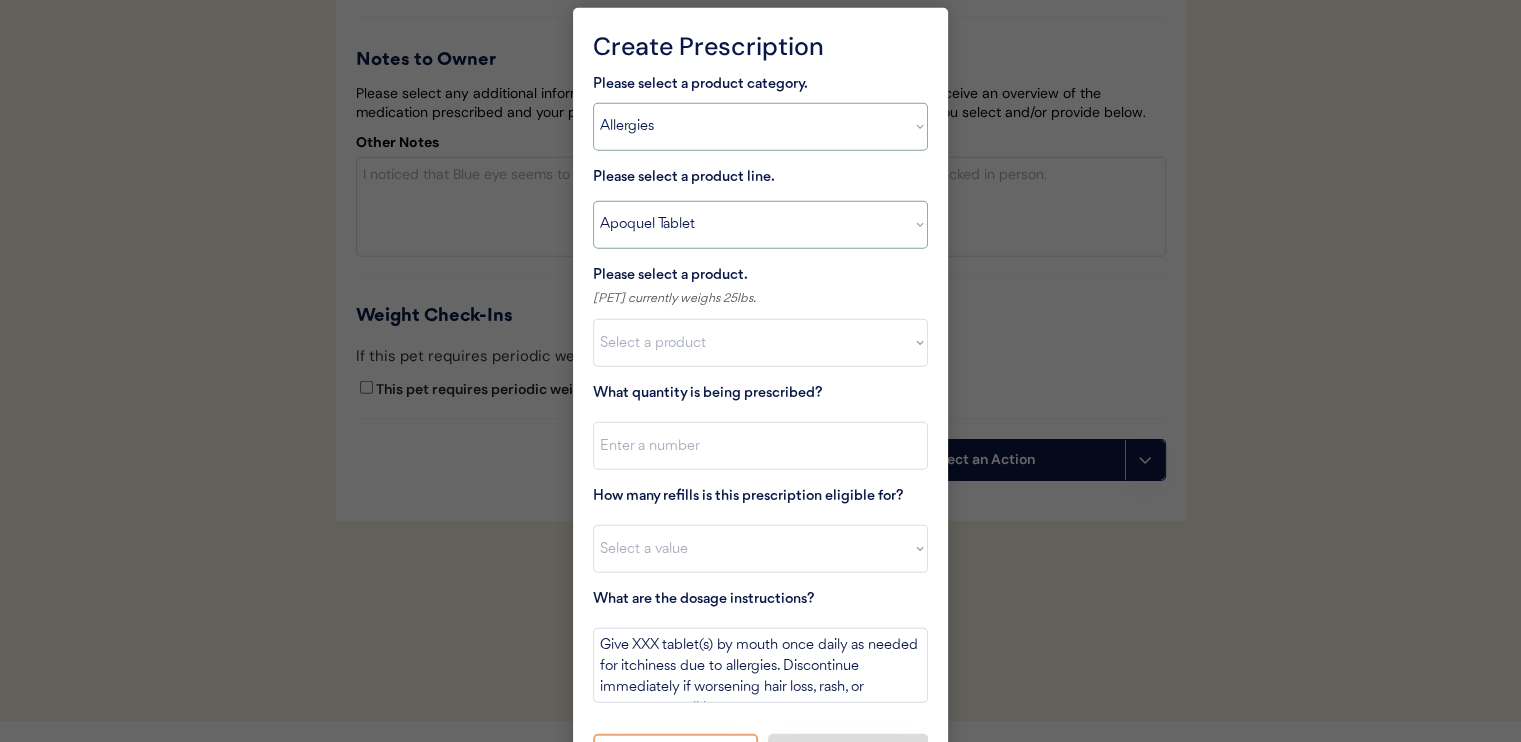 click on "Select a product category Allergies Antibiotics Anxiety Combo Parasite Prevention Flea & Tick Heartworm" at bounding box center [760, 127] 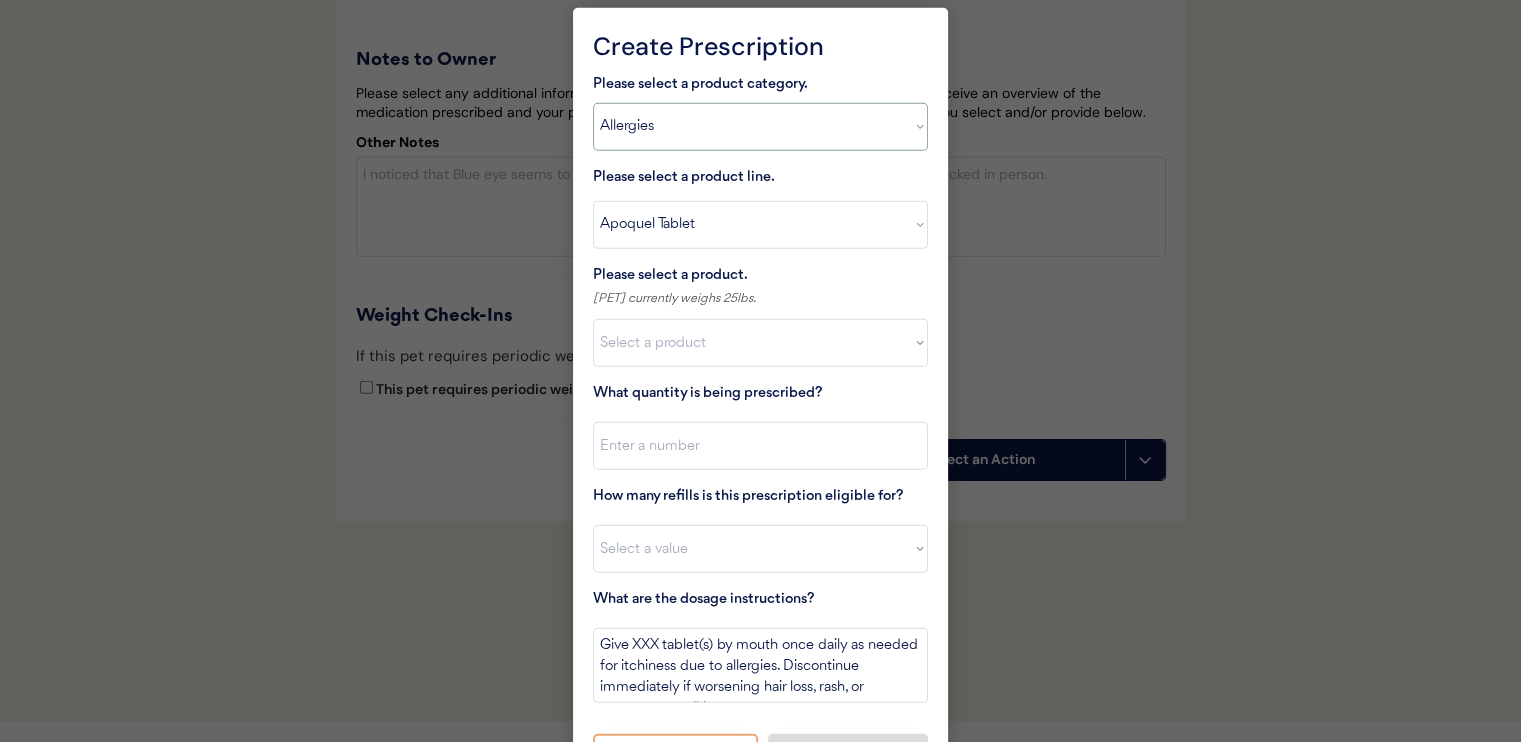 select on ""combo_parasite_prevention"" 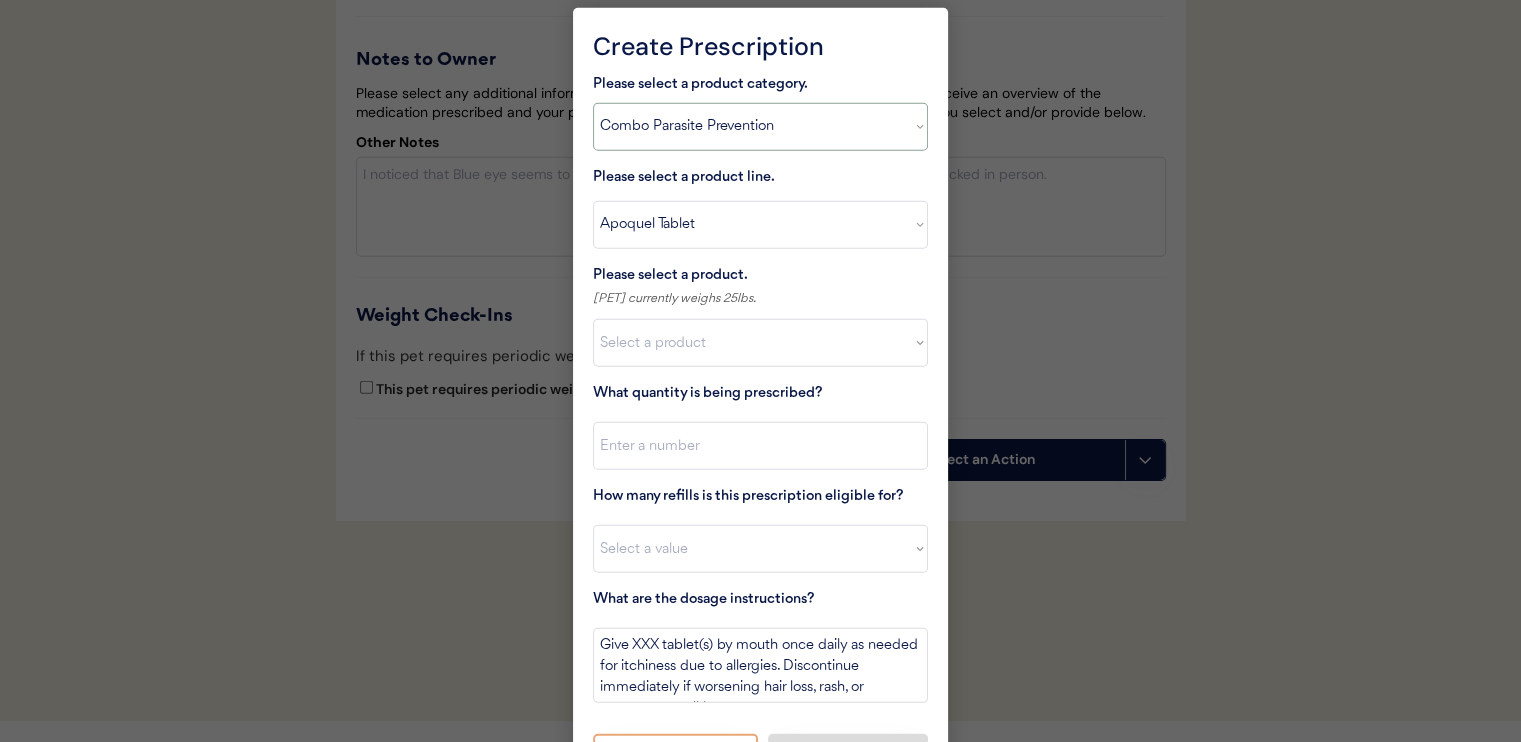 click on "Select a product category Allergies Antibiotics Anxiety Combo Parasite Prevention Flea & Tick Heartworm" at bounding box center (760, 127) 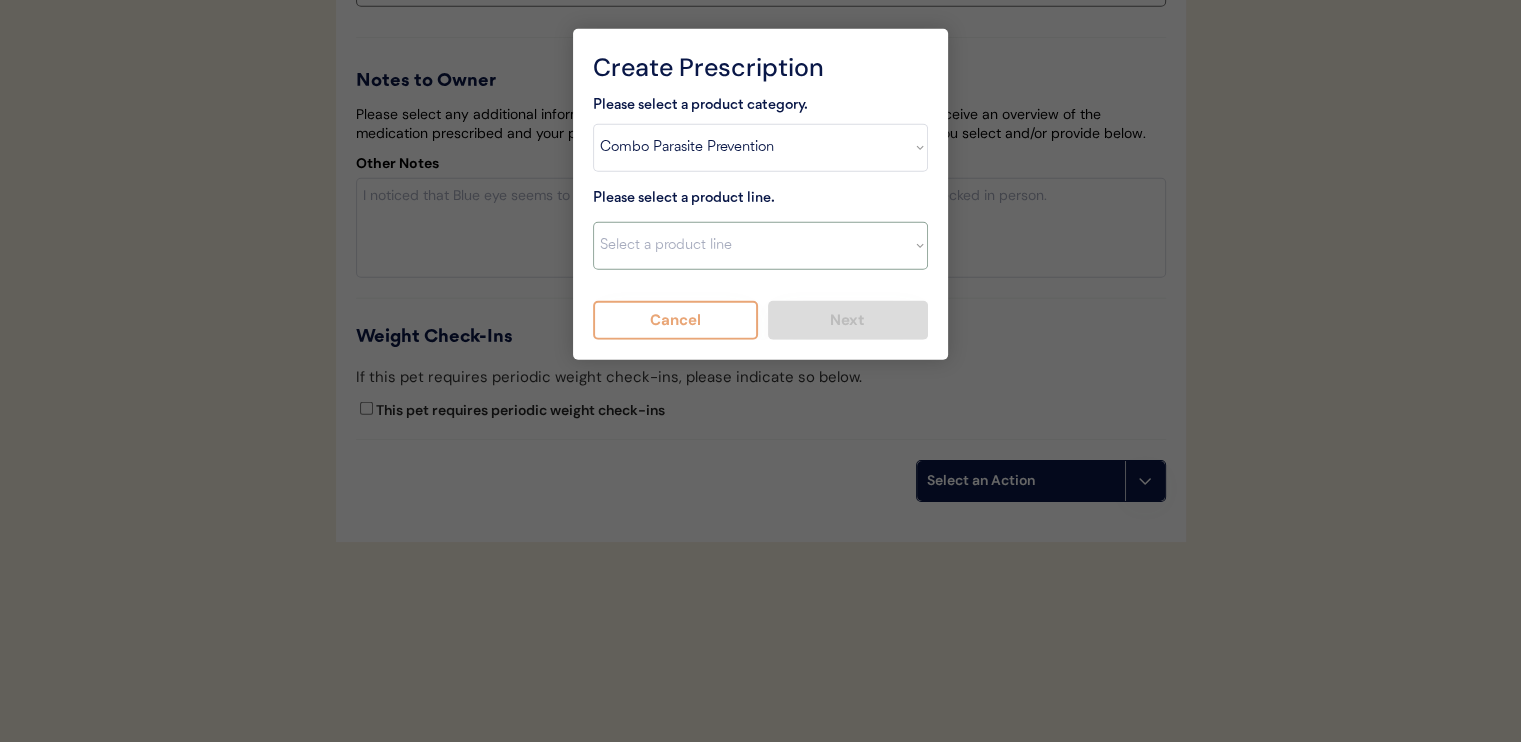 click on "Select a product line Advantage Multi for Dogs Credelio Quattro NexGard Plus NexGard Plus (3 Month) NexGard Plus (6 Month) Revolution for Dogs Sentinel Spectrum (3 Month) Simparica Trio Simparica Trio (12 Month) Simparica Trio (3 Month) Simparica Trio (6 Month) Trifexis" at bounding box center (760, 246) 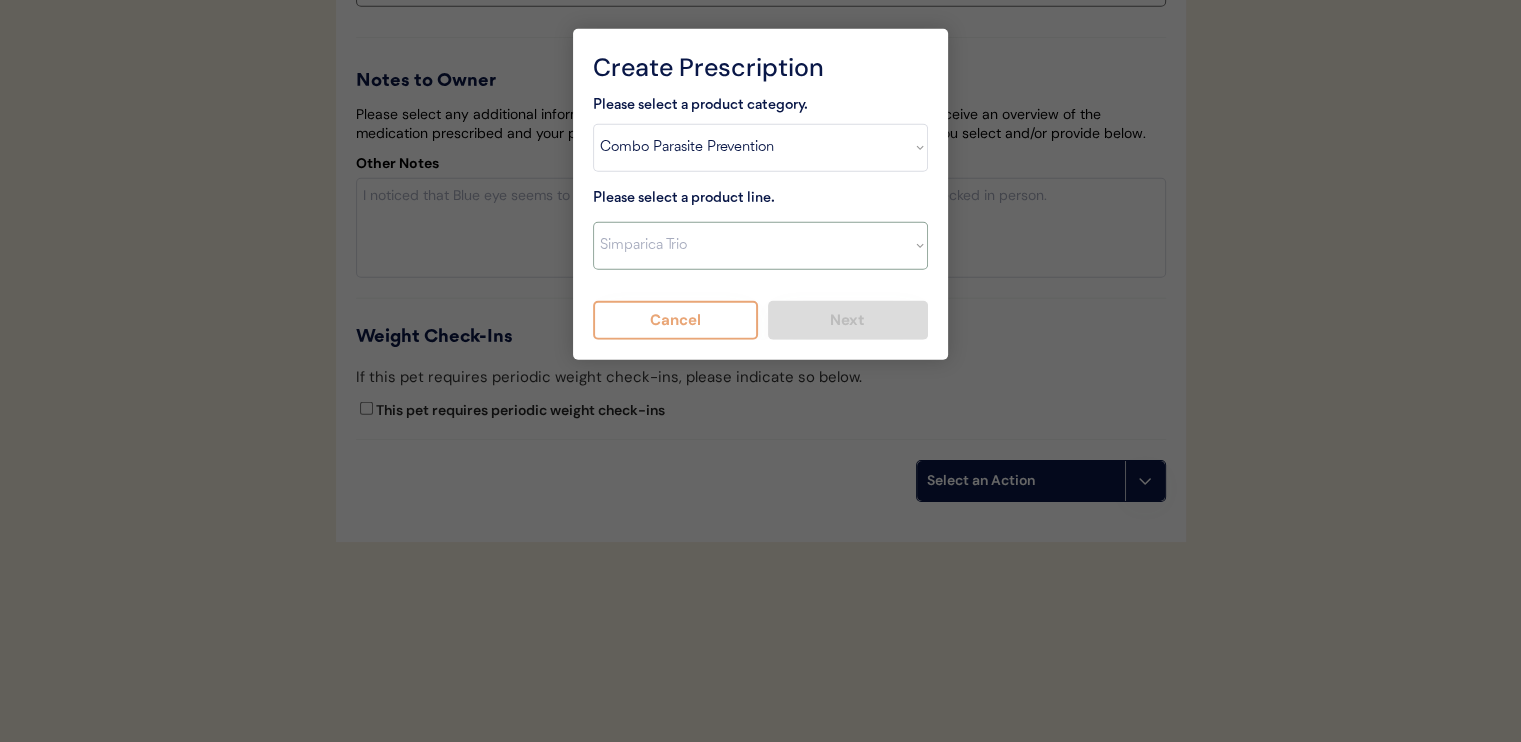 click on "Select a product line Advantage Multi for Dogs Credelio Quattro NexGard Plus NexGard Plus (3 Month) NexGard Plus (6 Month) Revolution for Dogs Sentinel Spectrum (3 Month) Simparica Trio Simparica Trio (12 Month) Simparica Trio (3 Month) Simparica Trio (6 Month) Trifexis" at bounding box center (760, 246) 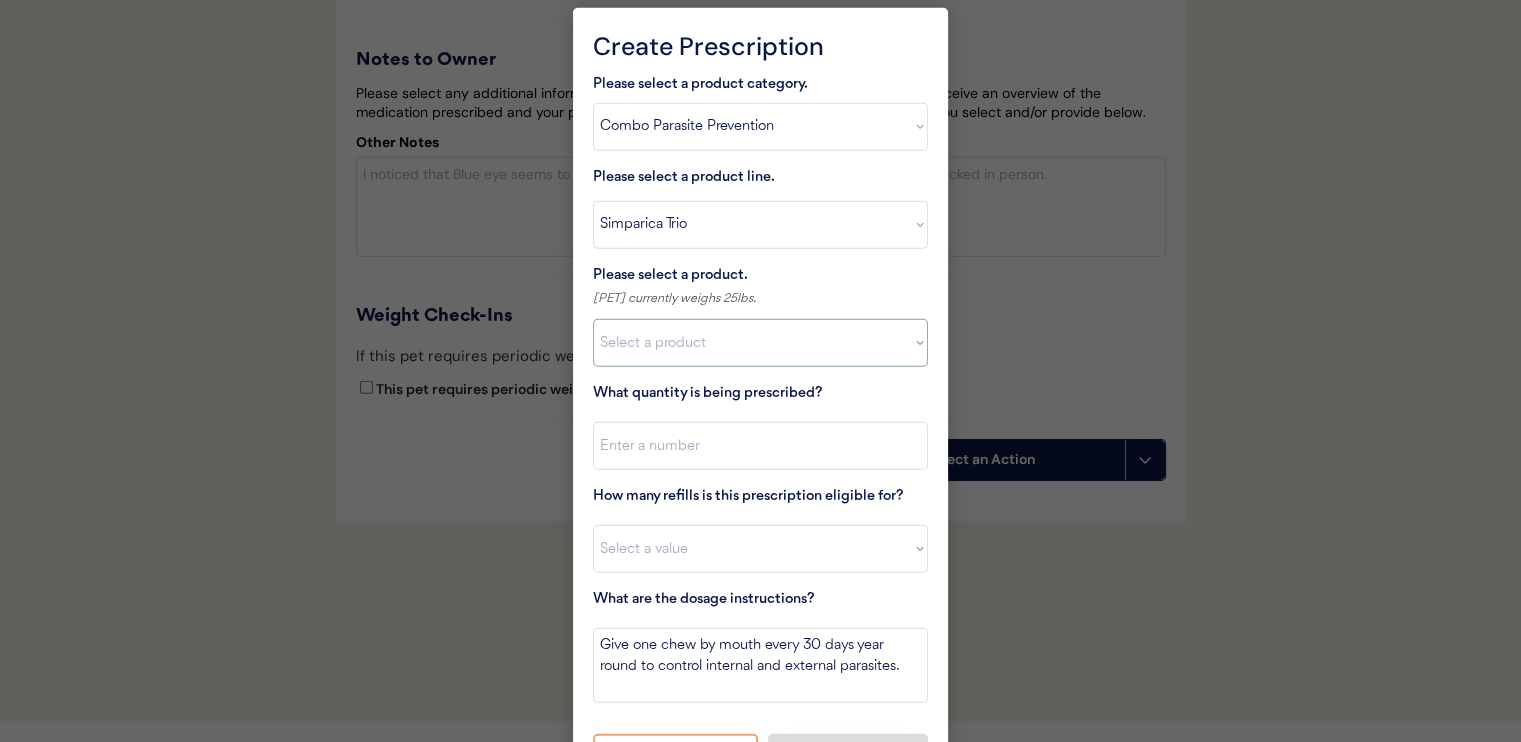 click on "Select a product Simparica Trio, 2.8 - 5.5lbs Simparica Trio, 5.6 - 11lbs Simparica Trio, 11.1 - 22lbs Simparica Trio, 22.1 - 44lbs Simparica Trio, 44.1 - 88lbs Simparica Trio, 88.1 - 132lbs" at bounding box center (760, 343) 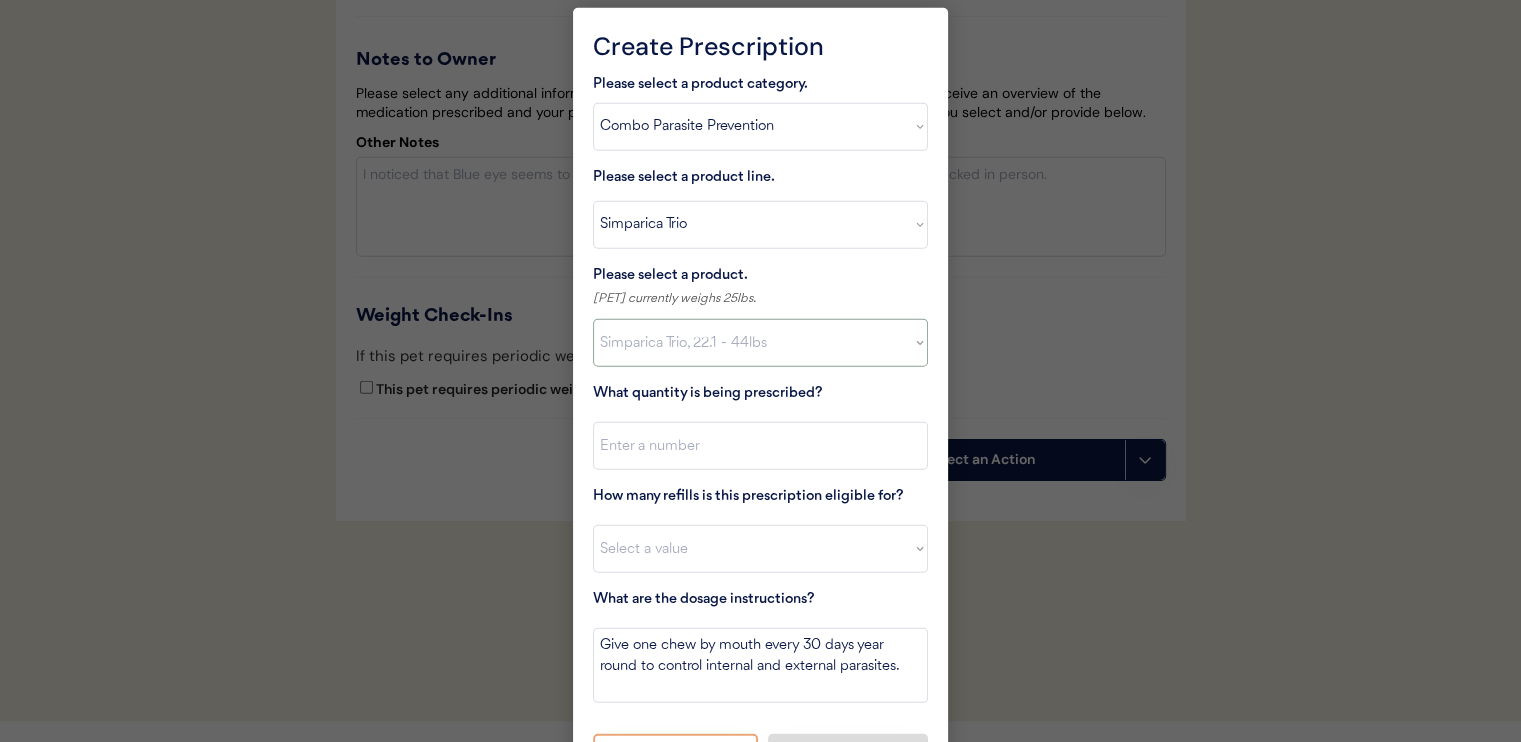 click on "Select a product Simparica Trio, 2.8 - 5.5lbs Simparica Trio, 5.6 - 11lbs Simparica Trio, 11.1 - 22lbs Simparica Trio, 22.1 - 44lbs Simparica Trio, 44.1 - 88lbs Simparica Trio, 88.1 - 132lbs" at bounding box center [760, 343] 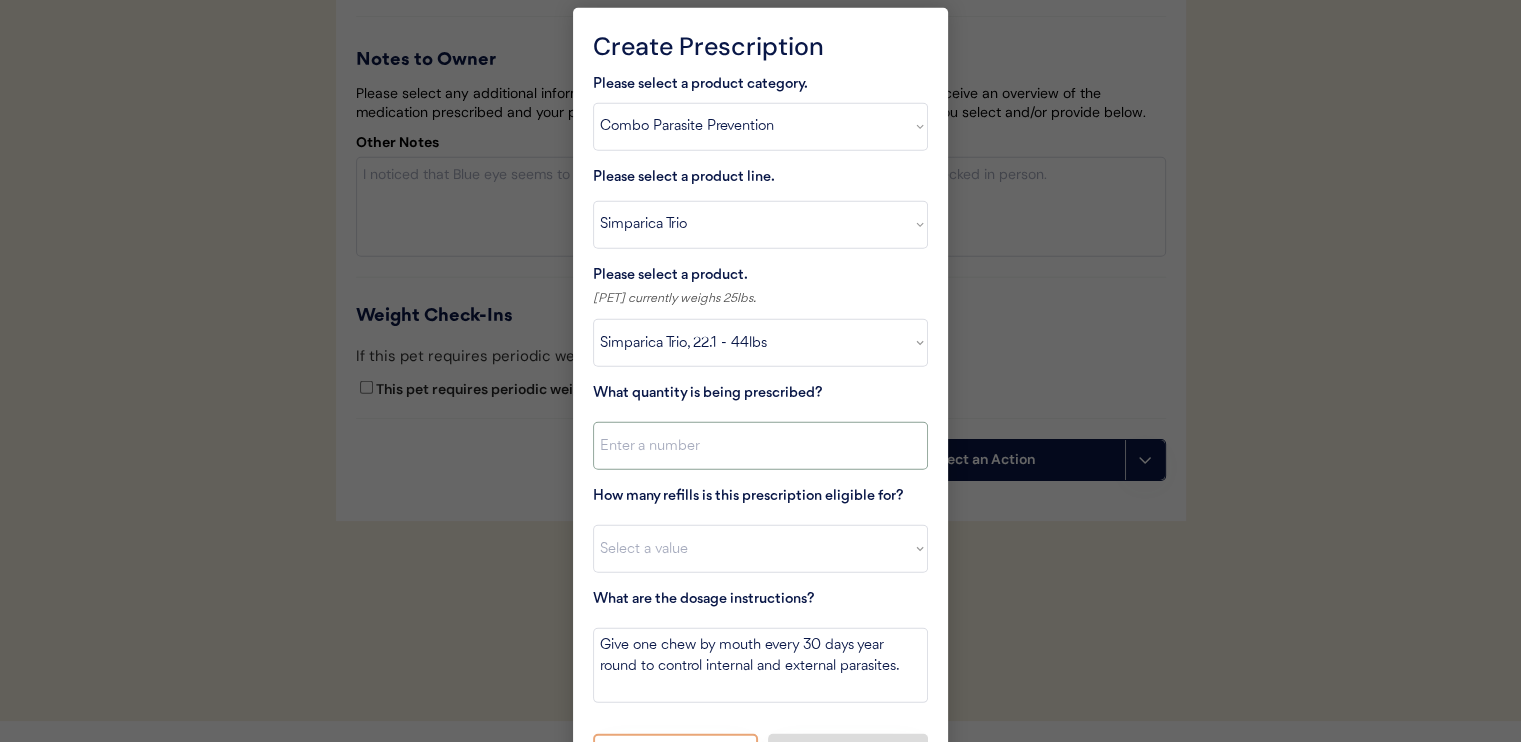 click at bounding box center (760, 446) 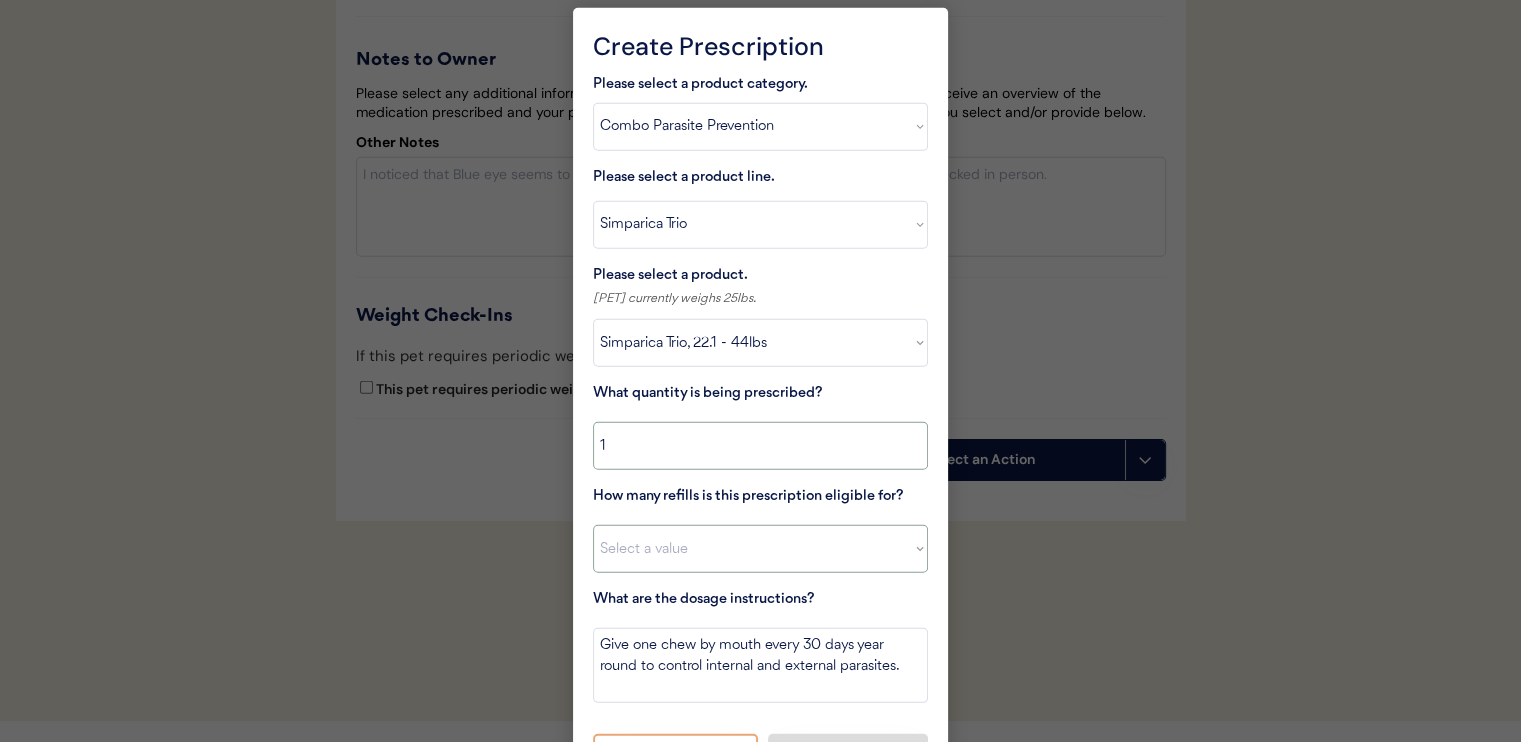 type on "1" 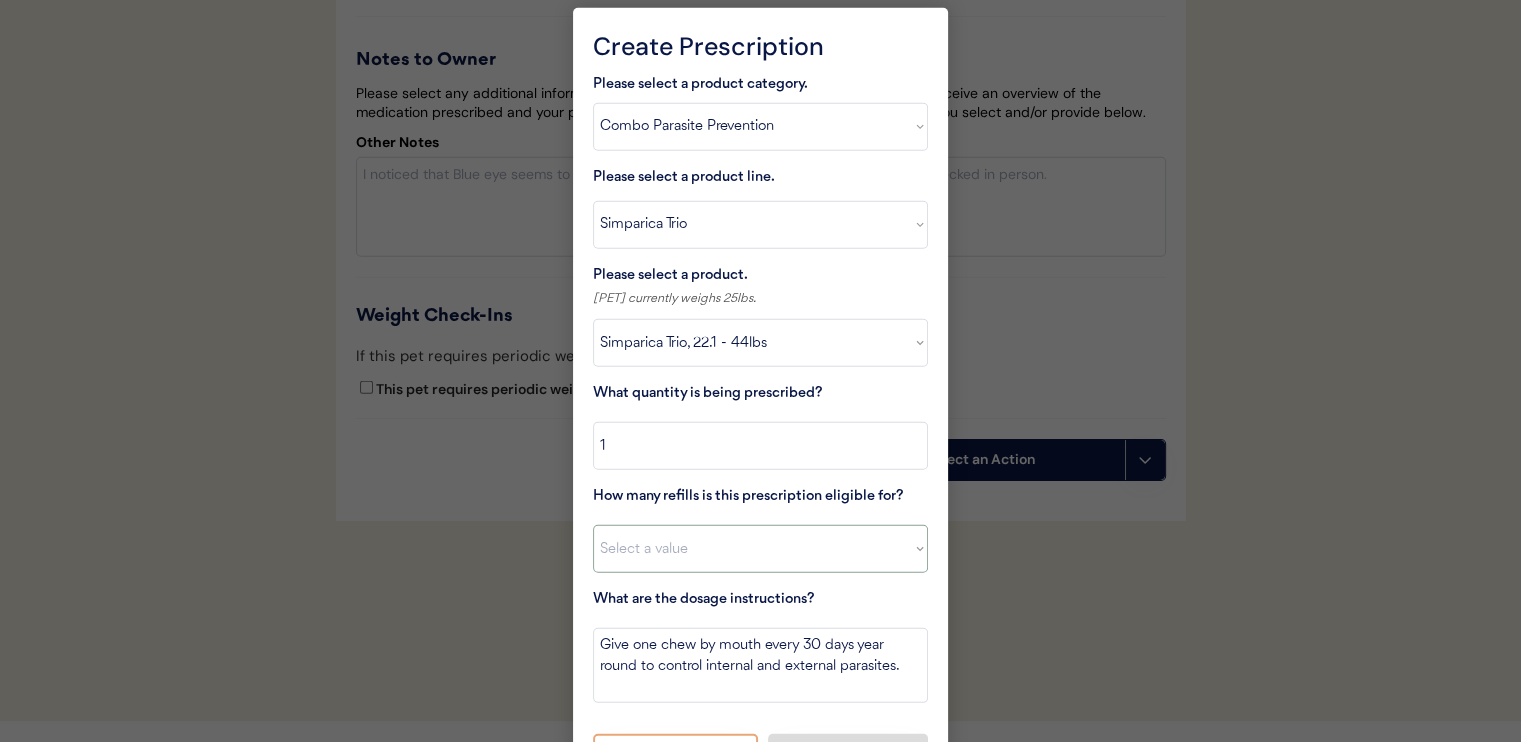 select on "11" 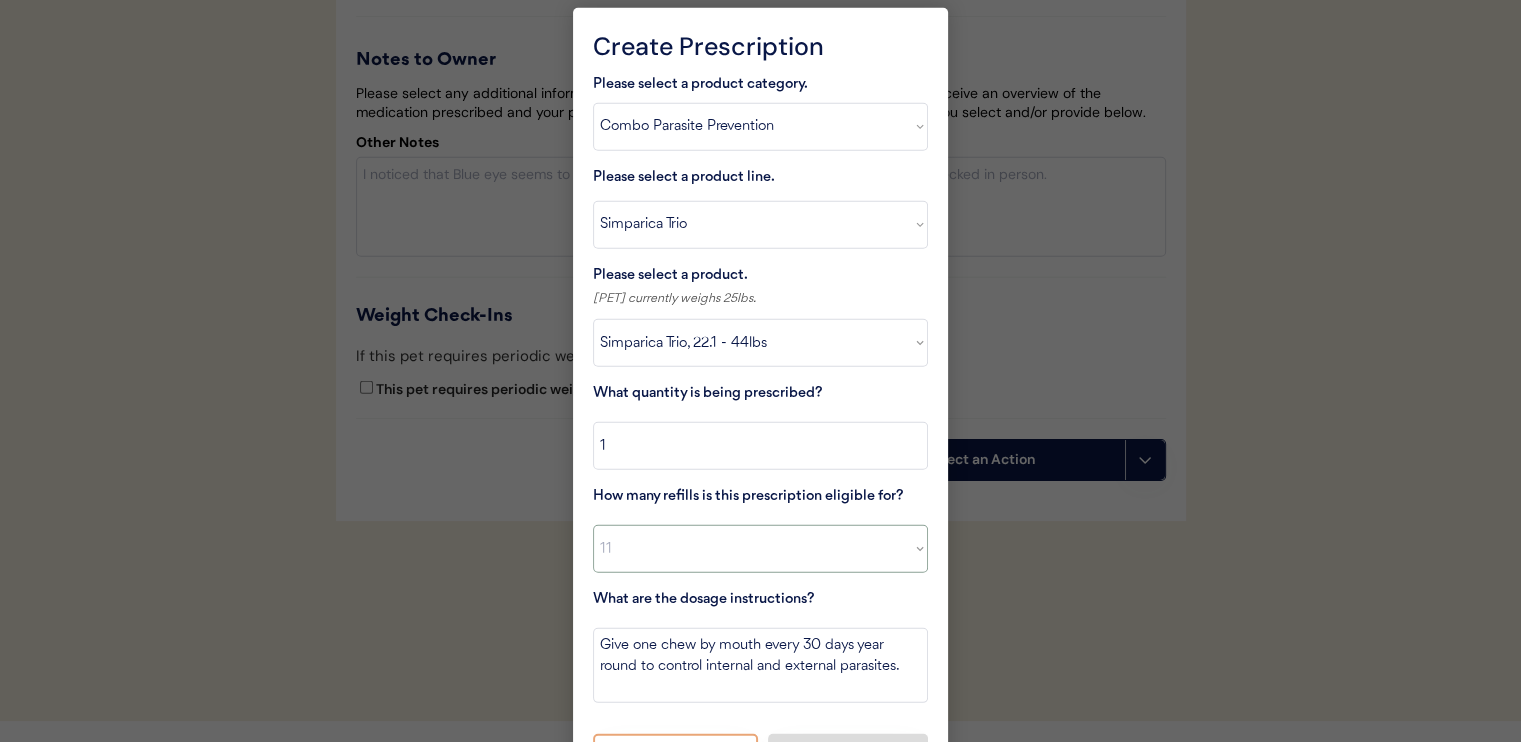 click on "Select a value 0 1 2 3 4 5 6 7 8 10 11" at bounding box center [760, 549] 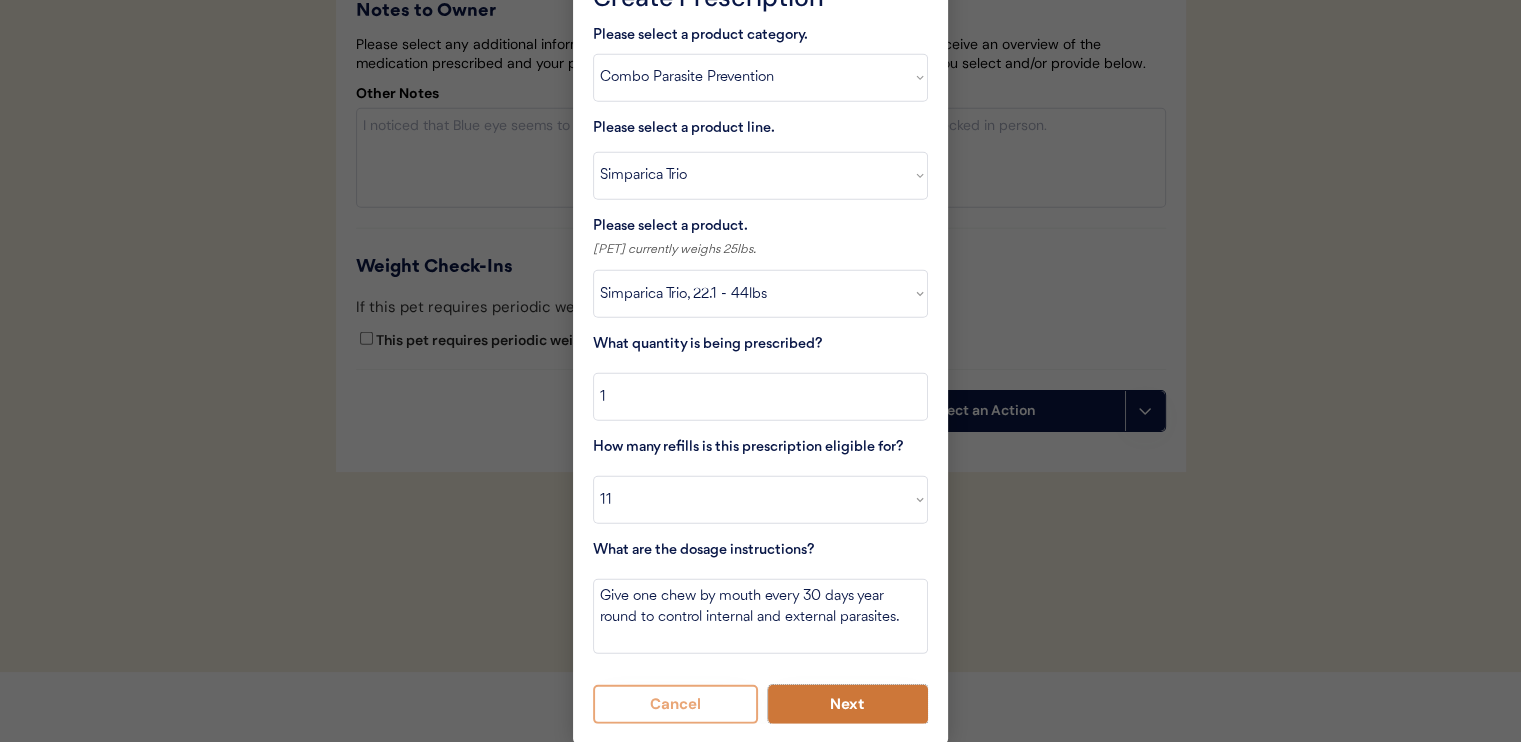 click on "Next" at bounding box center (848, 704) 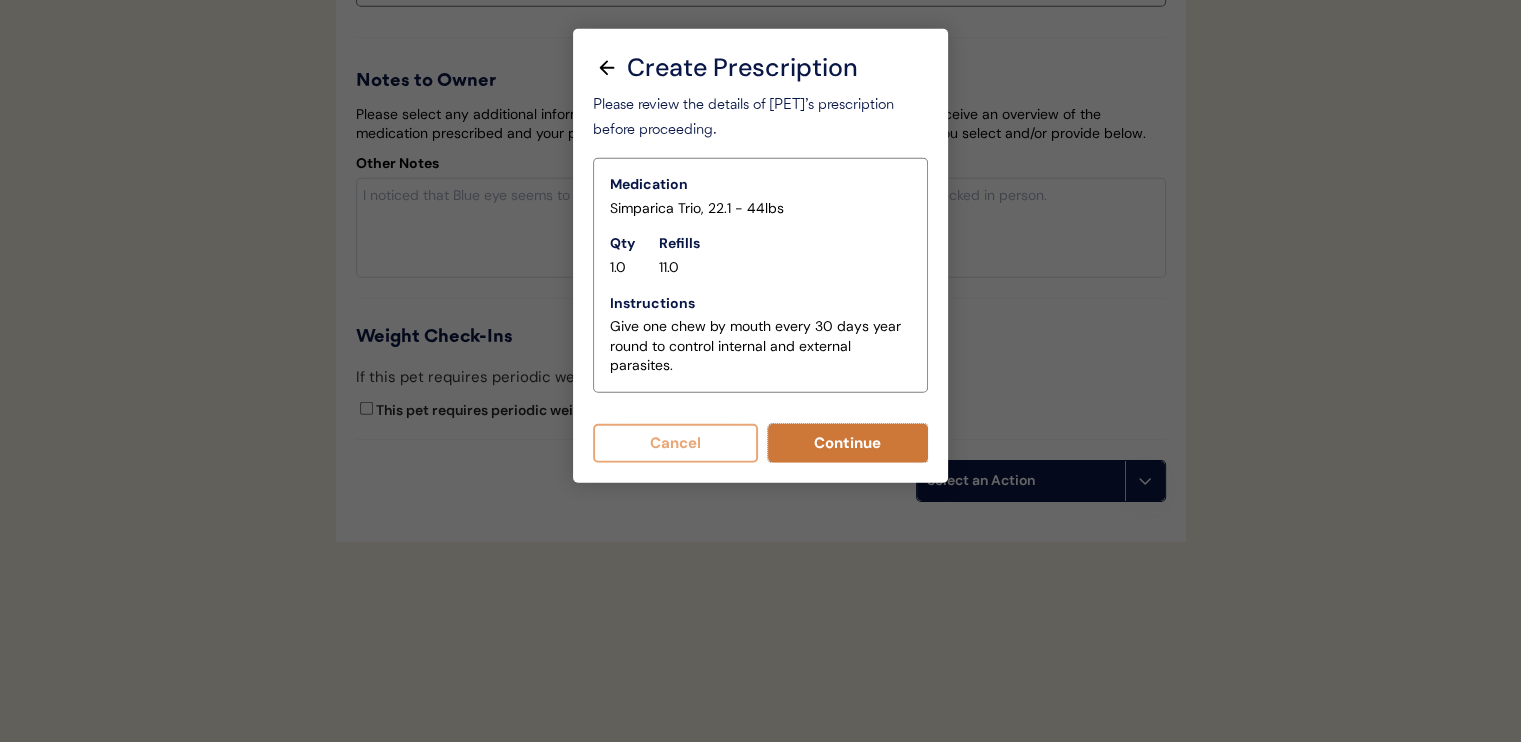 click on "Continue" at bounding box center [848, 443] 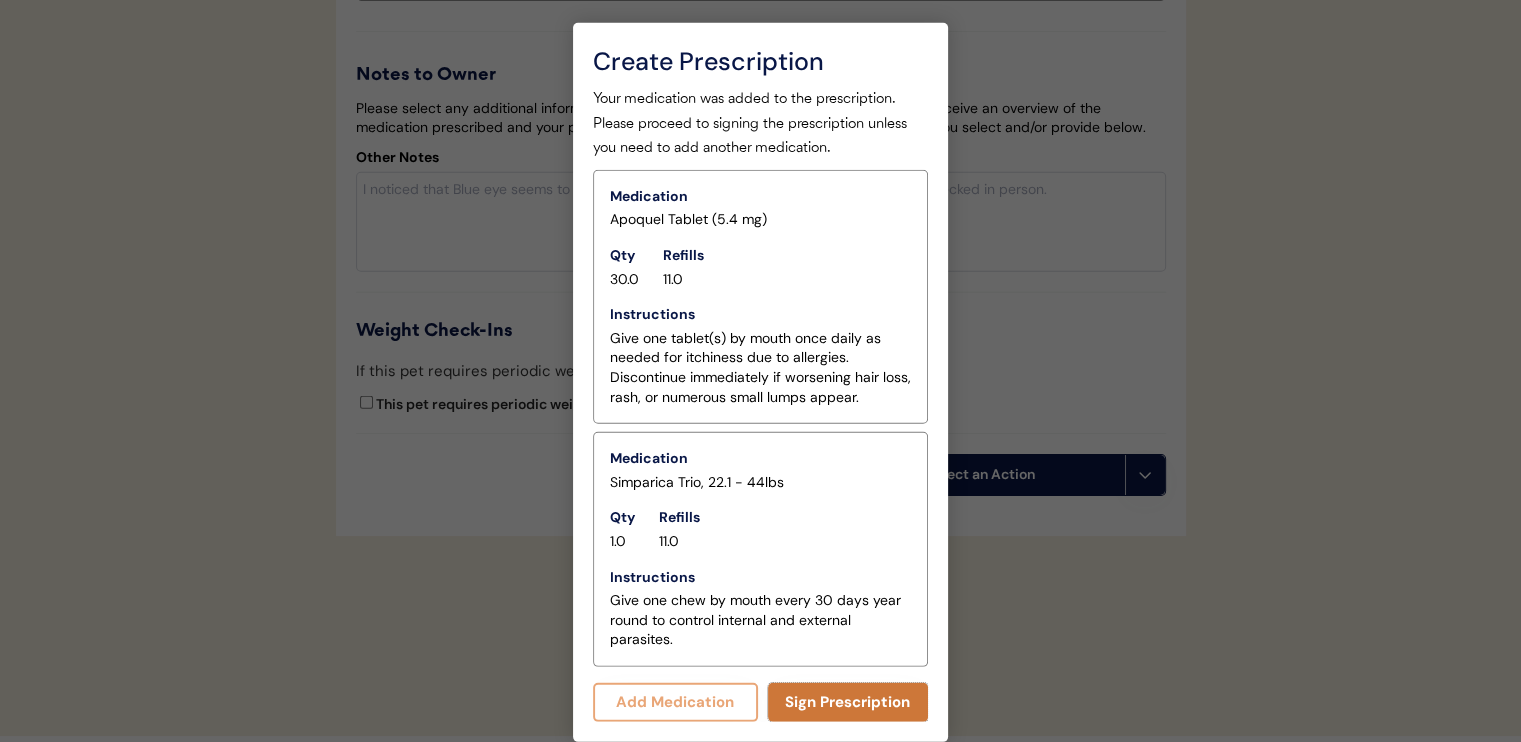 click on "Sign Prescription" at bounding box center [848, 702] 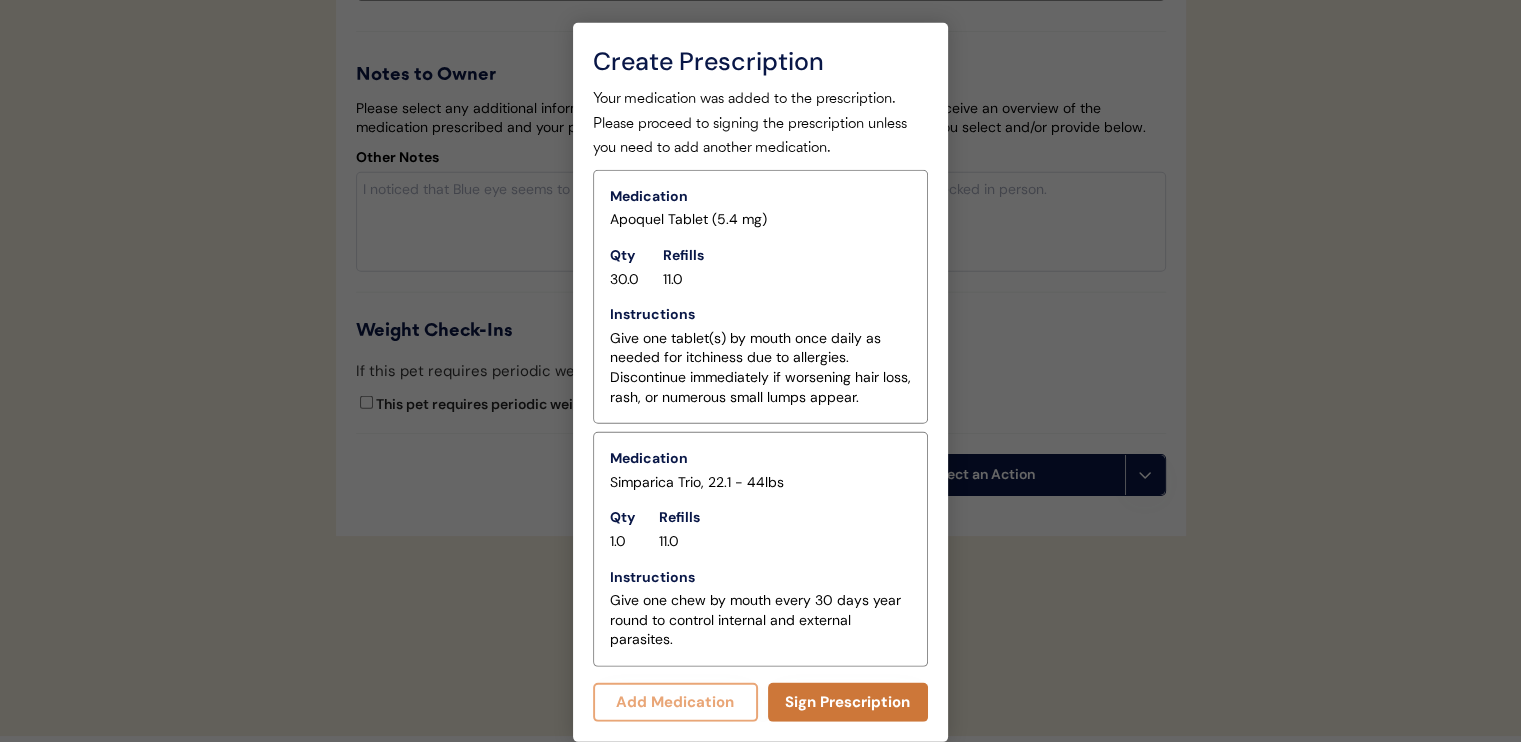 click on "Sign Prescription" at bounding box center (848, 702) 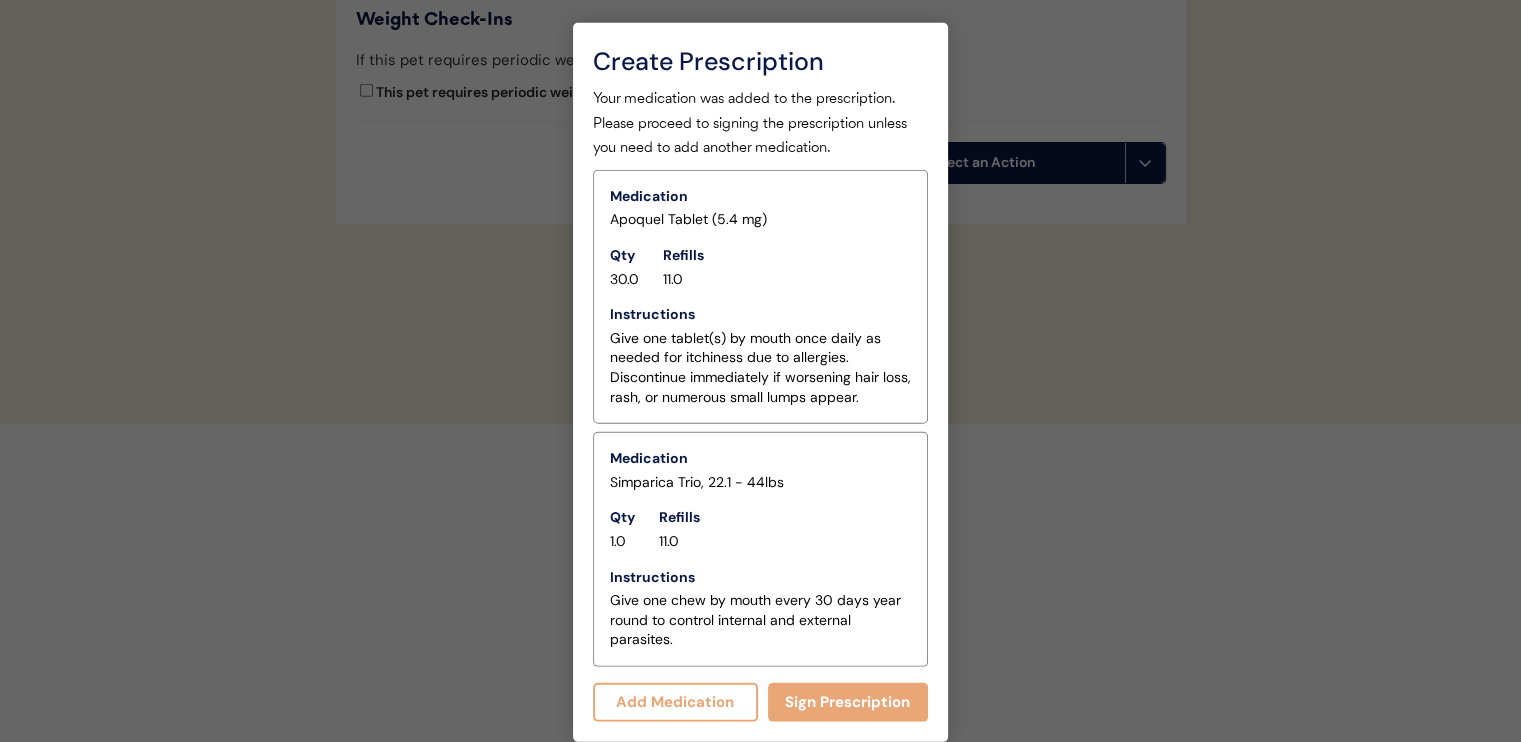 scroll, scrollTop: 5749, scrollLeft: 0, axis: vertical 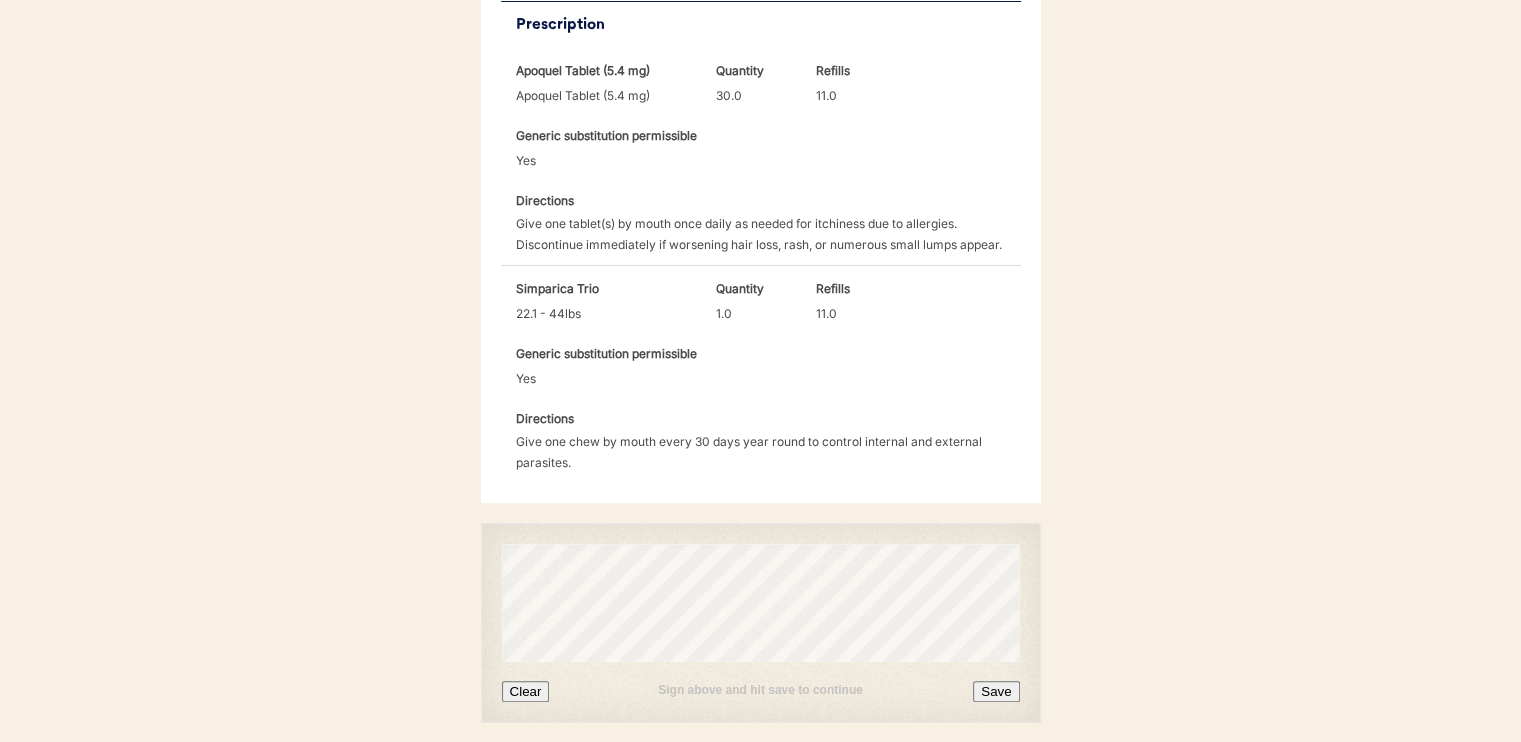 click on "Save" at bounding box center [996, 691] 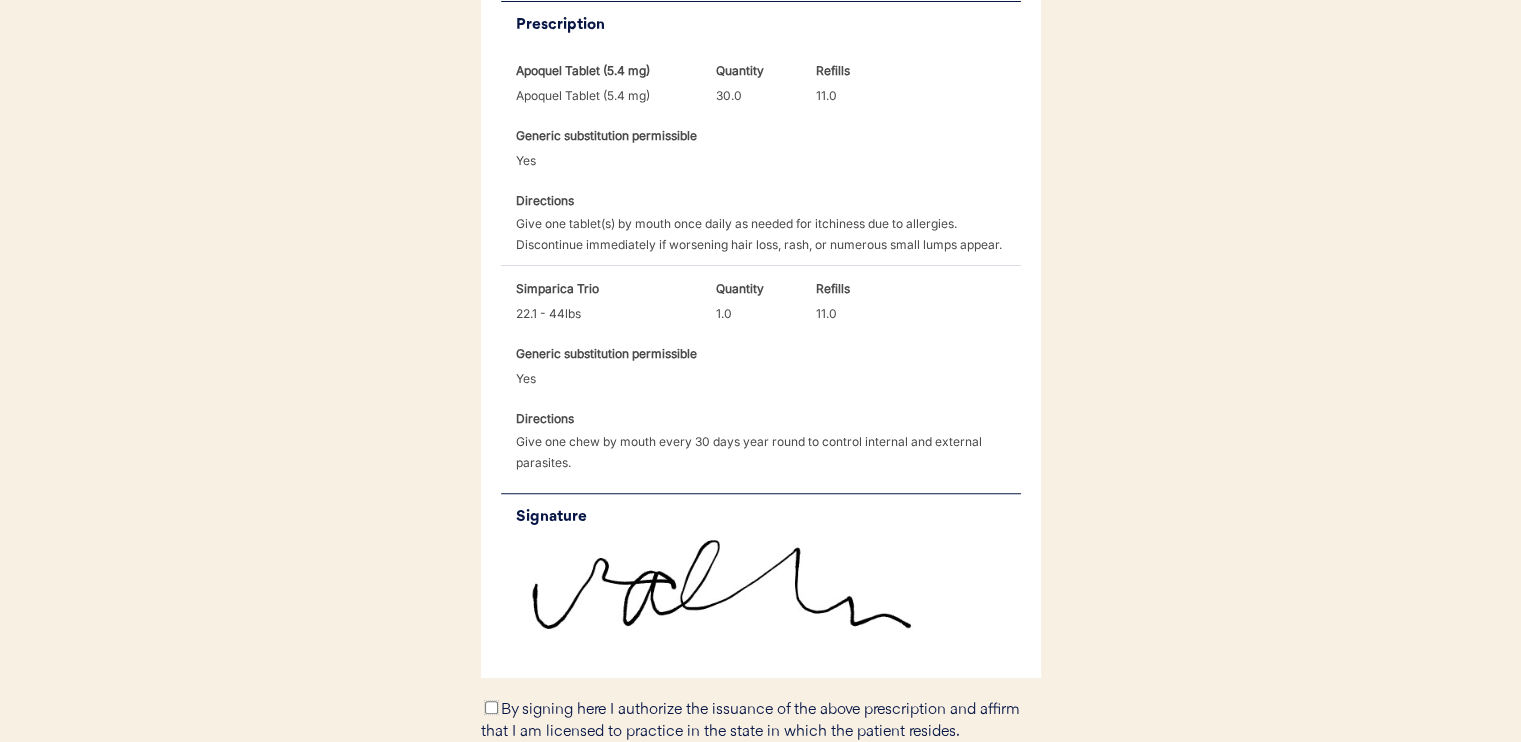 click on "By signing here I authorize the issuance of the above prescription and affirm that I am licensed to practice in the state in which the patient resides." at bounding box center [491, 707] 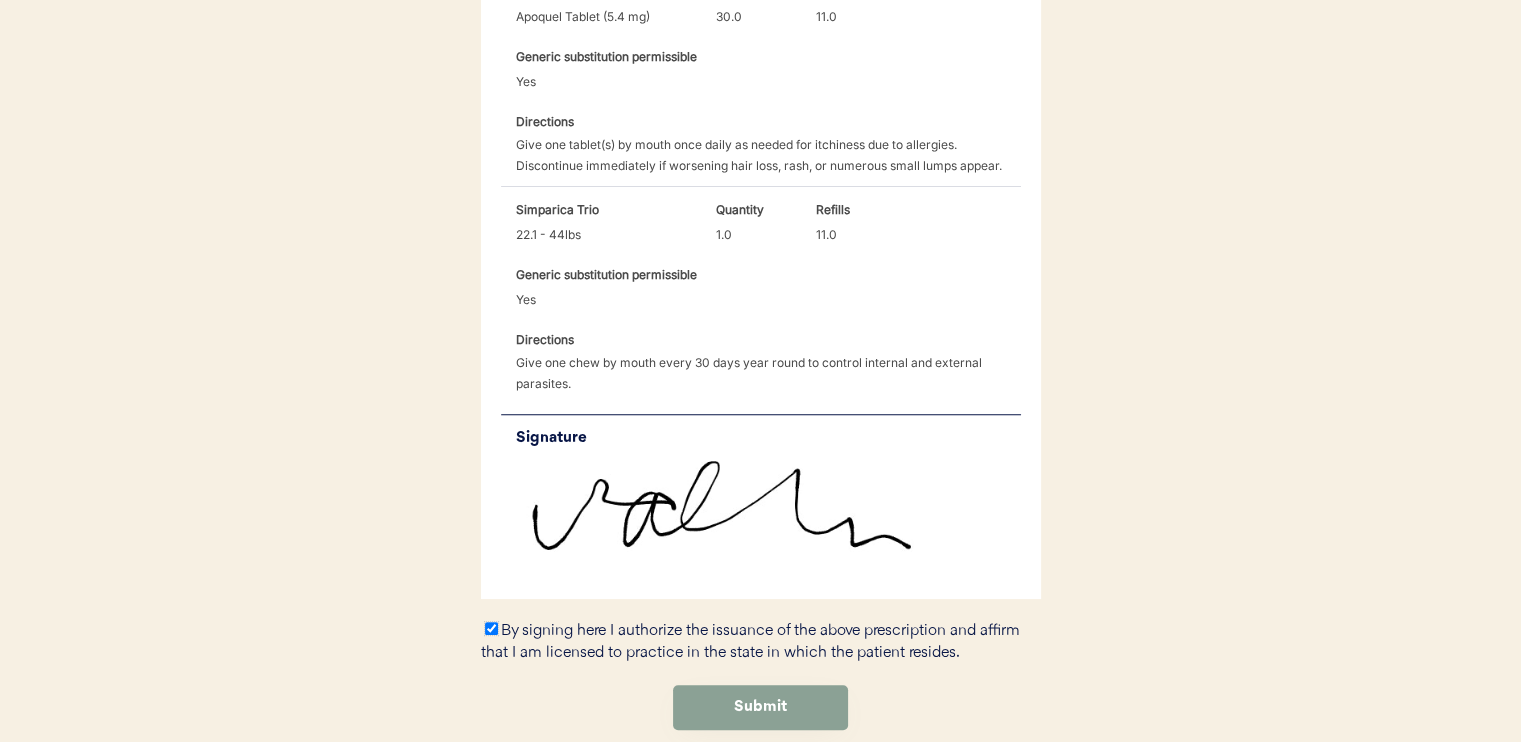 scroll, scrollTop: 768, scrollLeft: 0, axis: vertical 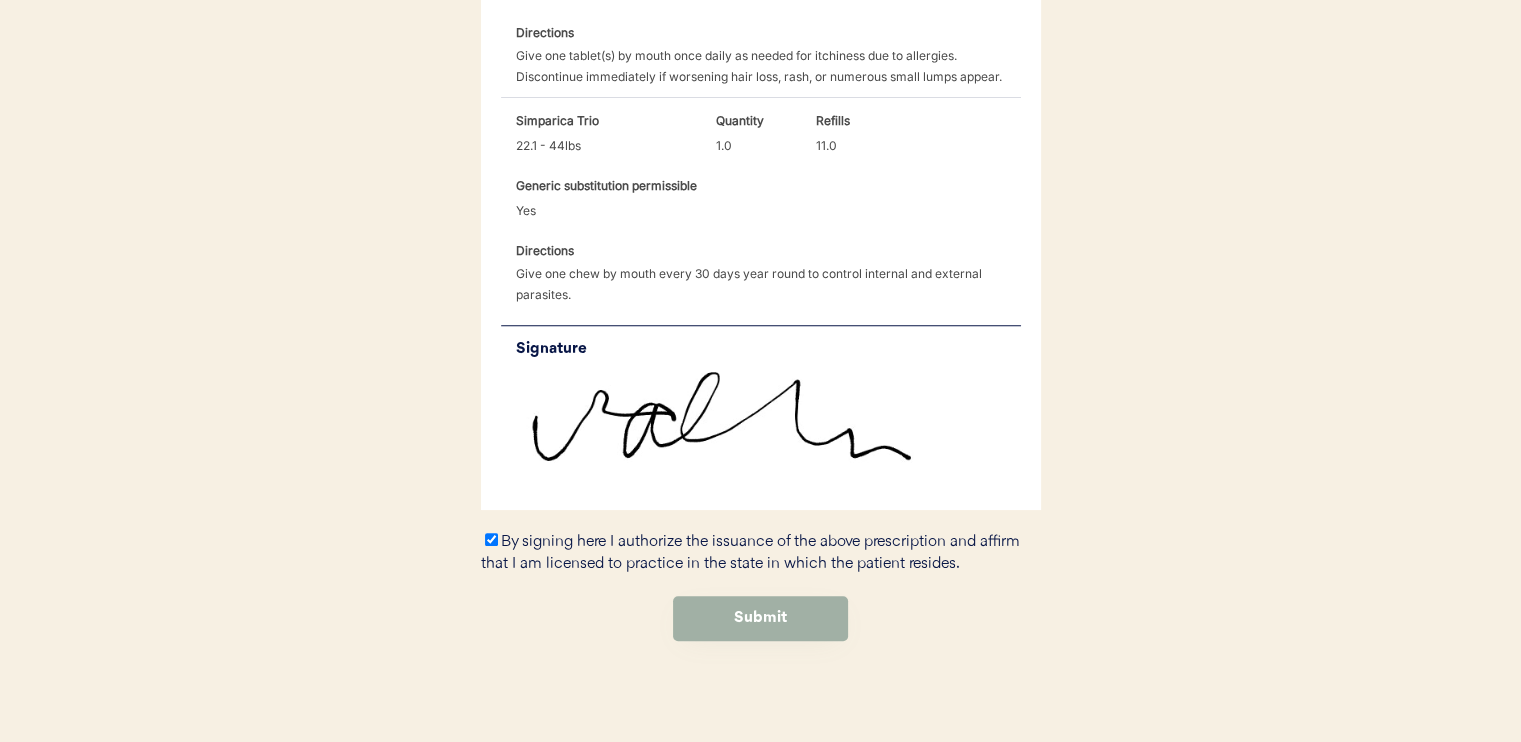 click on "Submit" at bounding box center [760, 618] 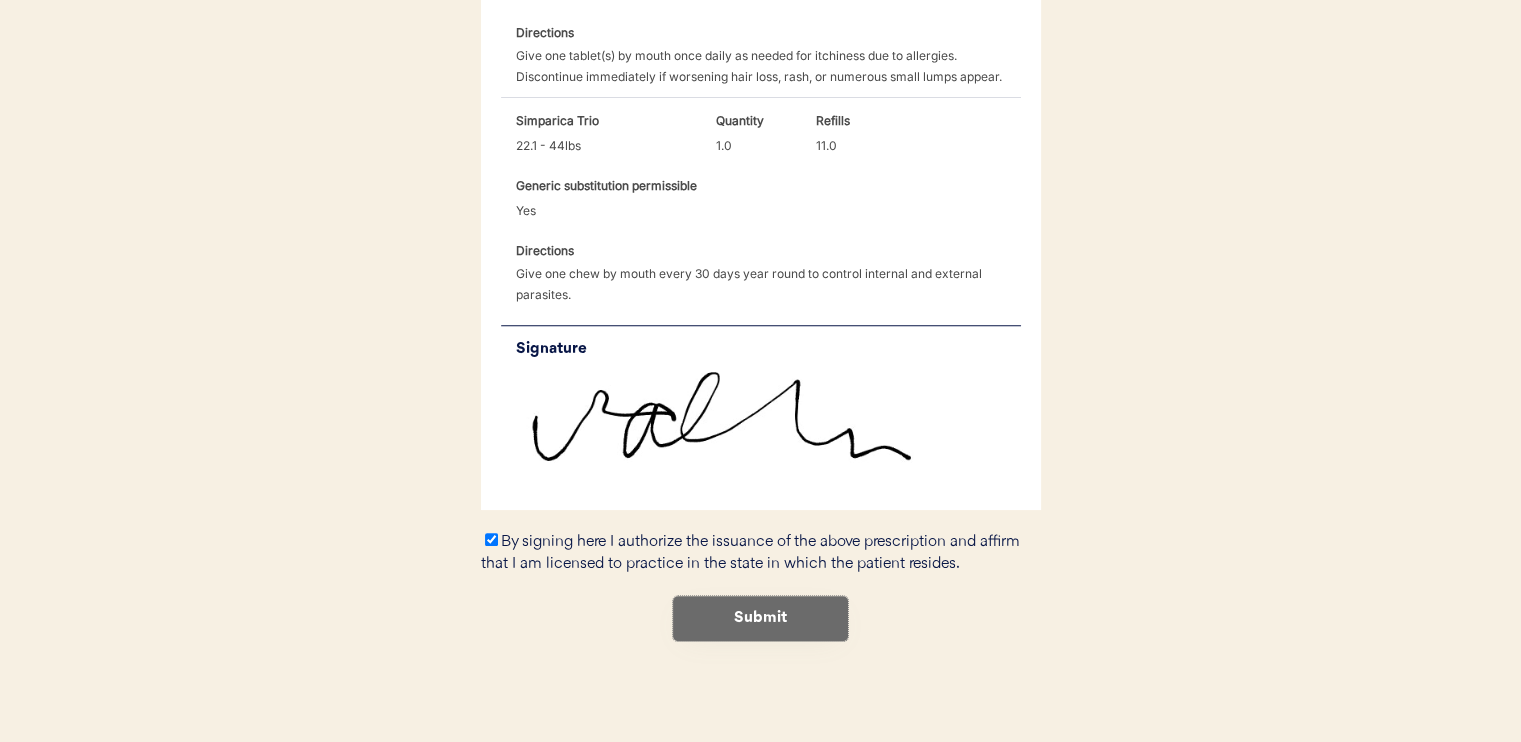 scroll, scrollTop: 0, scrollLeft: 0, axis: both 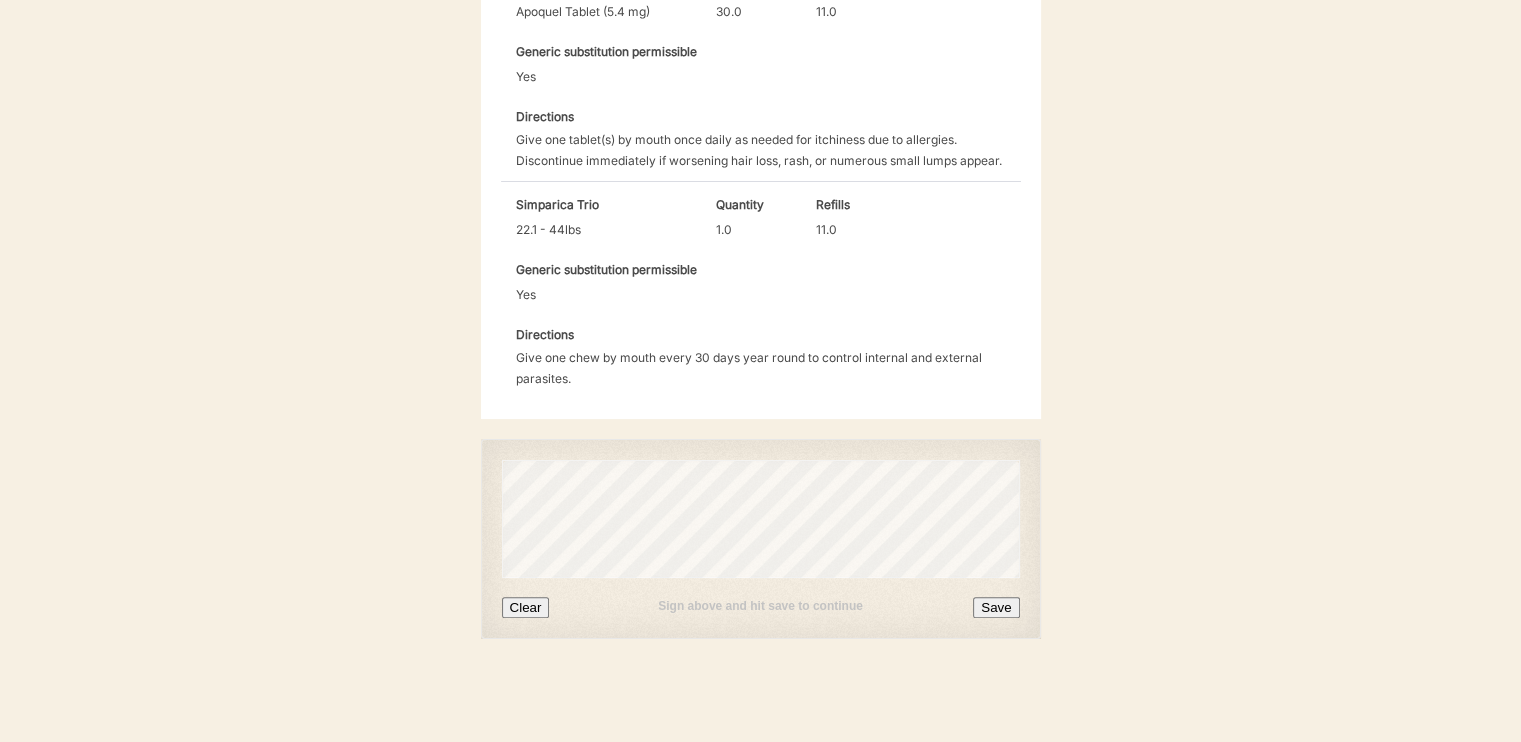 click on "Save" at bounding box center [996, 607] 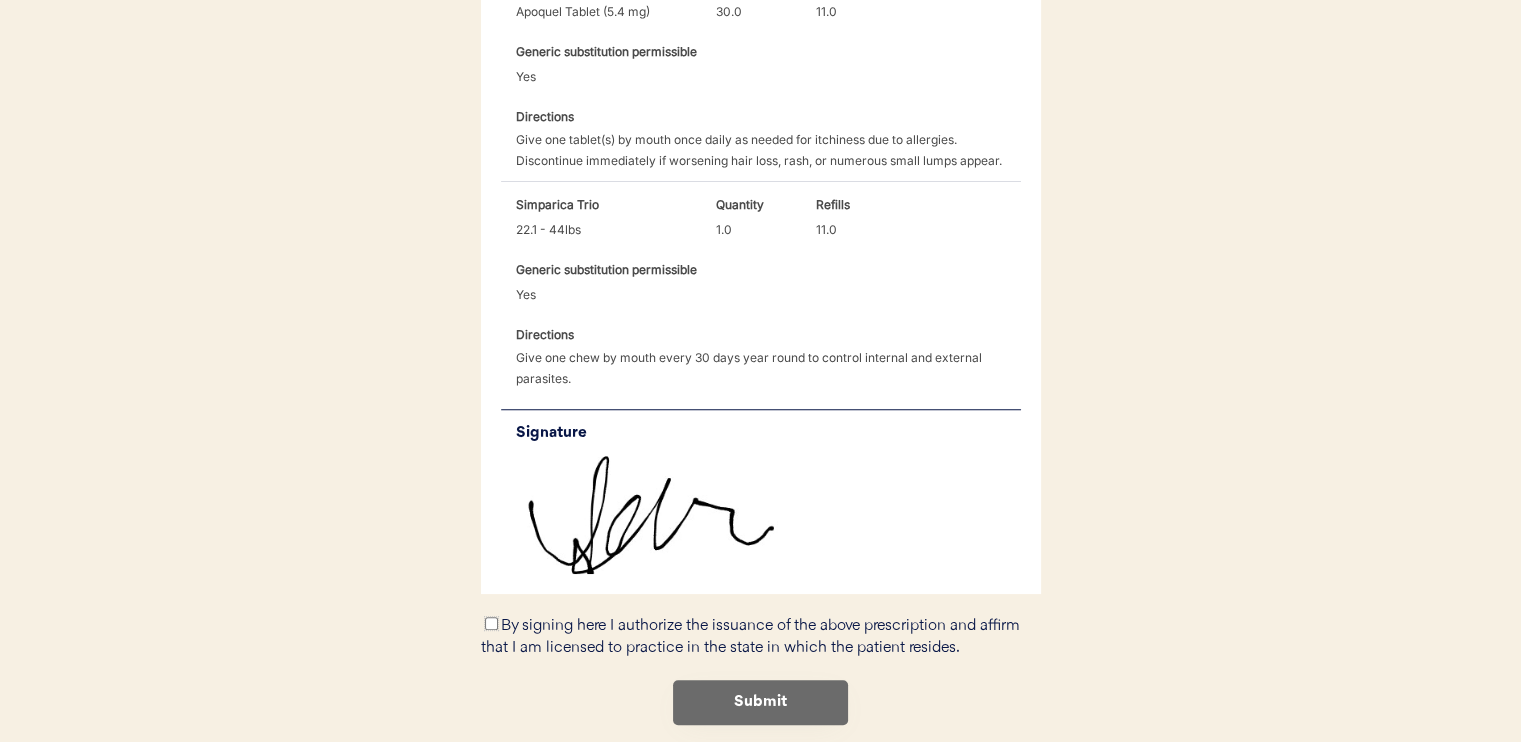 drag, startPoint x: 487, startPoint y: 626, endPoint x: 514, endPoint y: 639, distance: 29.966648 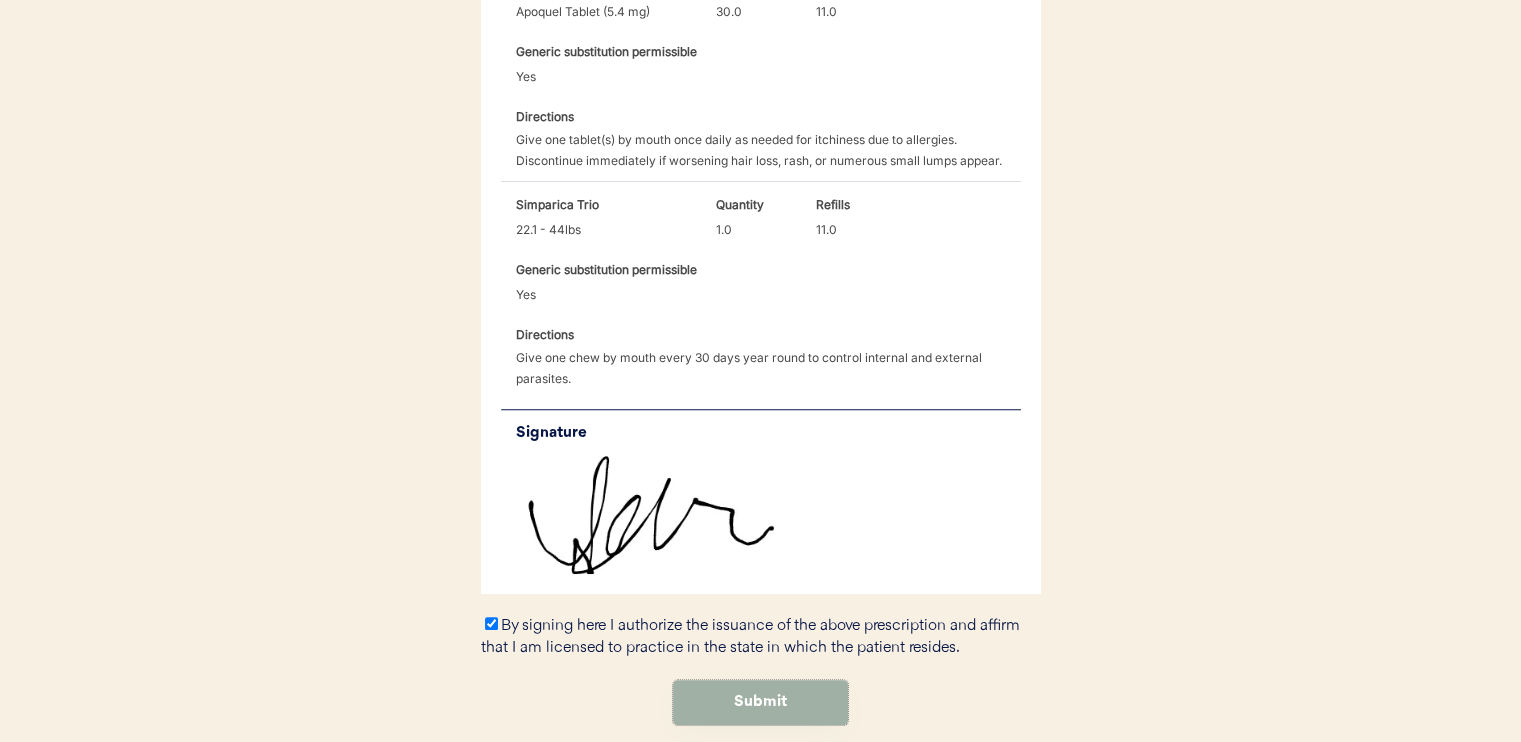 click on "Submit" at bounding box center [760, 702] 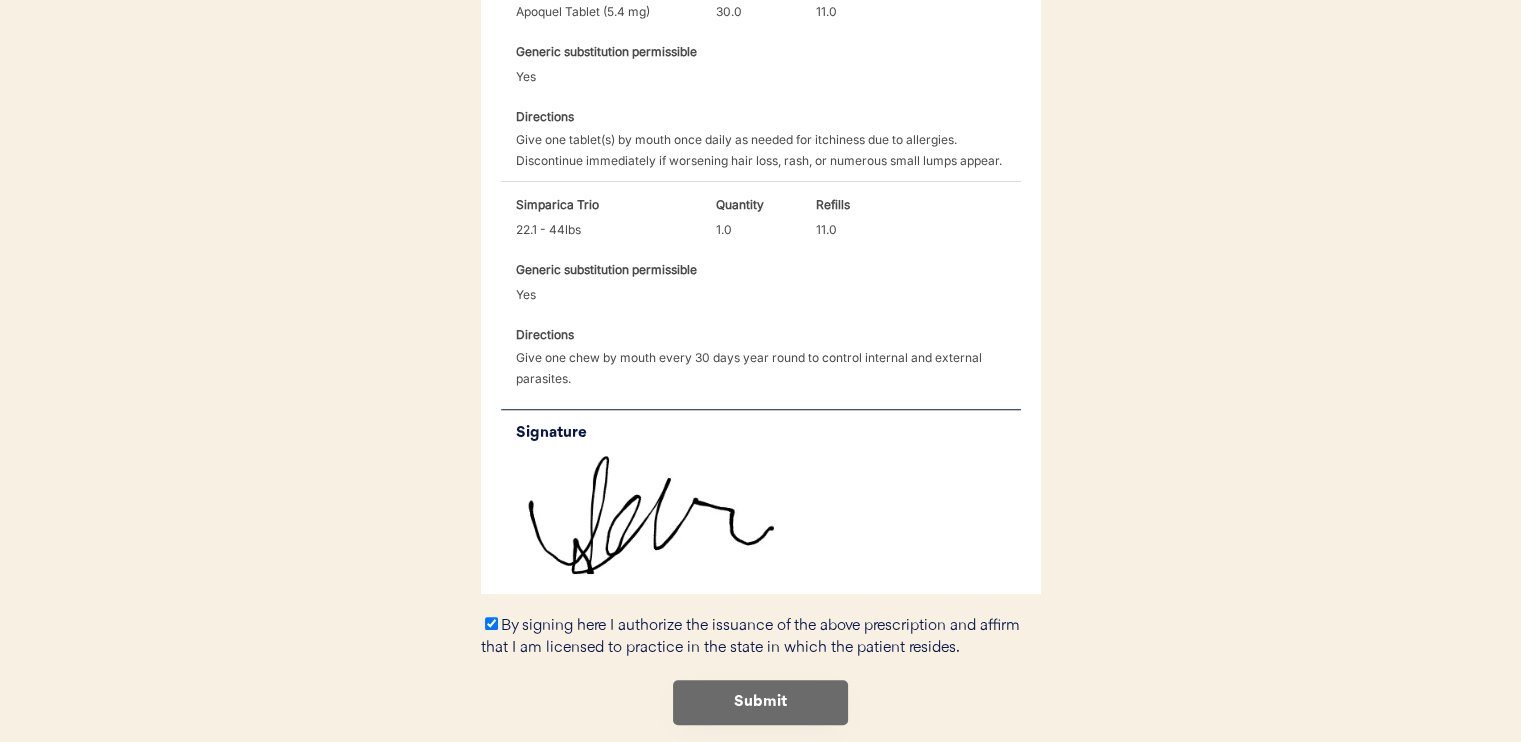 scroll, scrollTop: 0, scrollLeft: 0, axis: both 